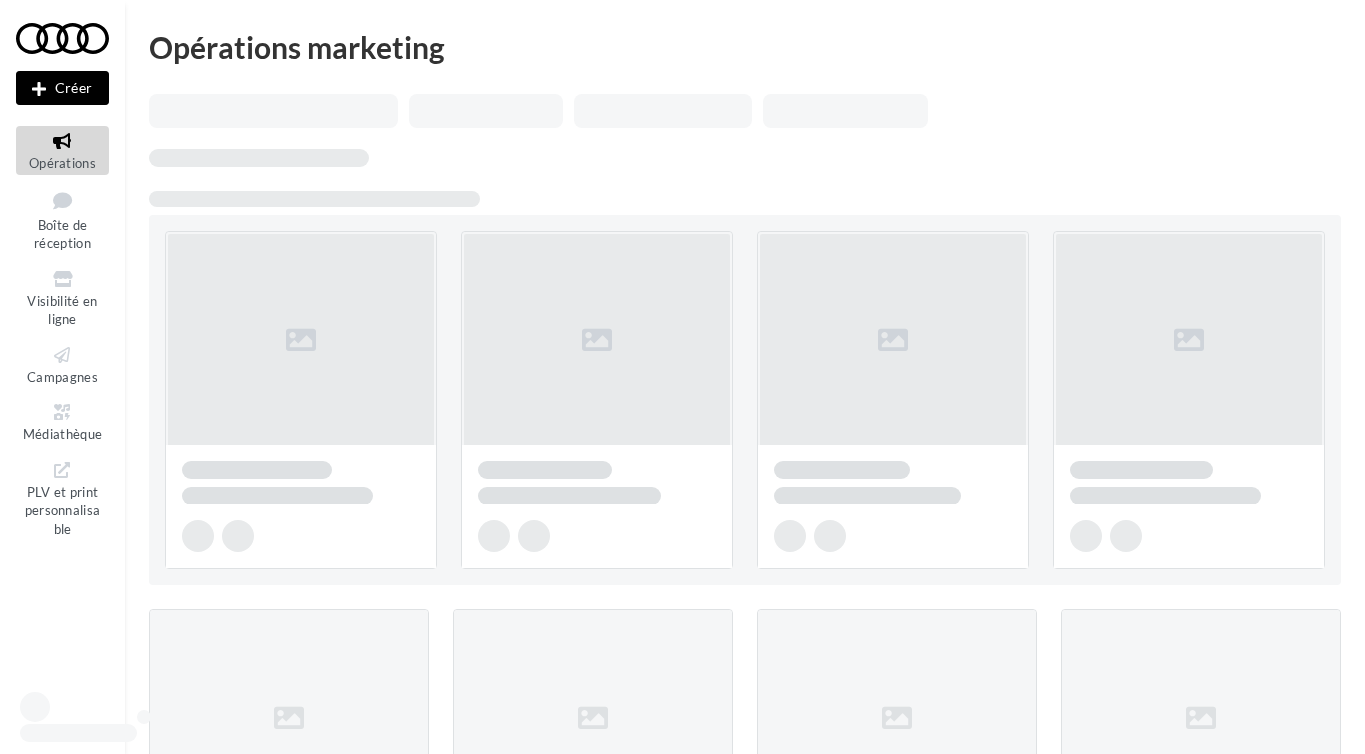 scroll, scrollTop: 0, scrollLeft: 0, axis: both 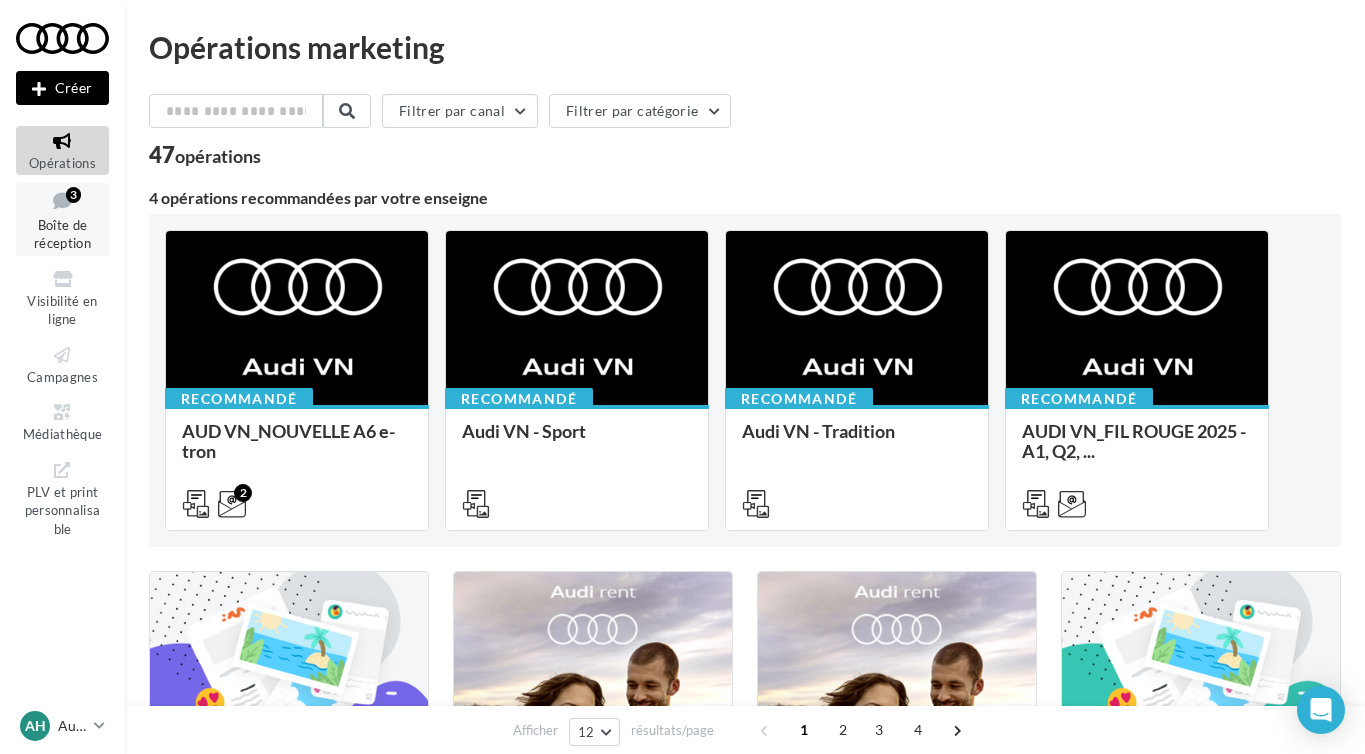 click on "Boîte de réception" at bounding box center [62, 234] 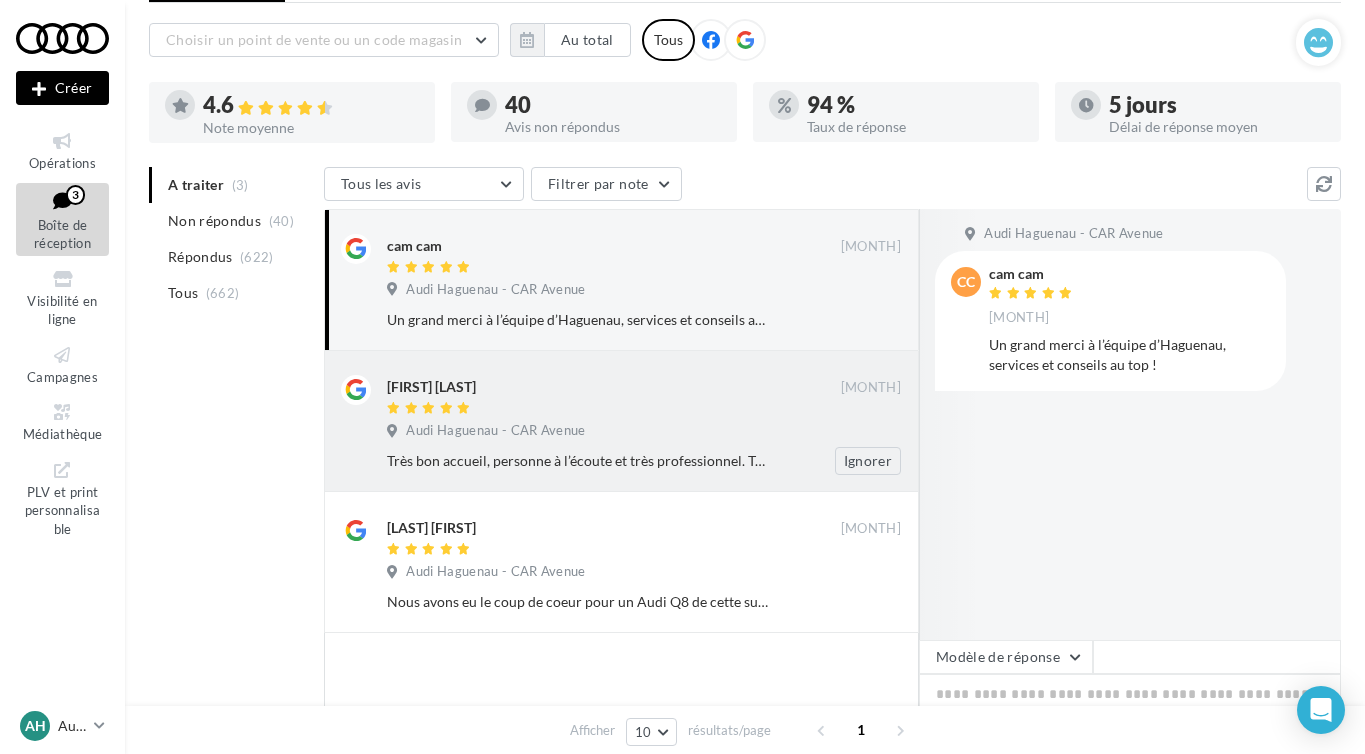 scroll, scrollTop: 108, scrollLeft: 0, axis: vertical 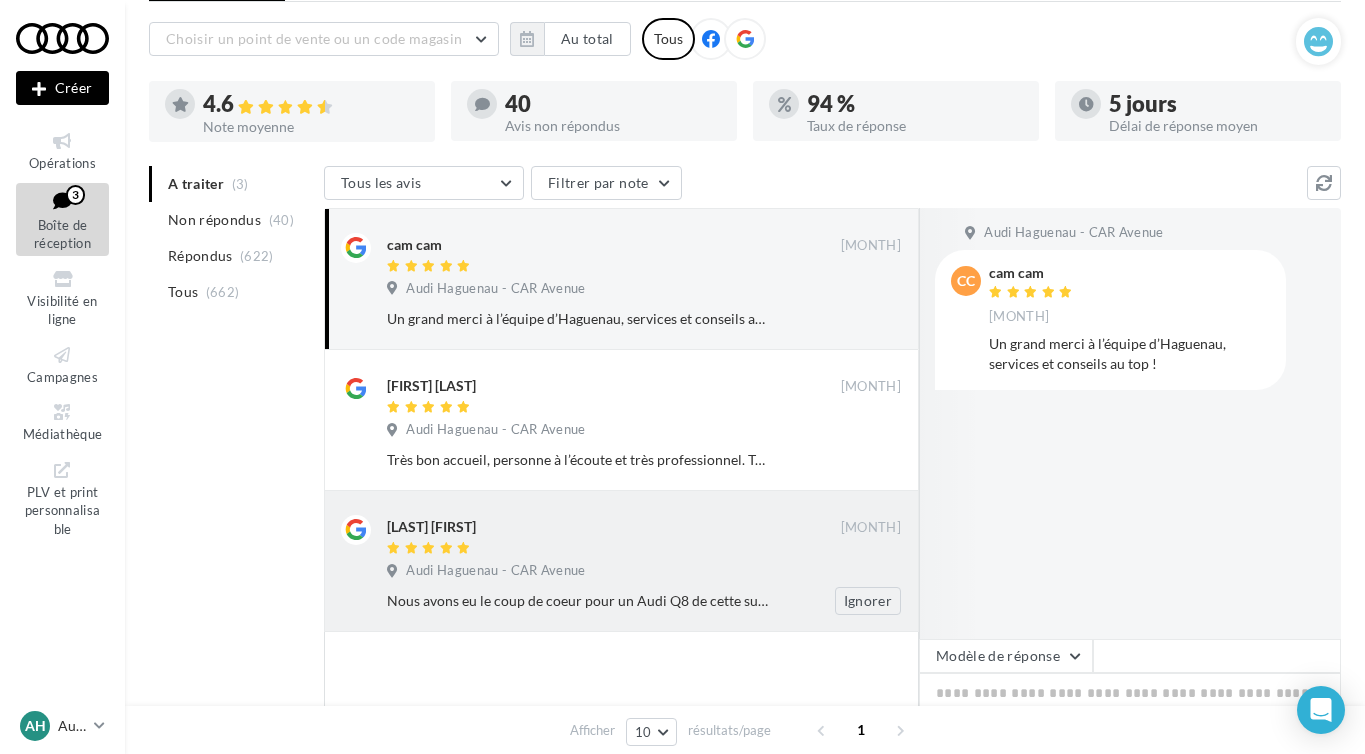 click on "Nous avons eu le coup de coeur pour un Audi Q8 de cette superbe concession, avec une commerciale au top, [FIRST] a toujours été très patiente avec nous, malgré nos appels incessants, car nous étions à 600 kms.
Je la remercie pour sa patience, pour avoir calmer mes angoisses.
Merci, notre voiture est magnifique, nous reviendrons les yeux fermés." at bounding box center [579, 601] 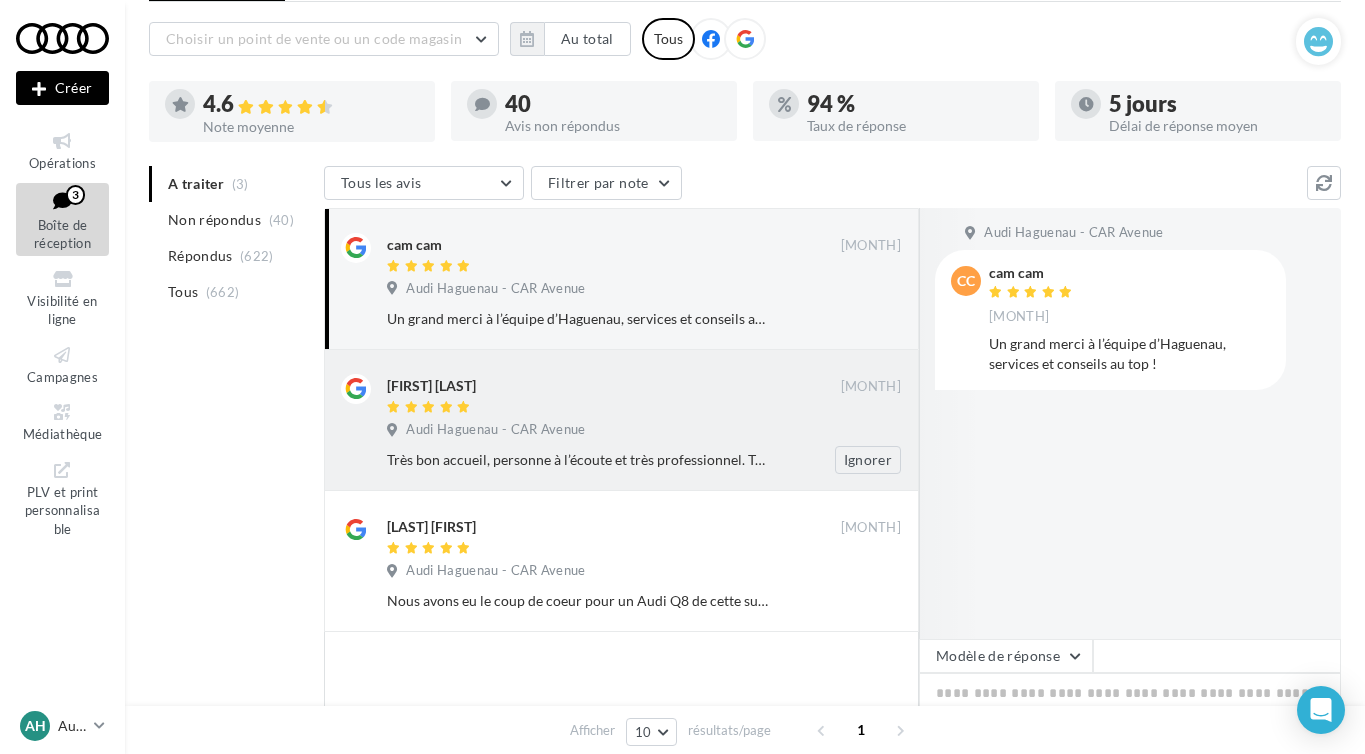 click at bounding box center (614, 408) 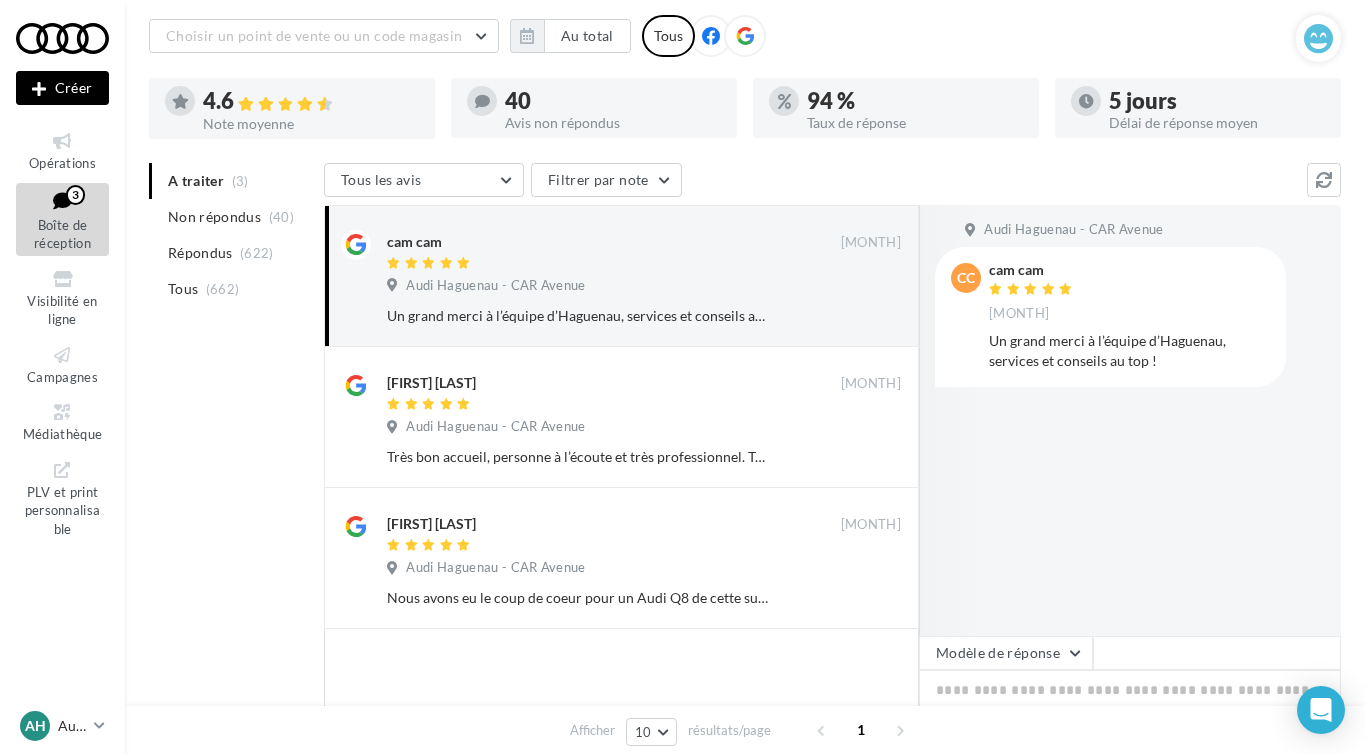 scroll, scrollTop: 112, scrollLeft: 0, axis: vertical 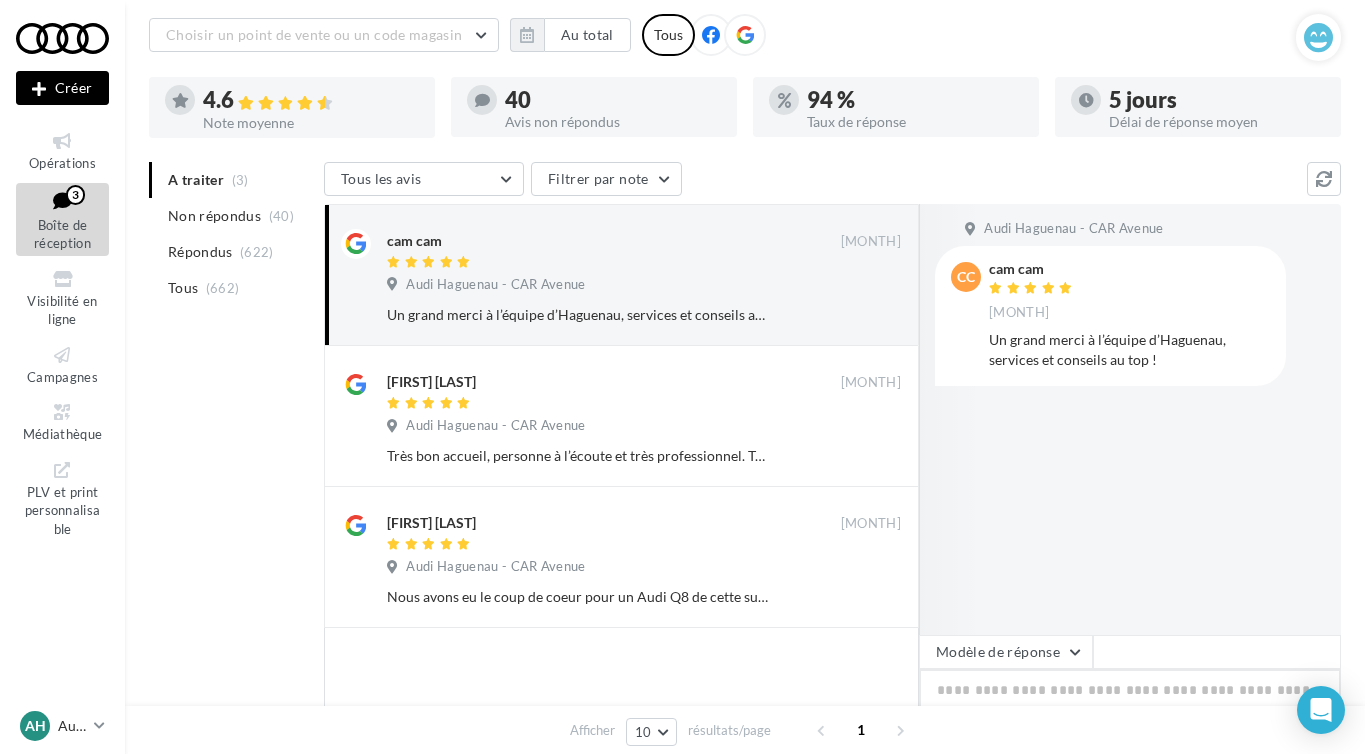 click at bounding box center (1130, 731) 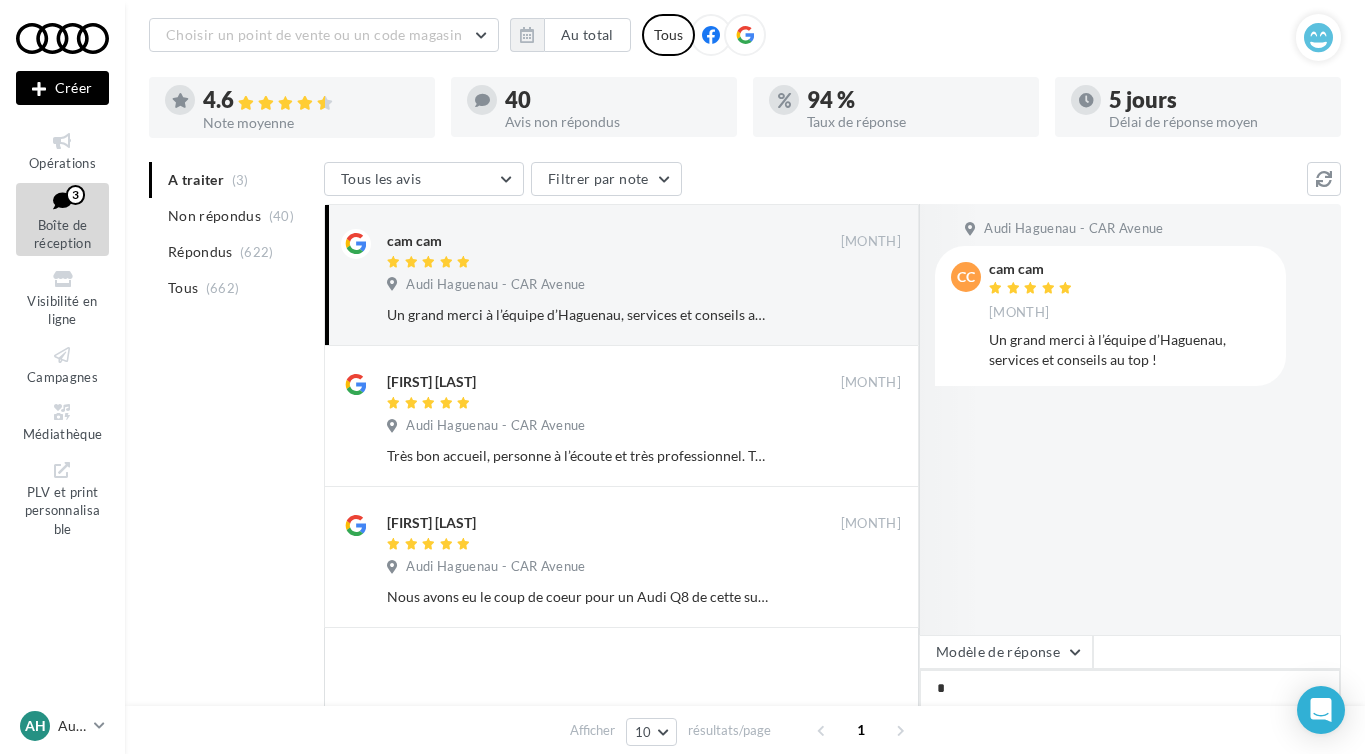 type on "**" 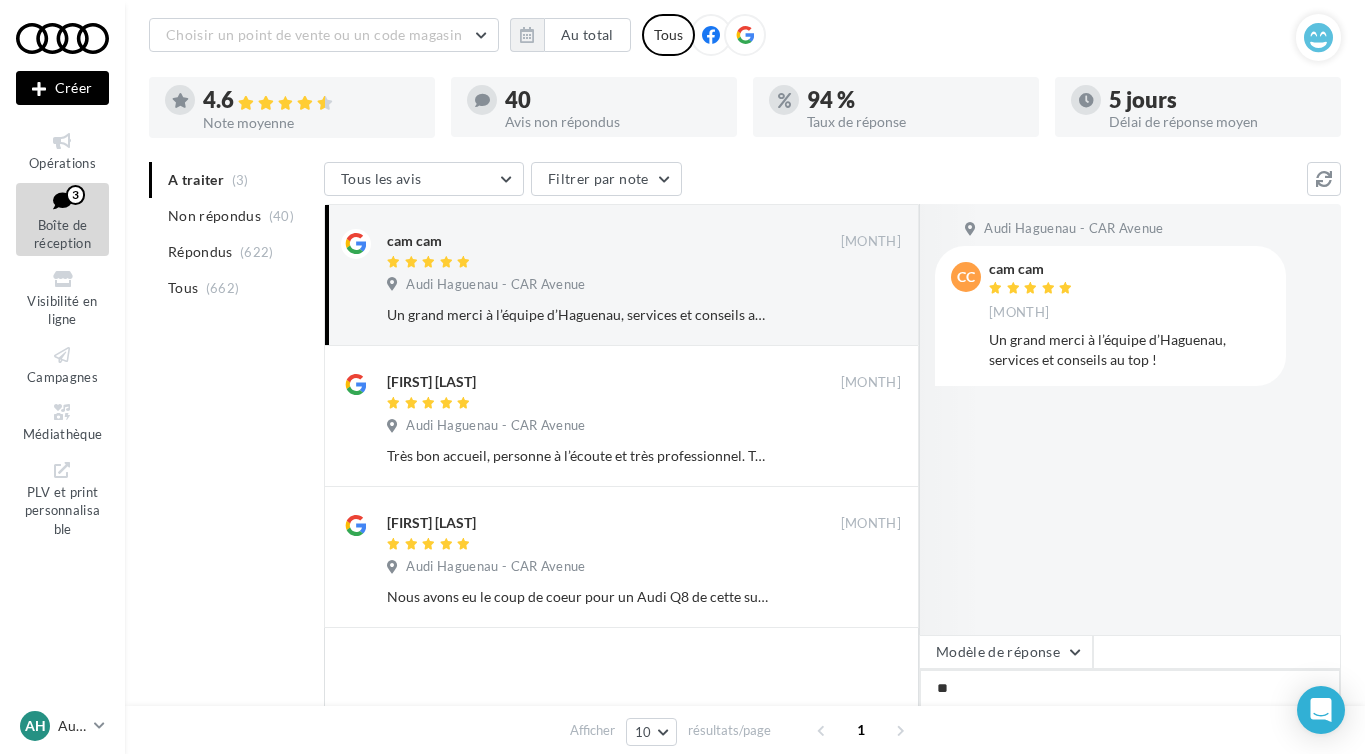 type on "***" 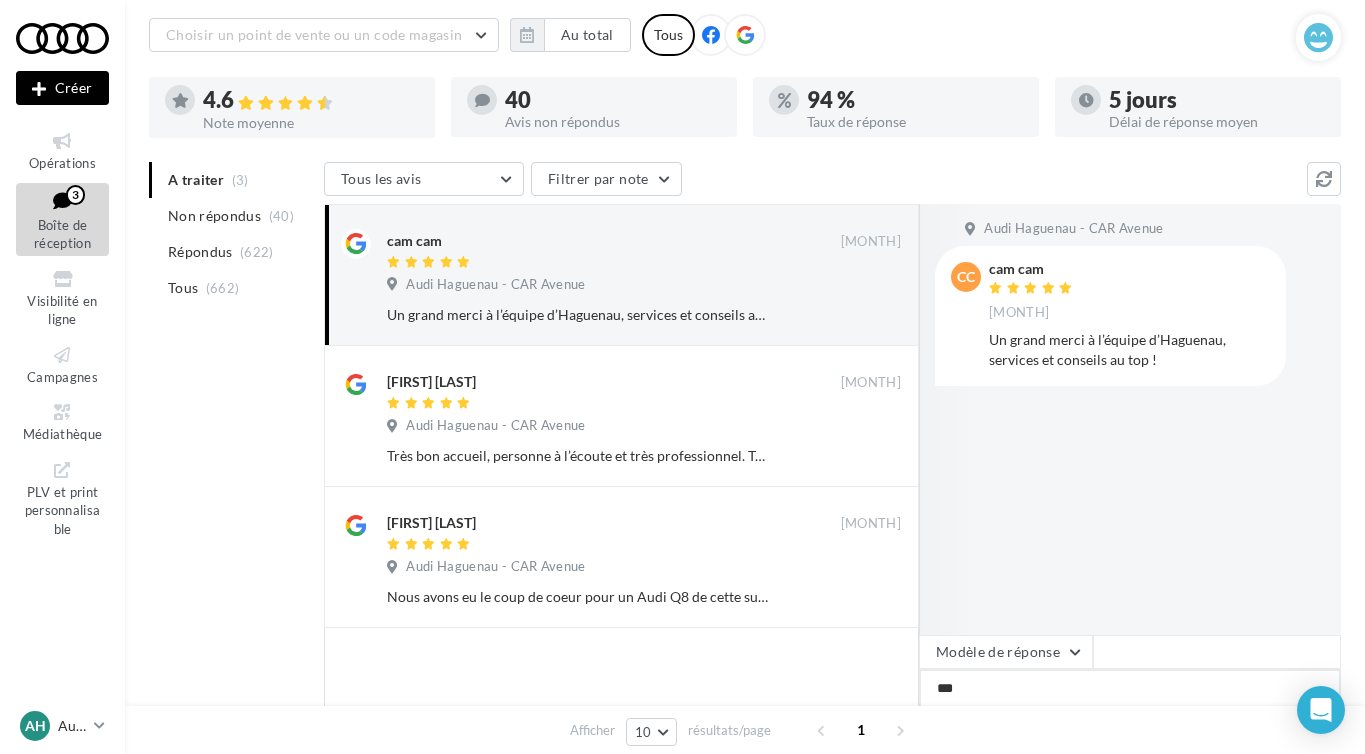 type on "****" 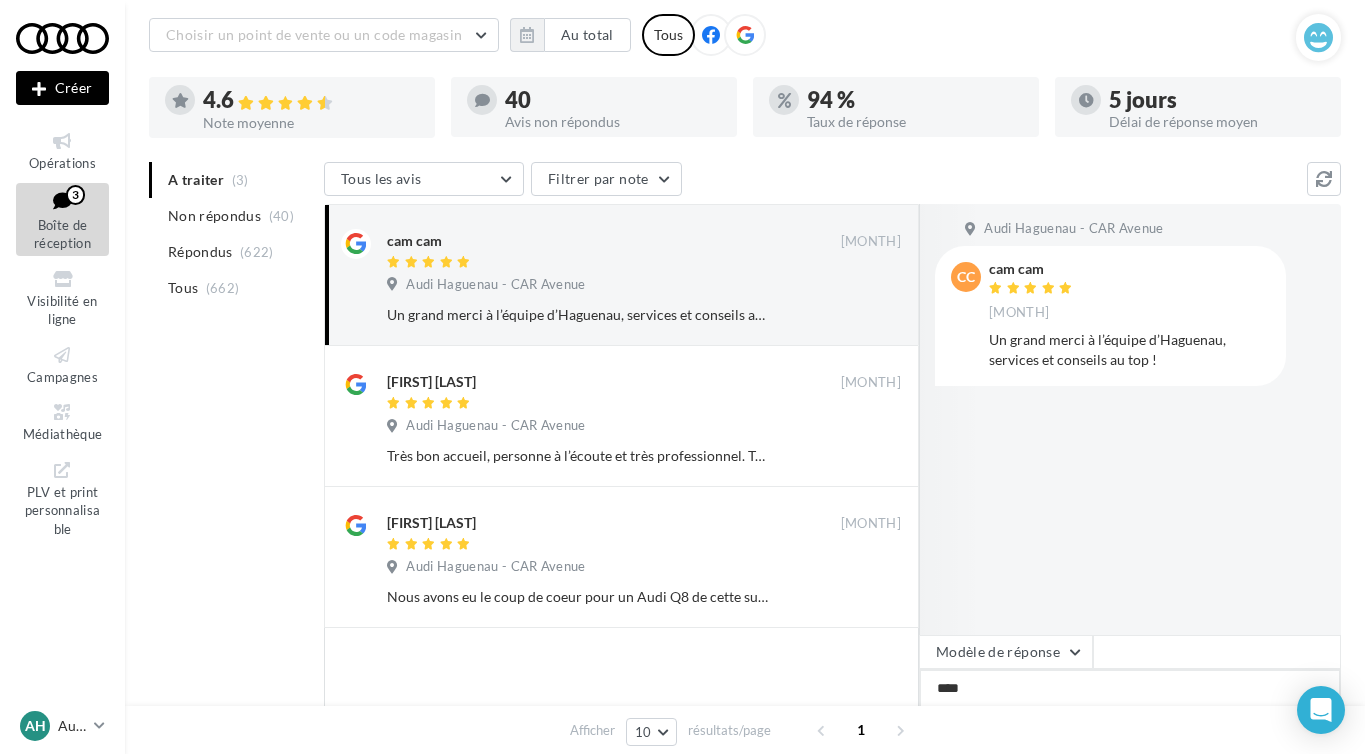 type on "*****" 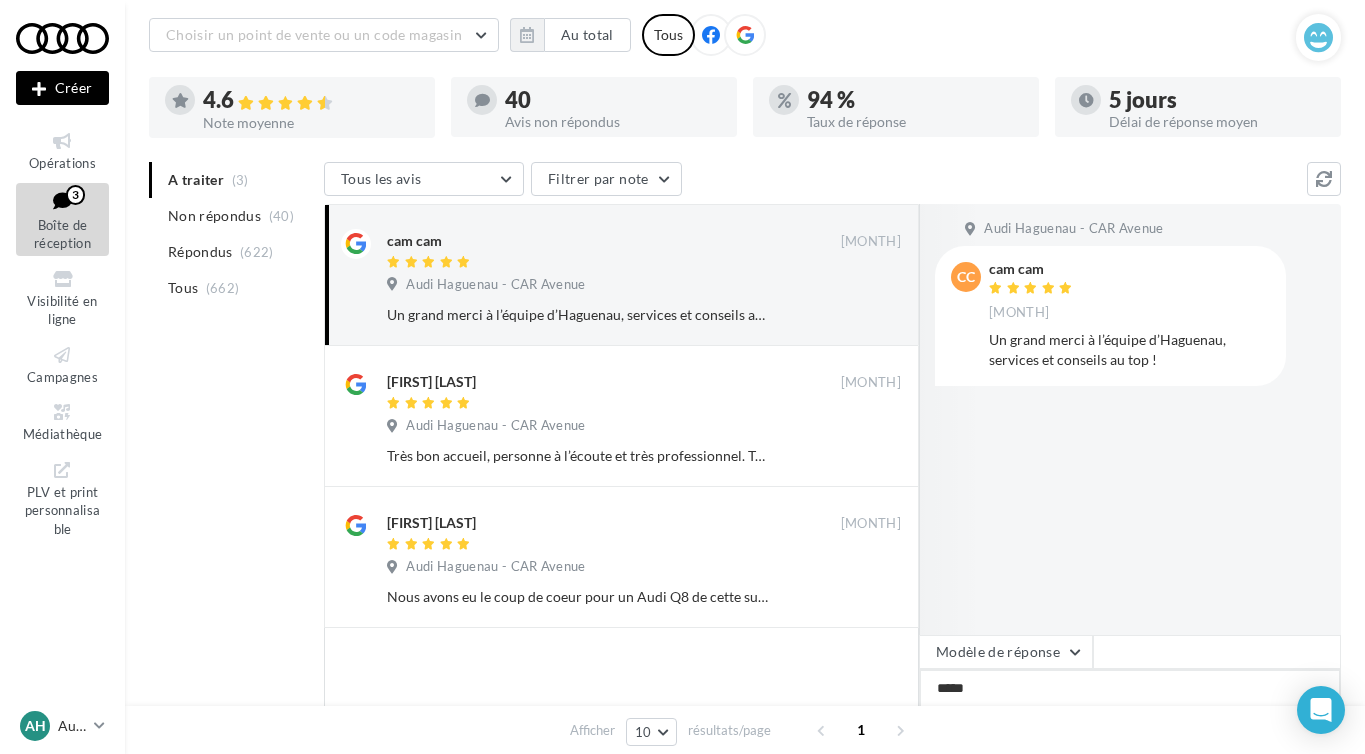 type on "******" 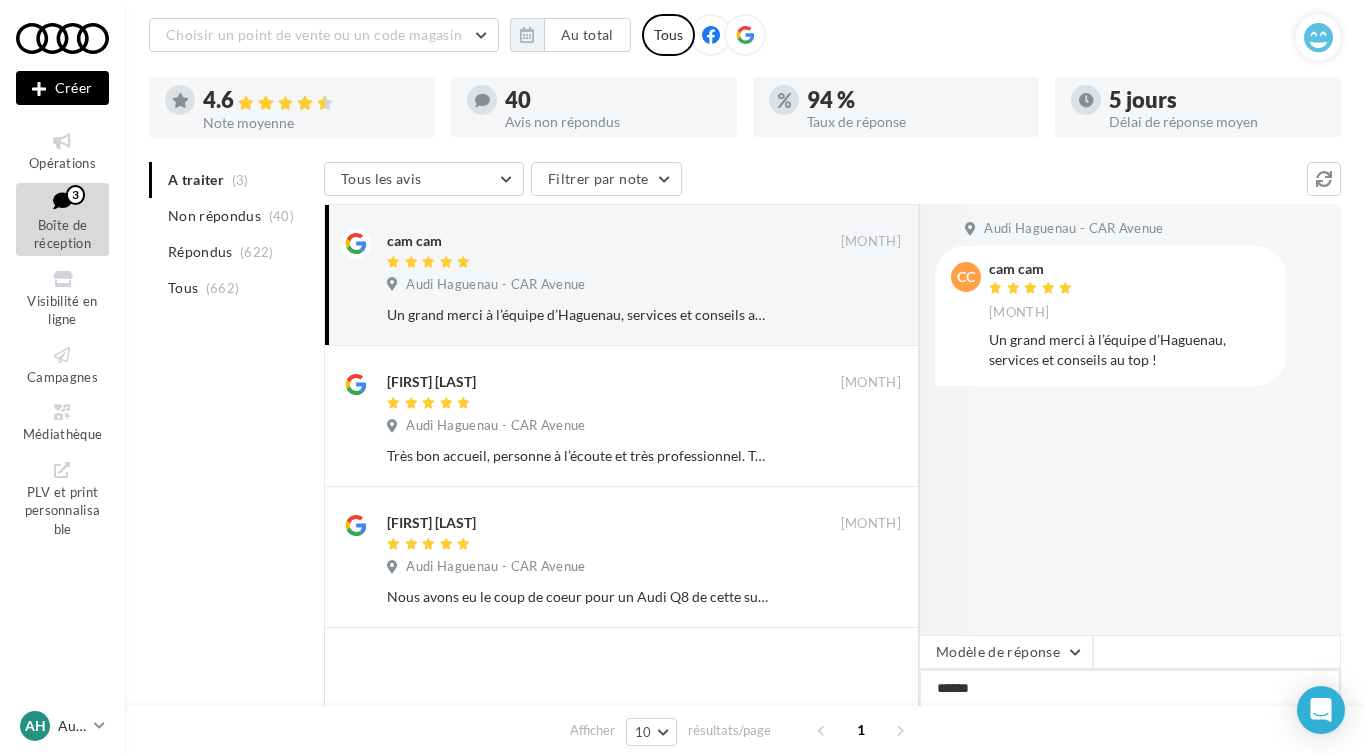 type on "*****" 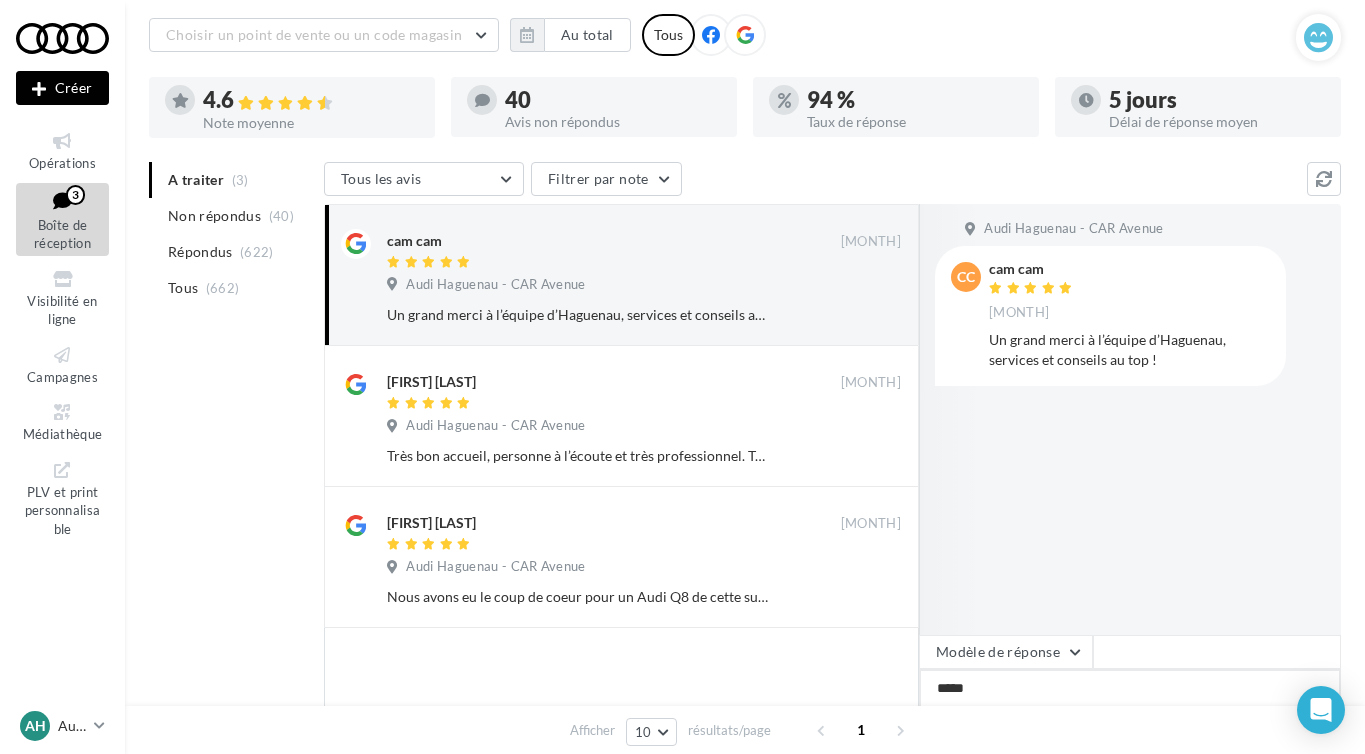 type on "****" 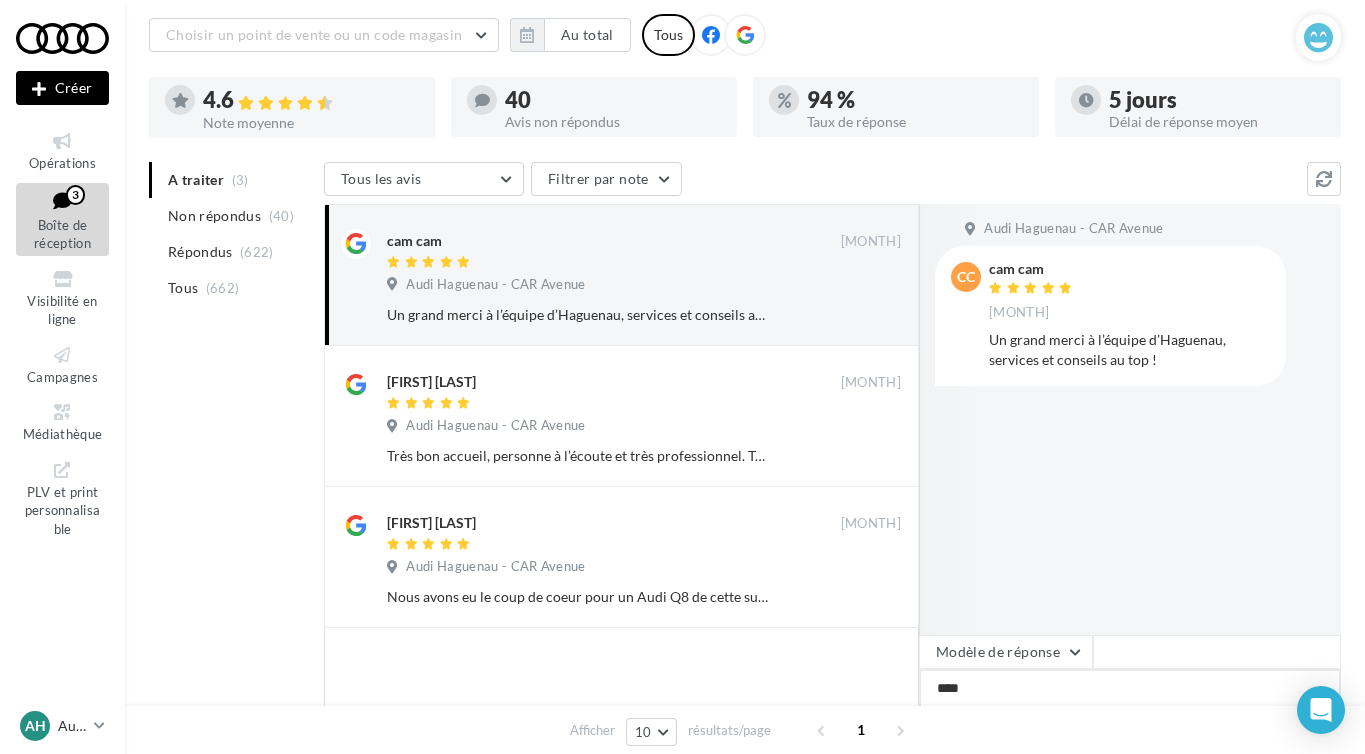type on "***" 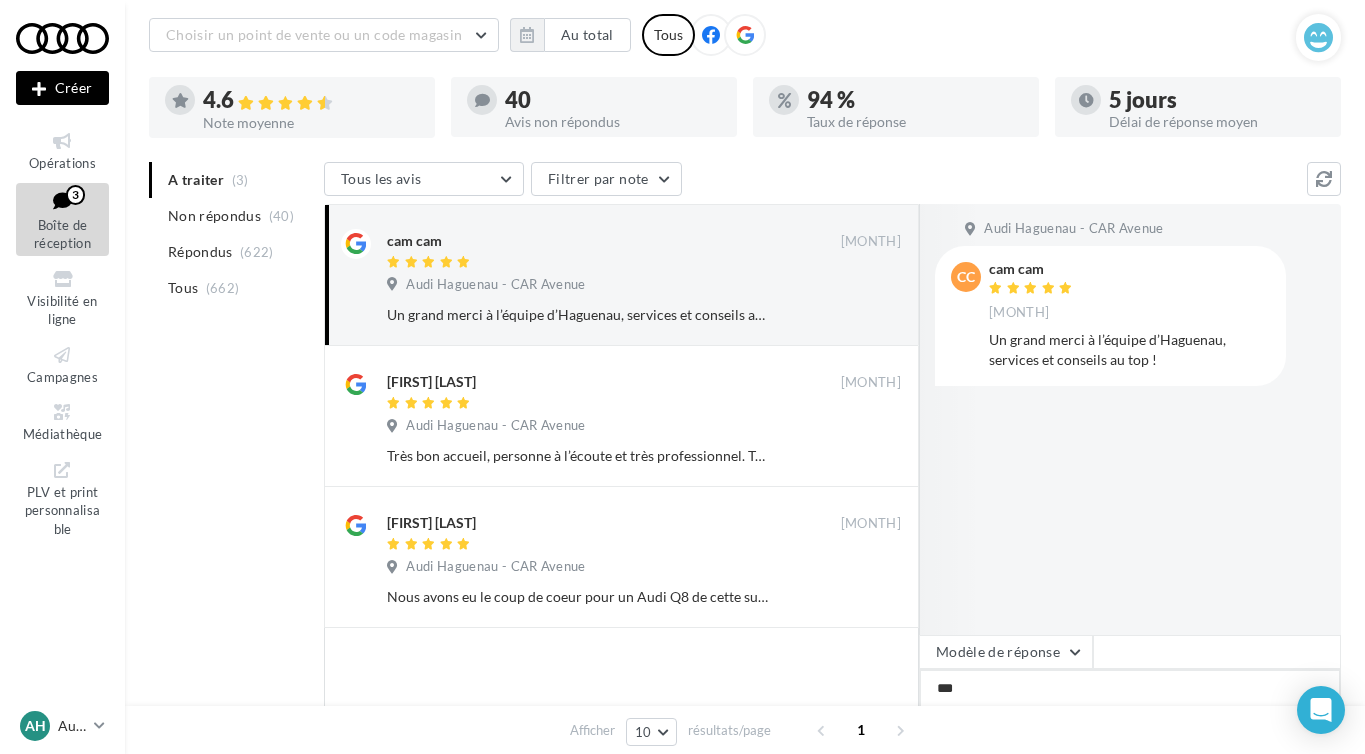 type on "****" 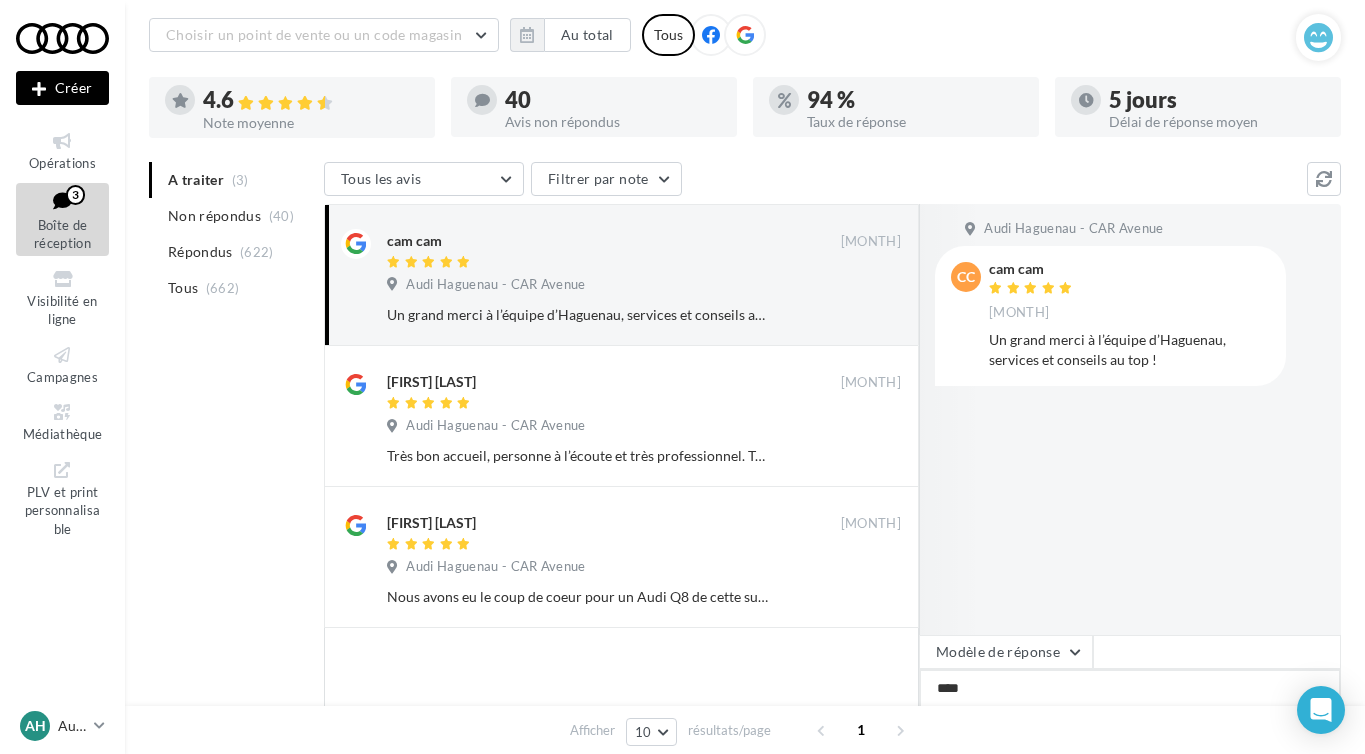 type on "*****" 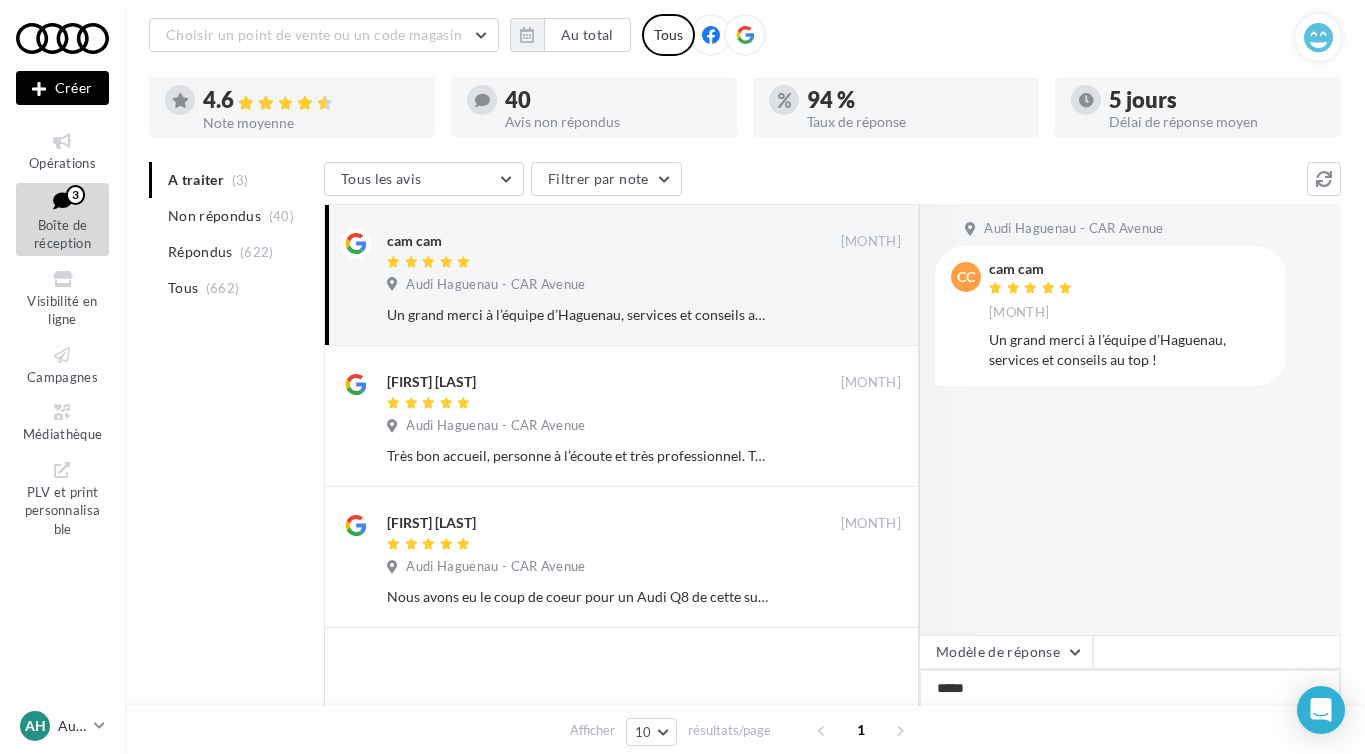 type on "******" 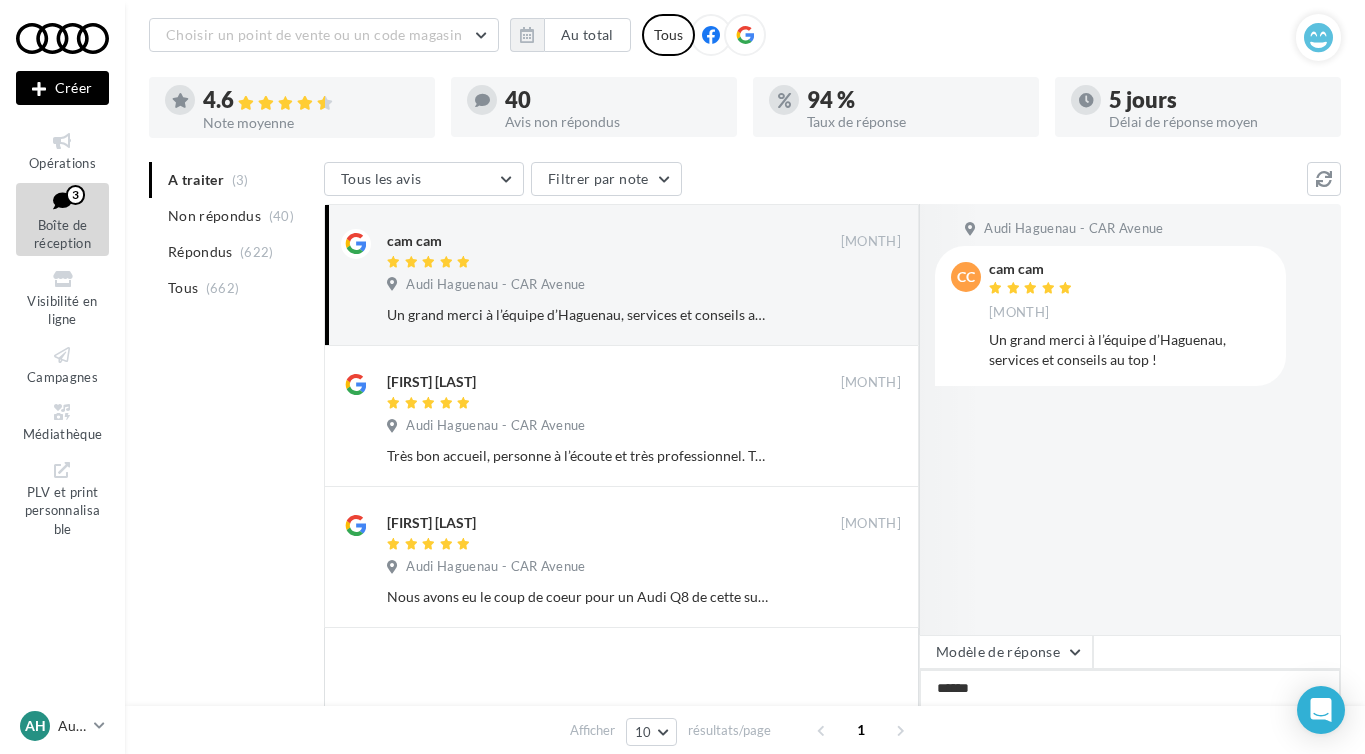 type on "*******" 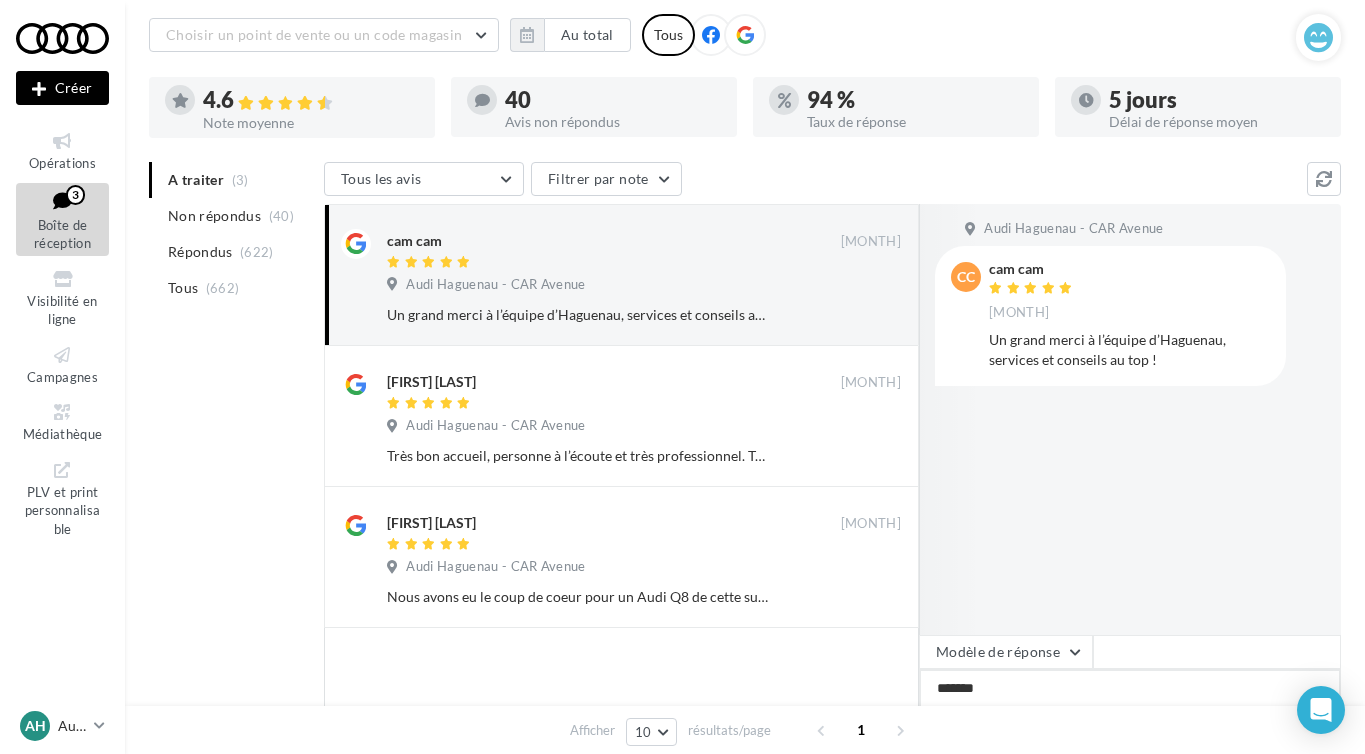 type on "*******" 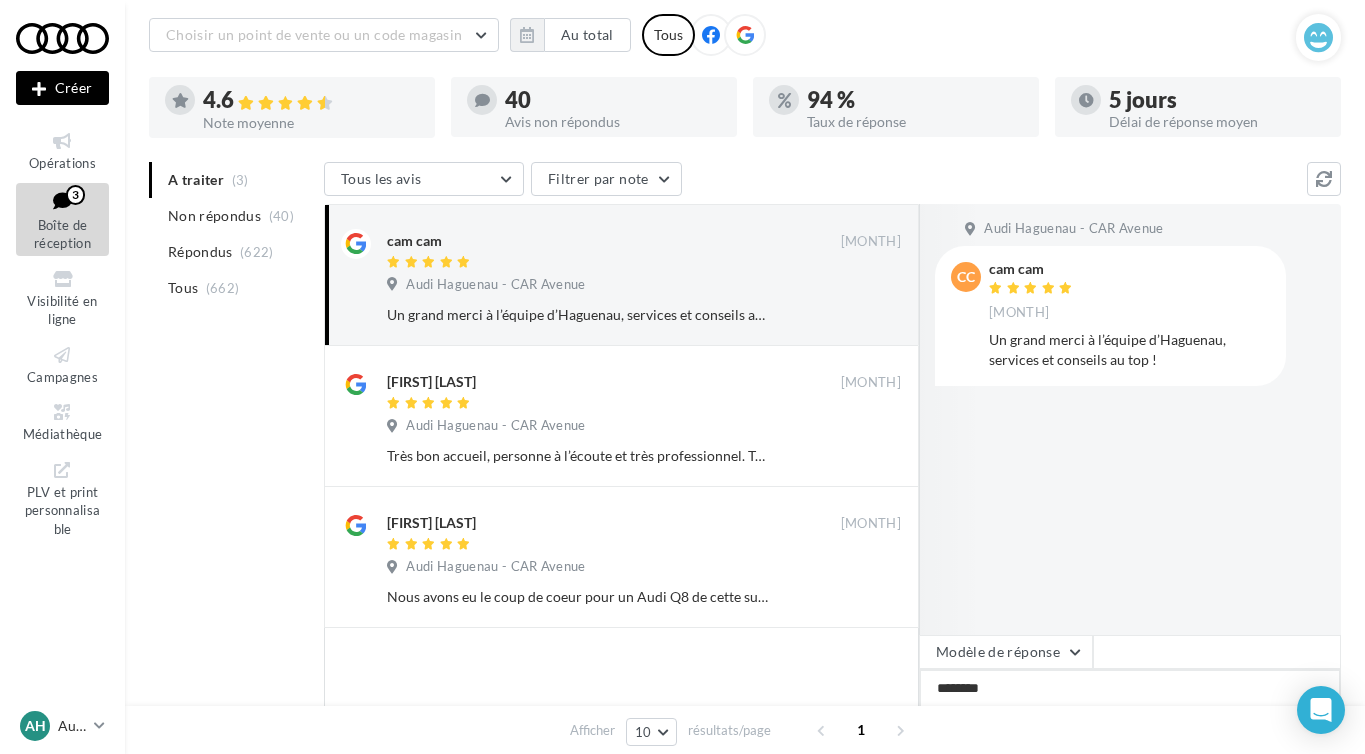 type on "*********" 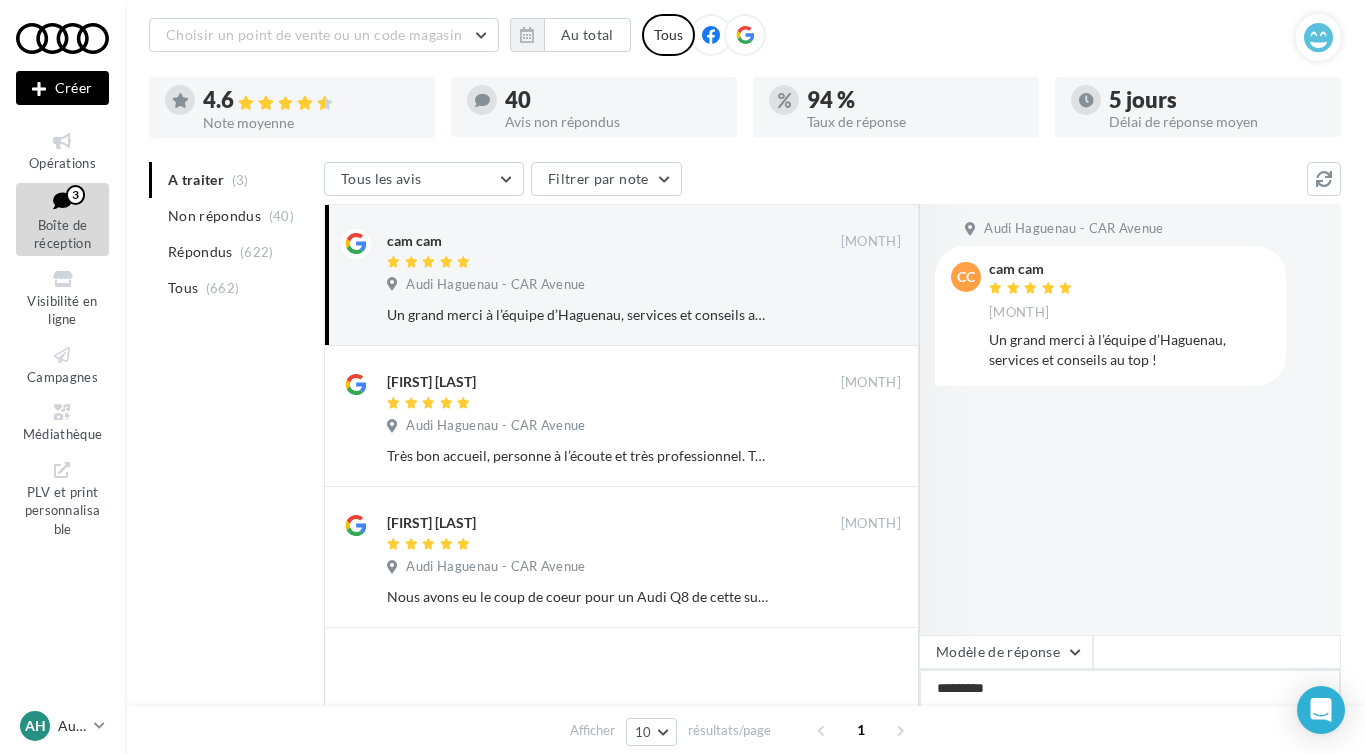 type on "**********" 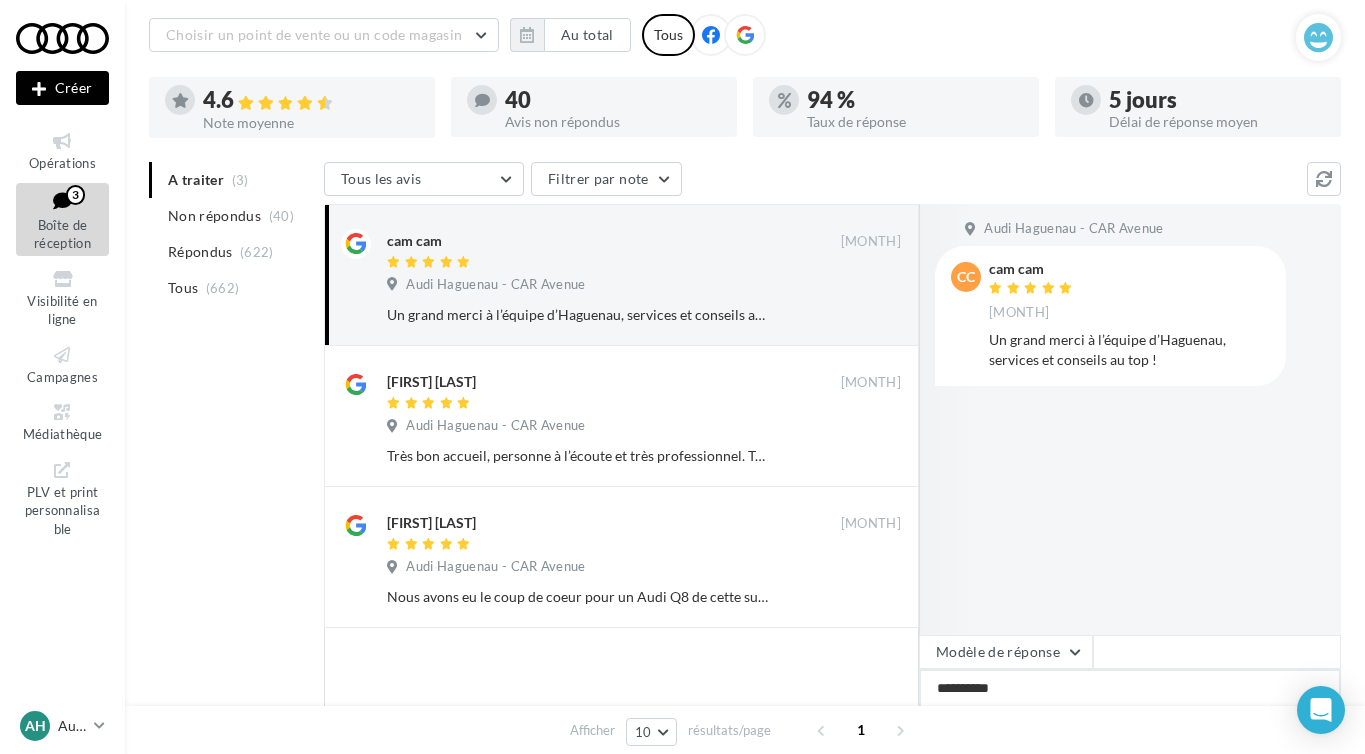 type on "**********" 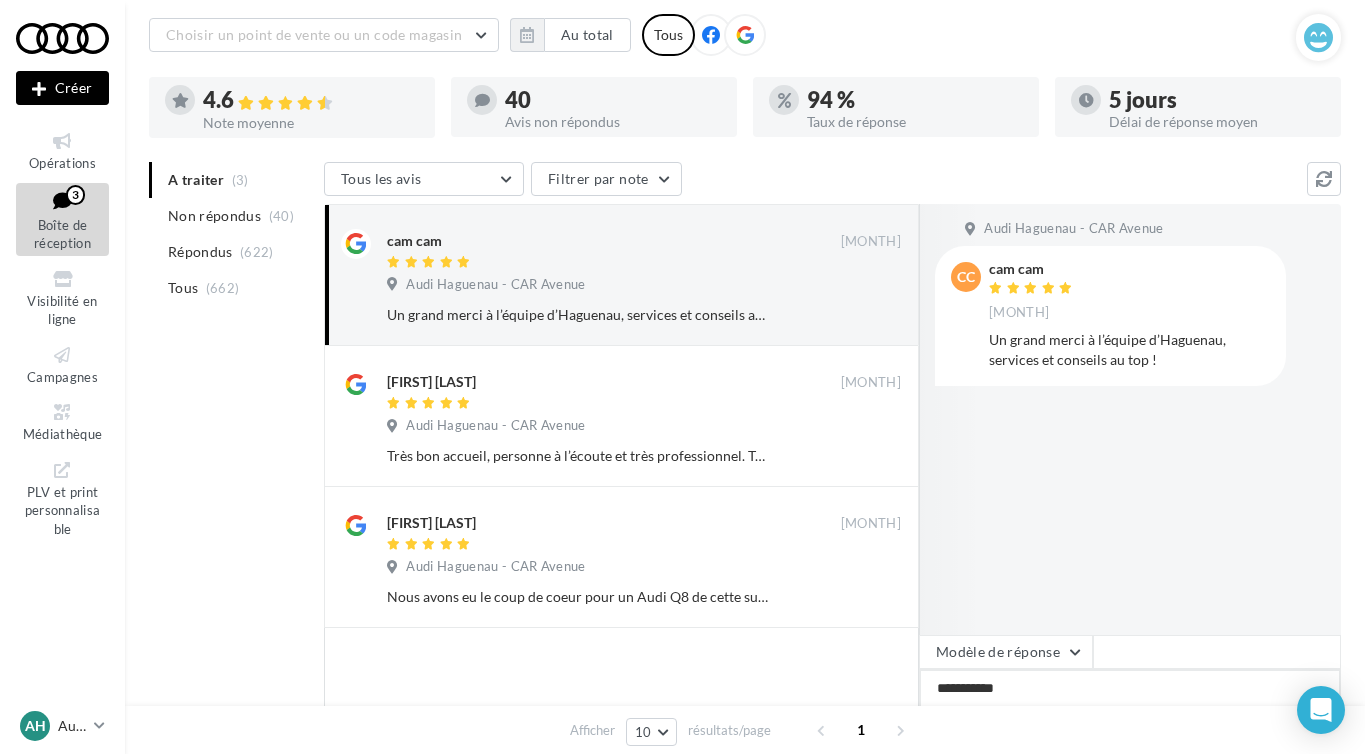 type on "**********" 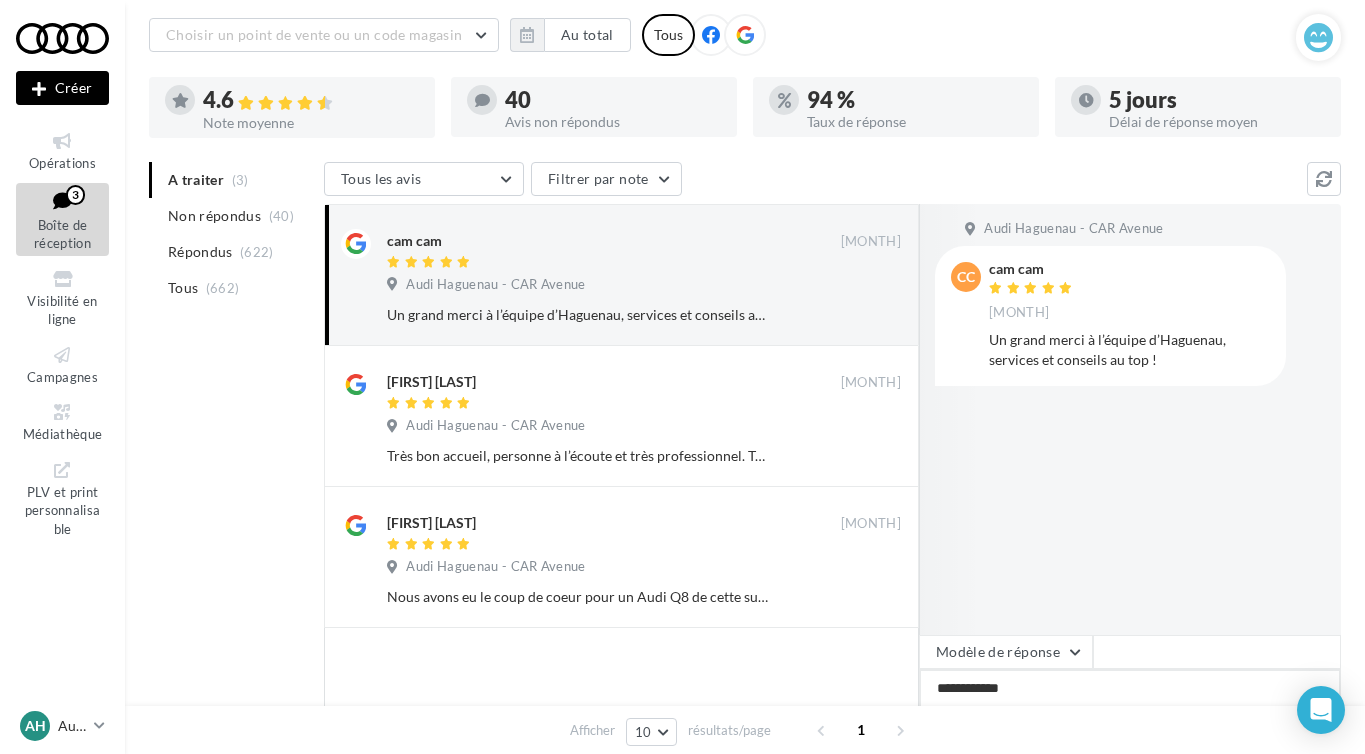 type on "**********" 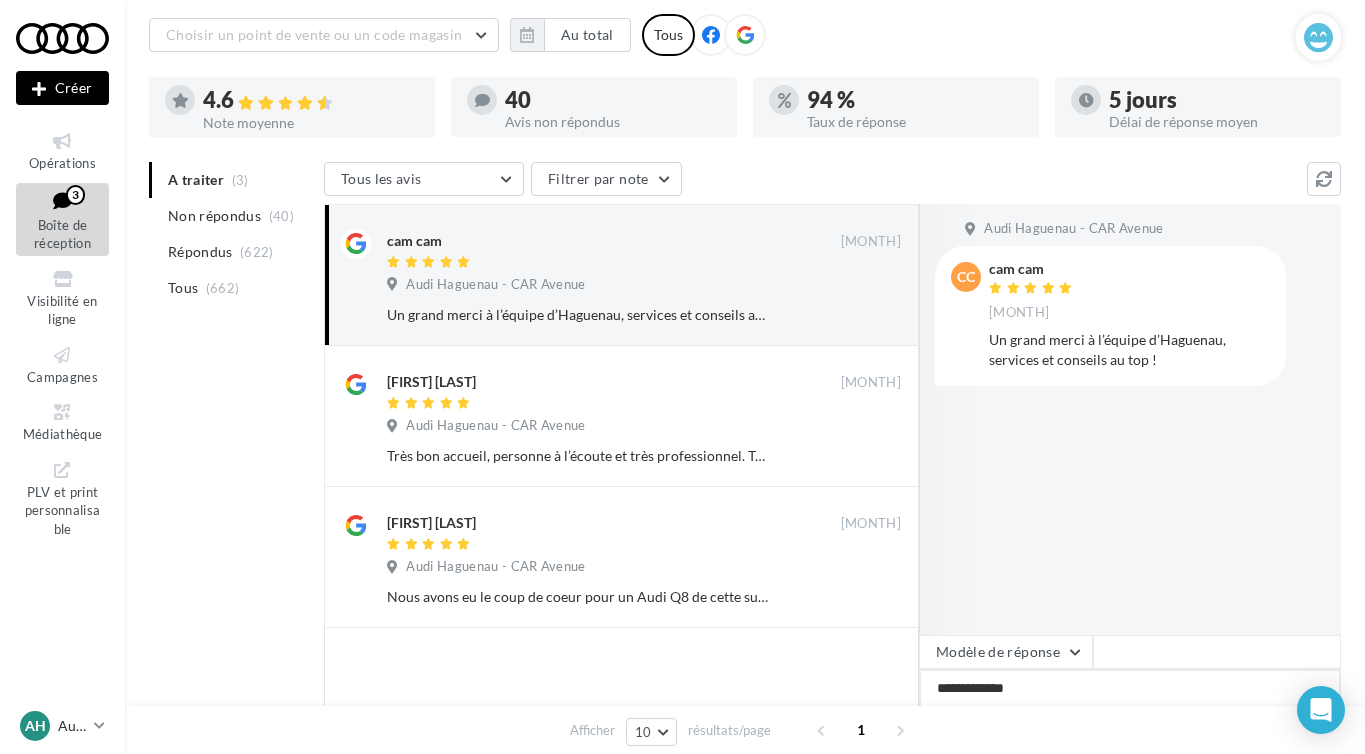 type on "**********" 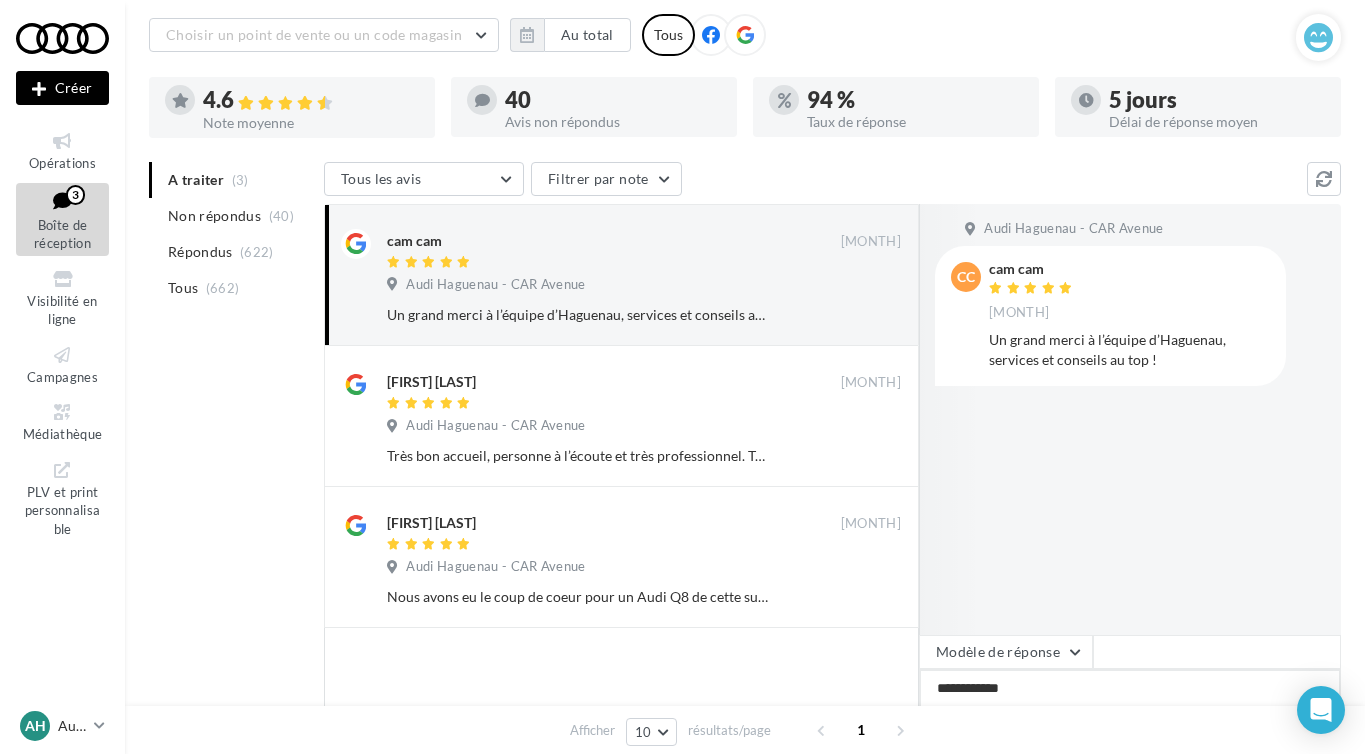 type on "**********" 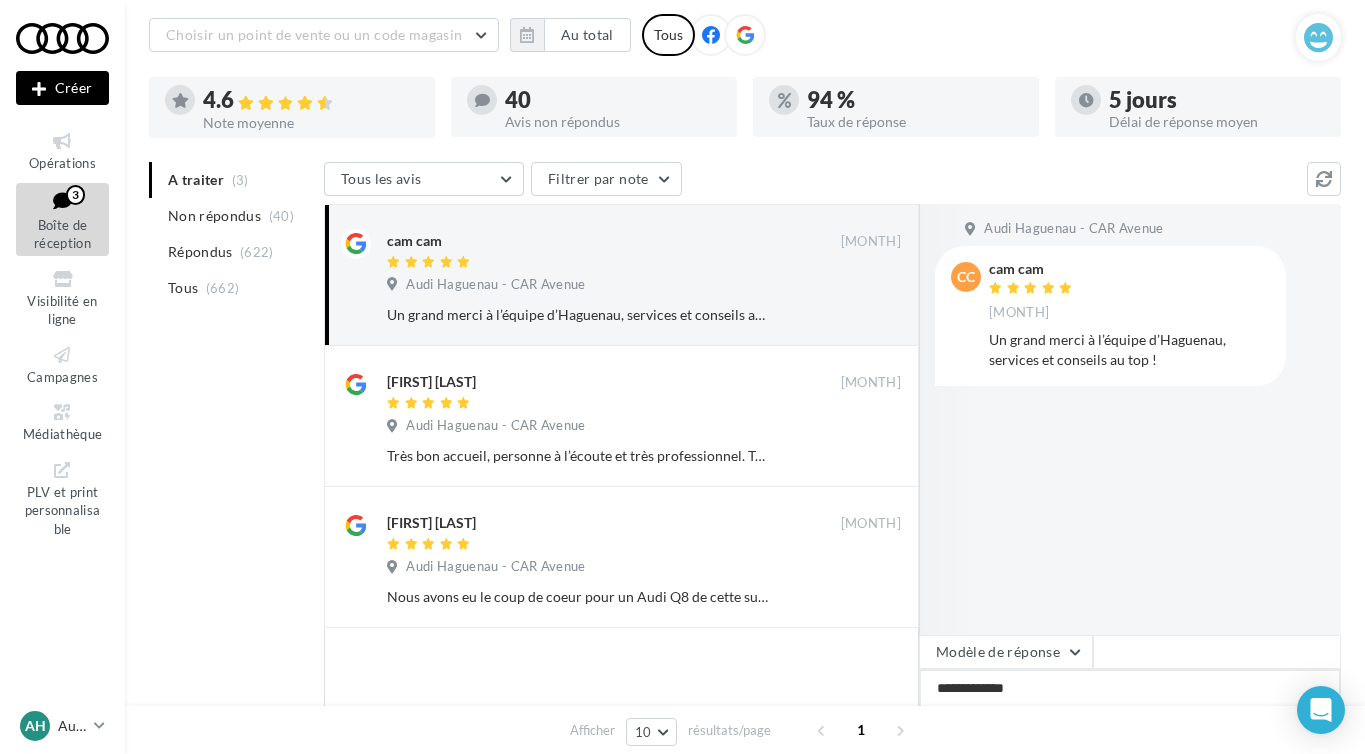 type on "**********" 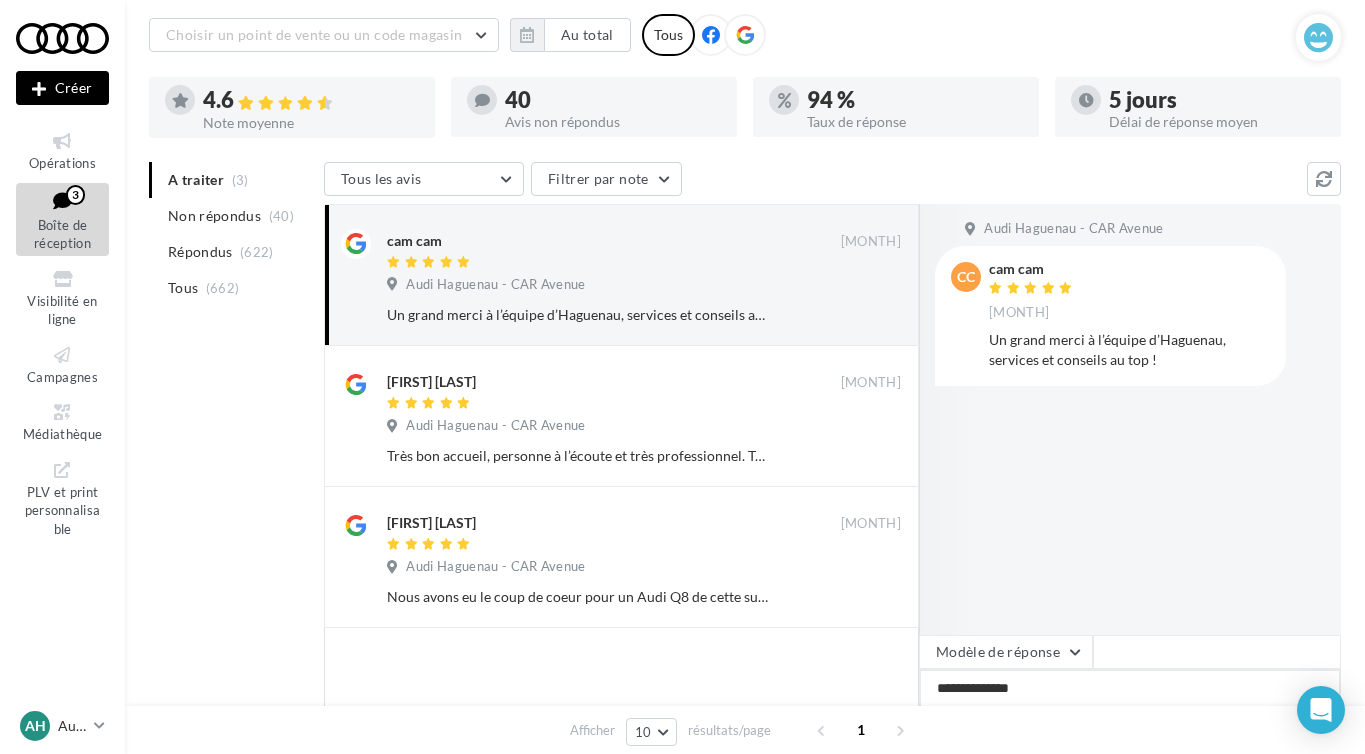 type on "**********" 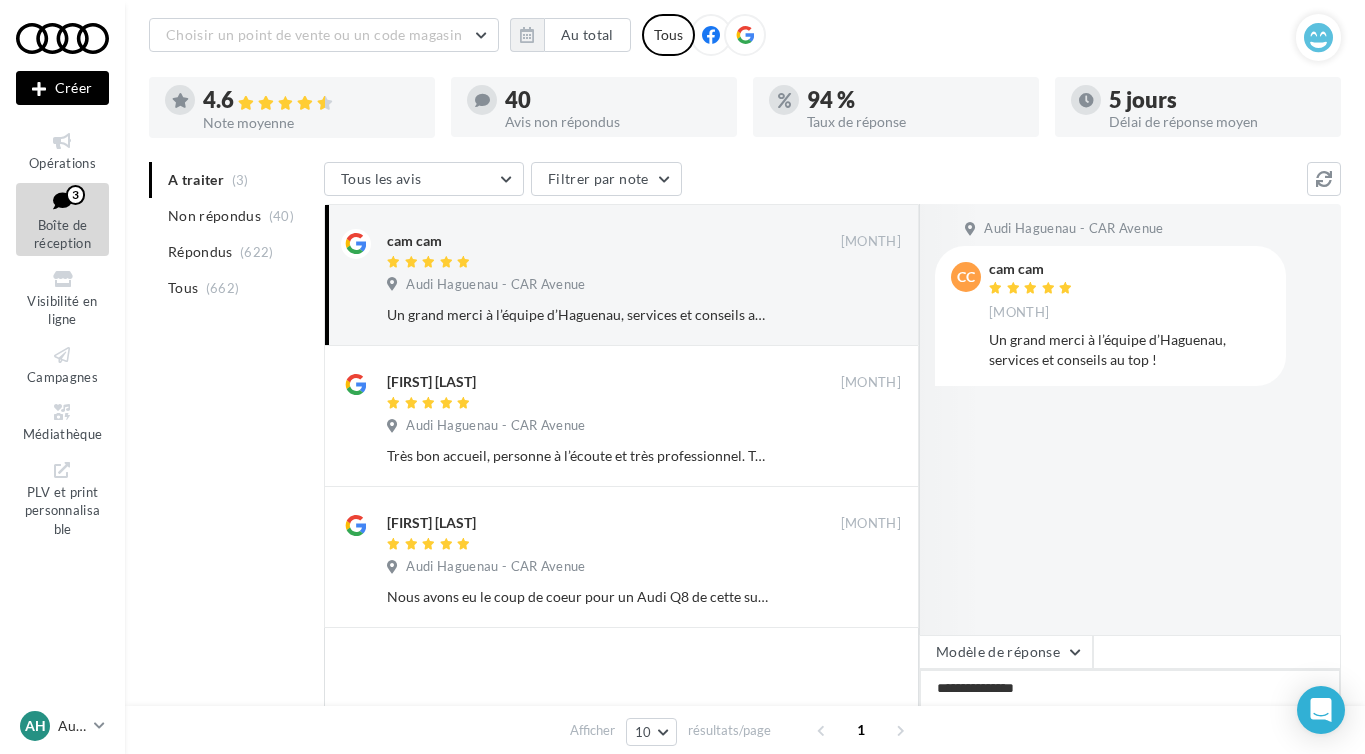 type on "**********" 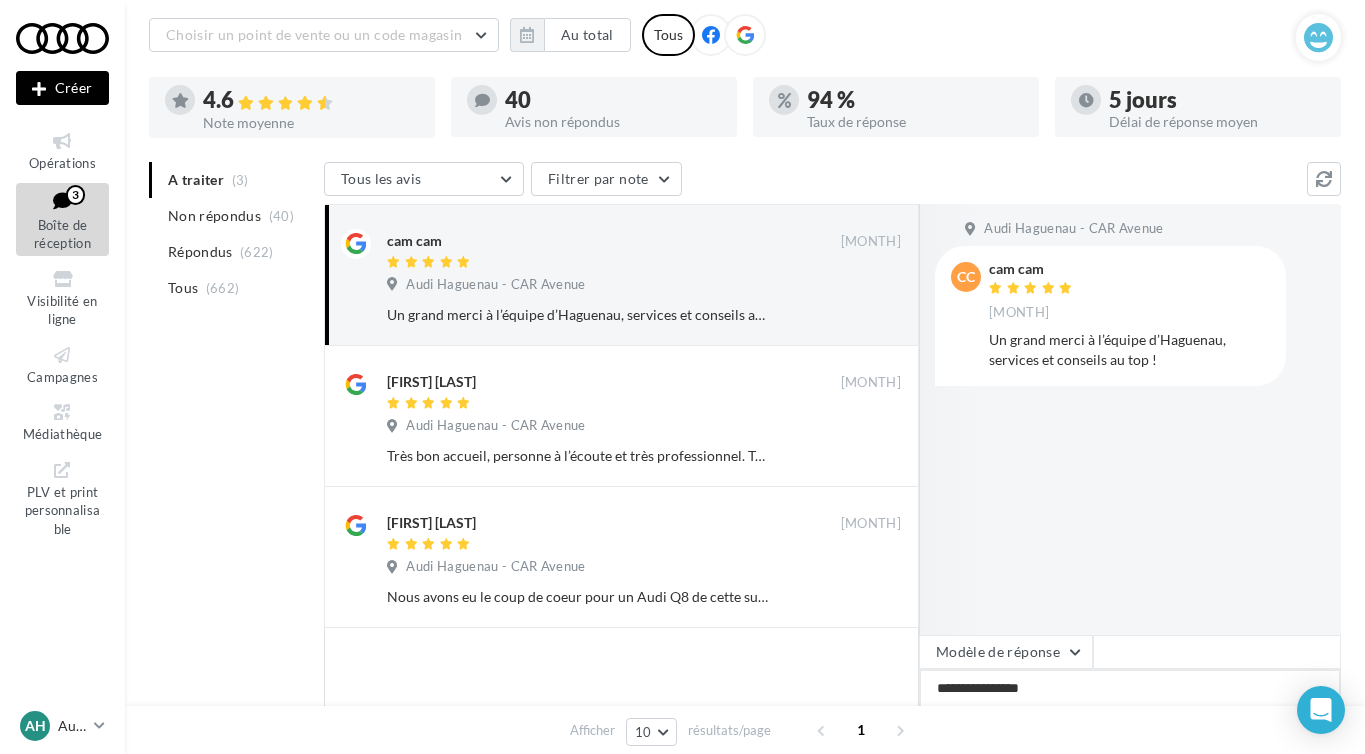 type on "**********" 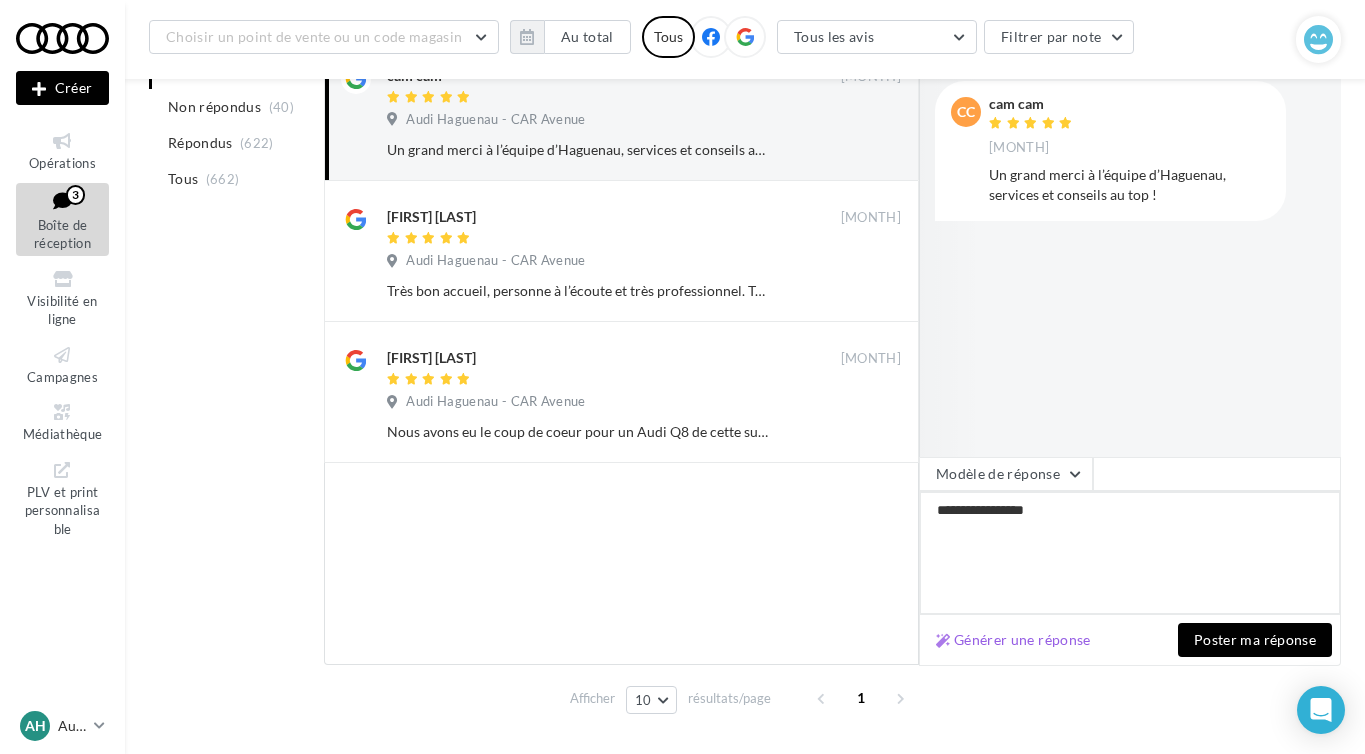 scroll, scrollTop: 298, scrollLeft: 0, axis: vertical 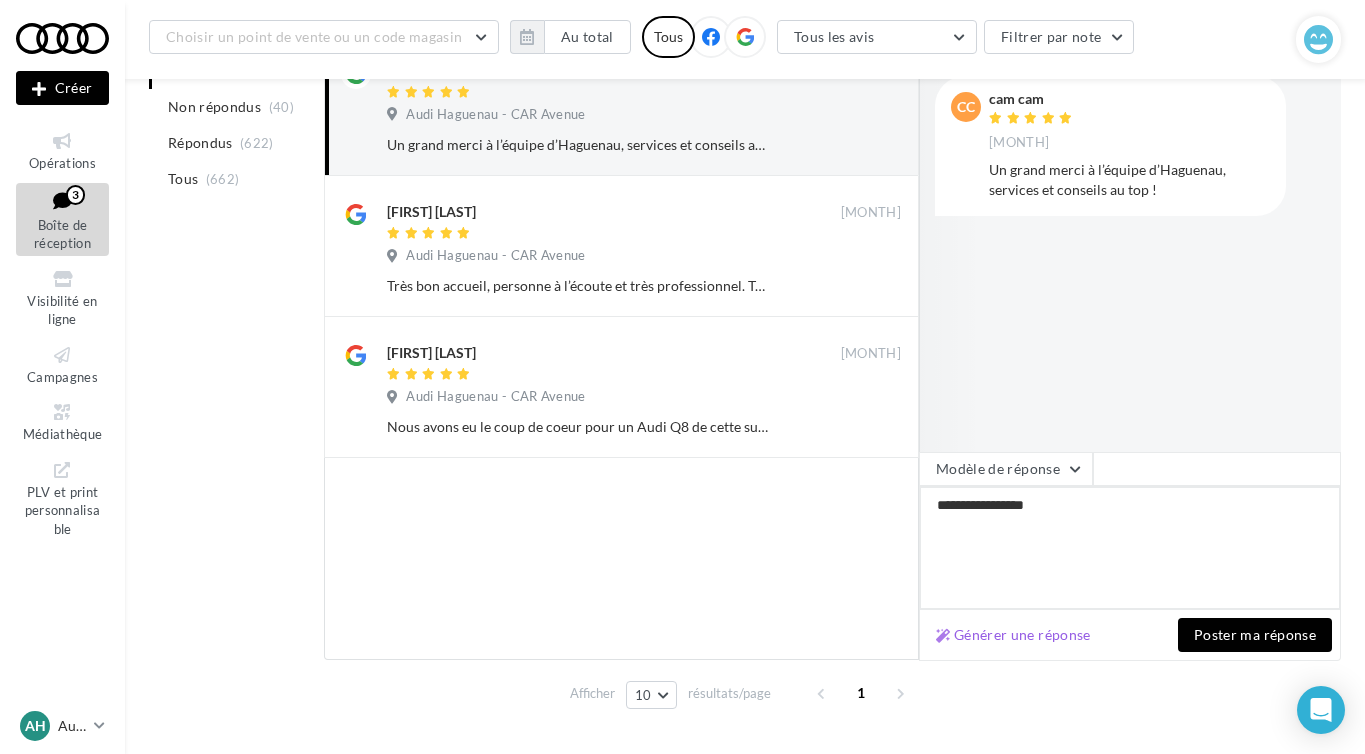 type on "**********" 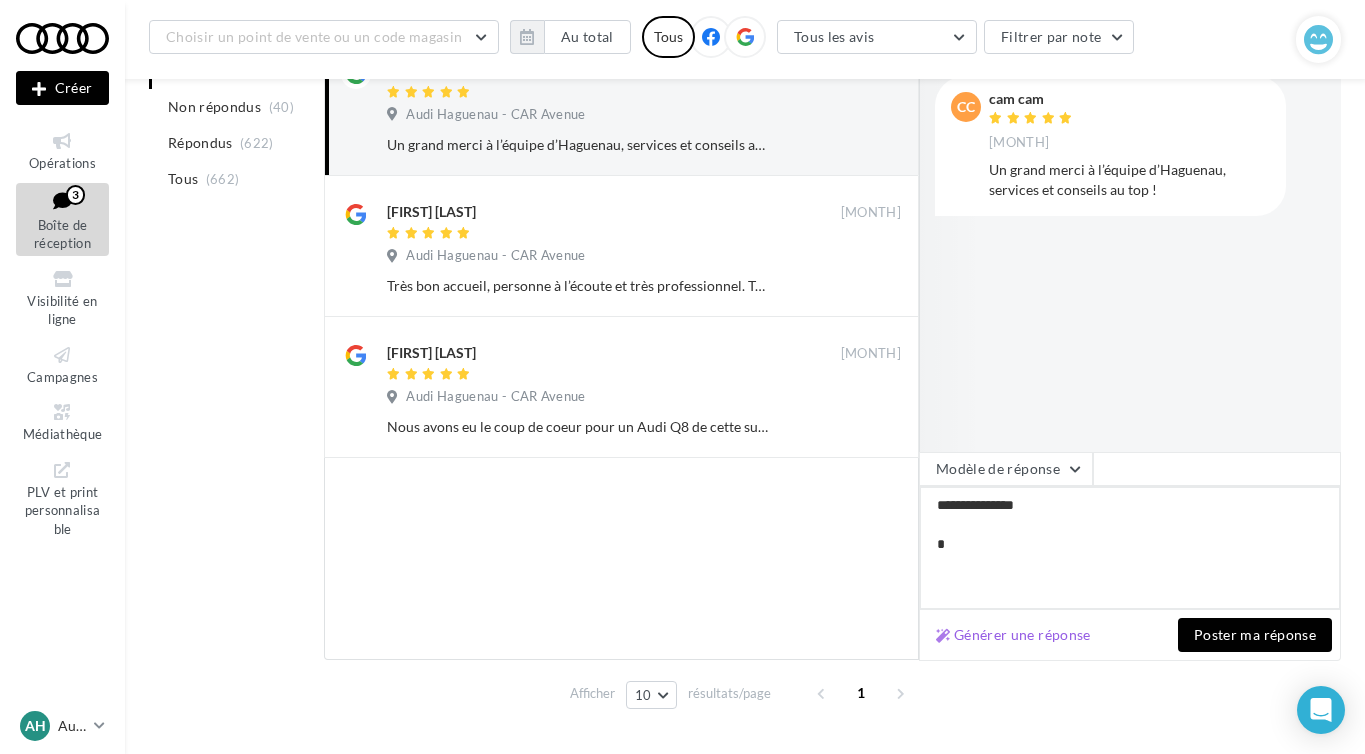 type on "**********" 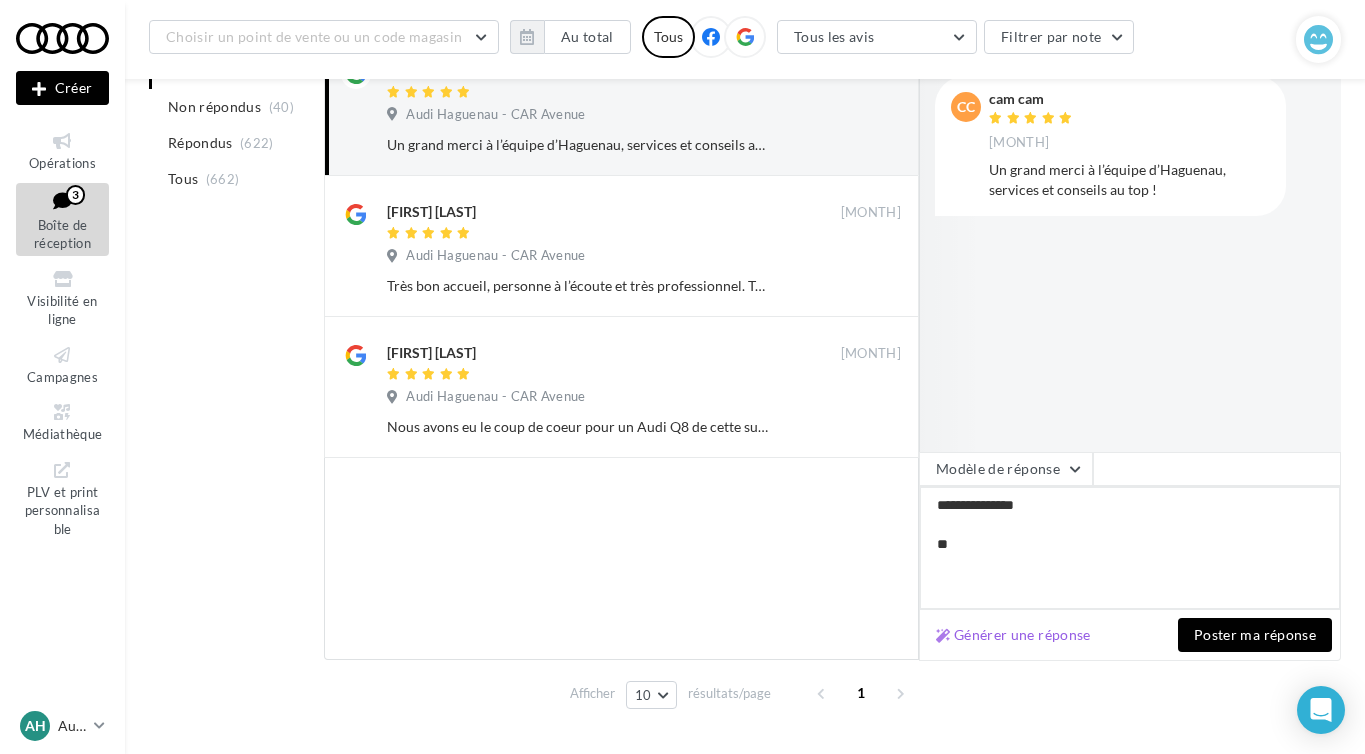 type on "**********" 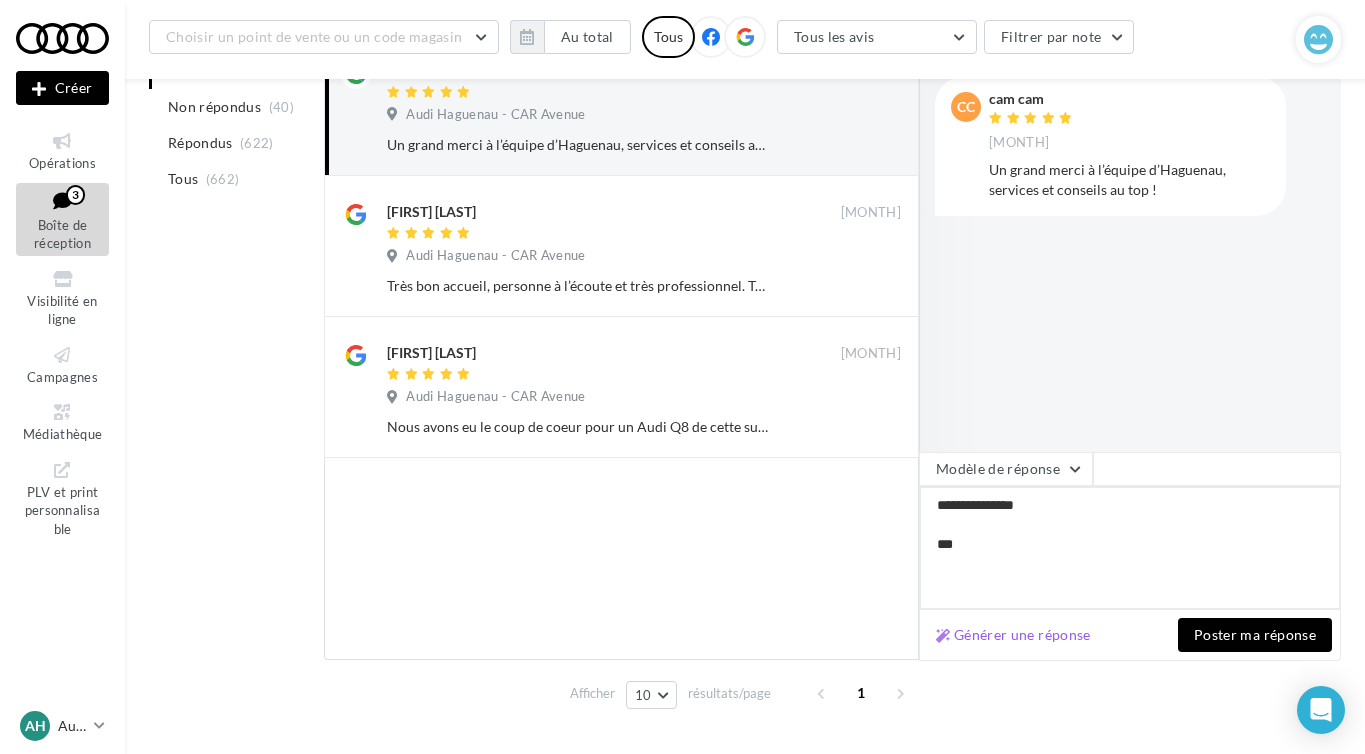 type on "**********" 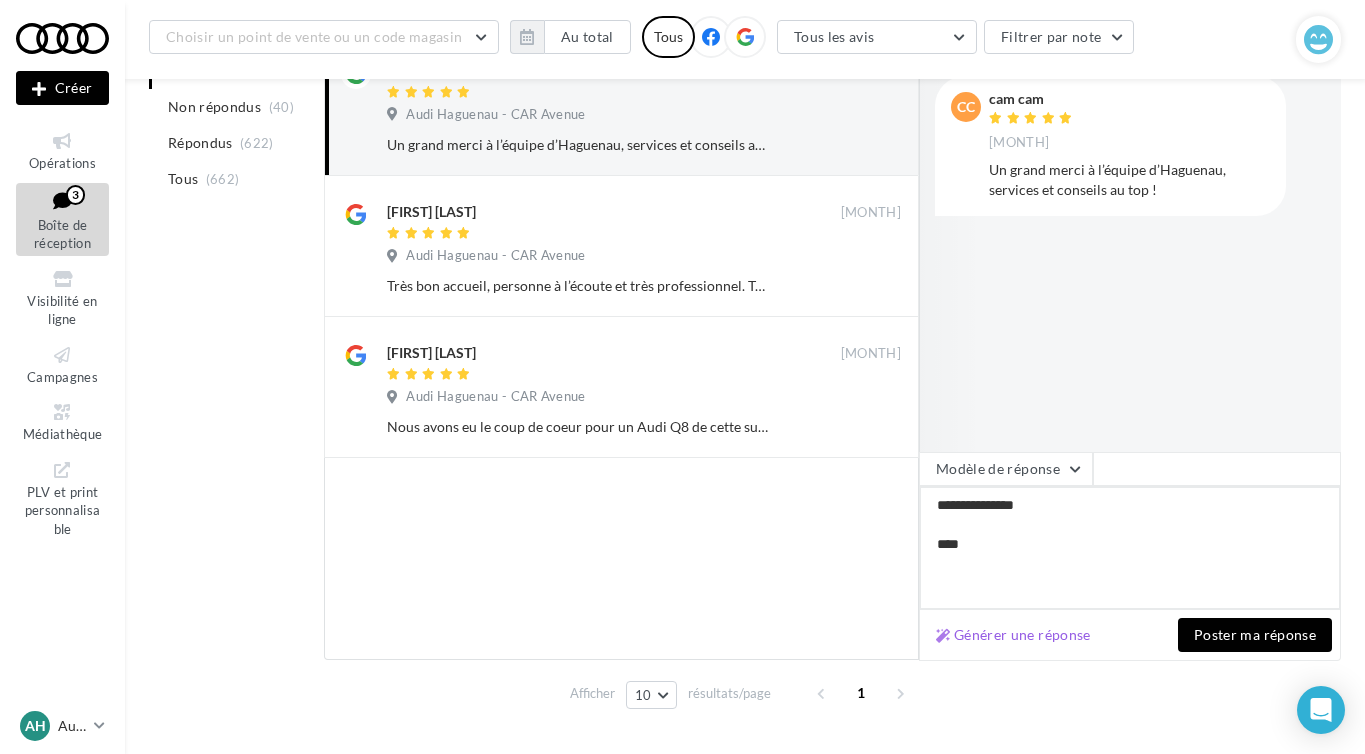 type on "**********" 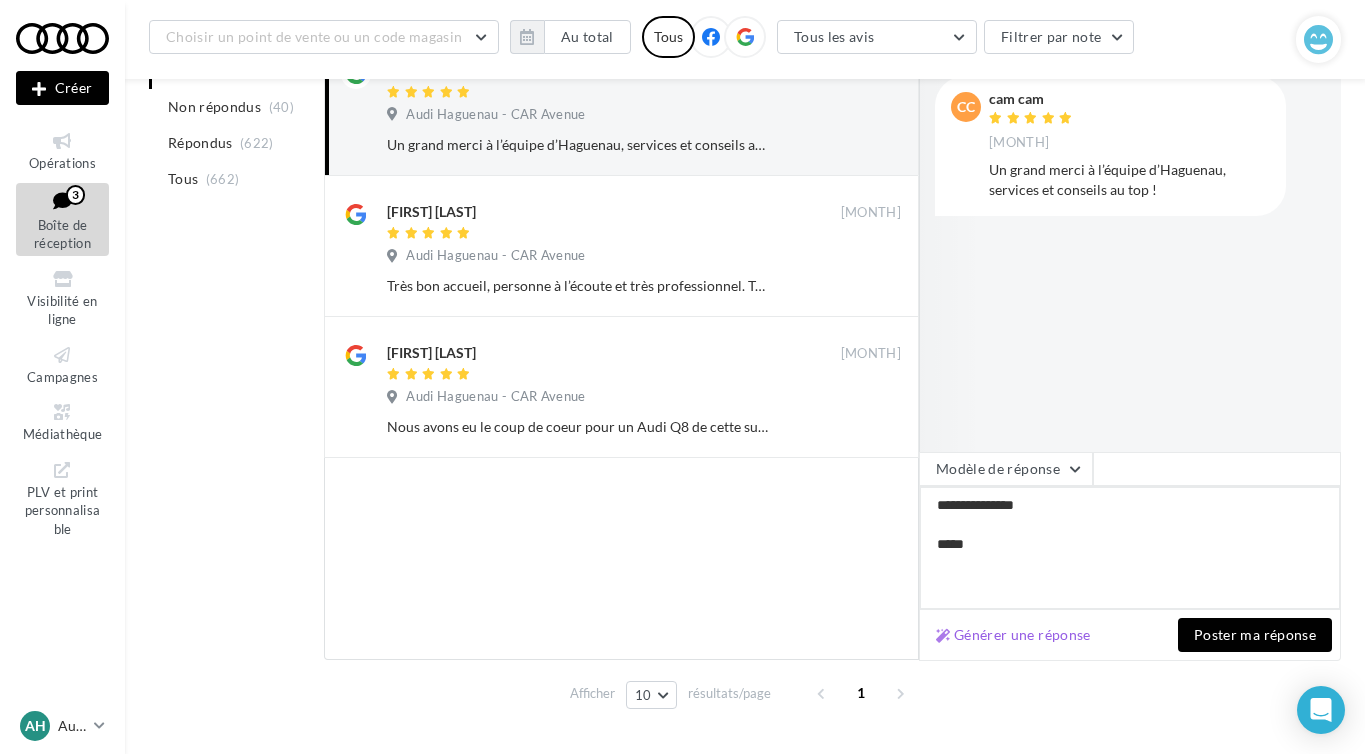 type on "**********" 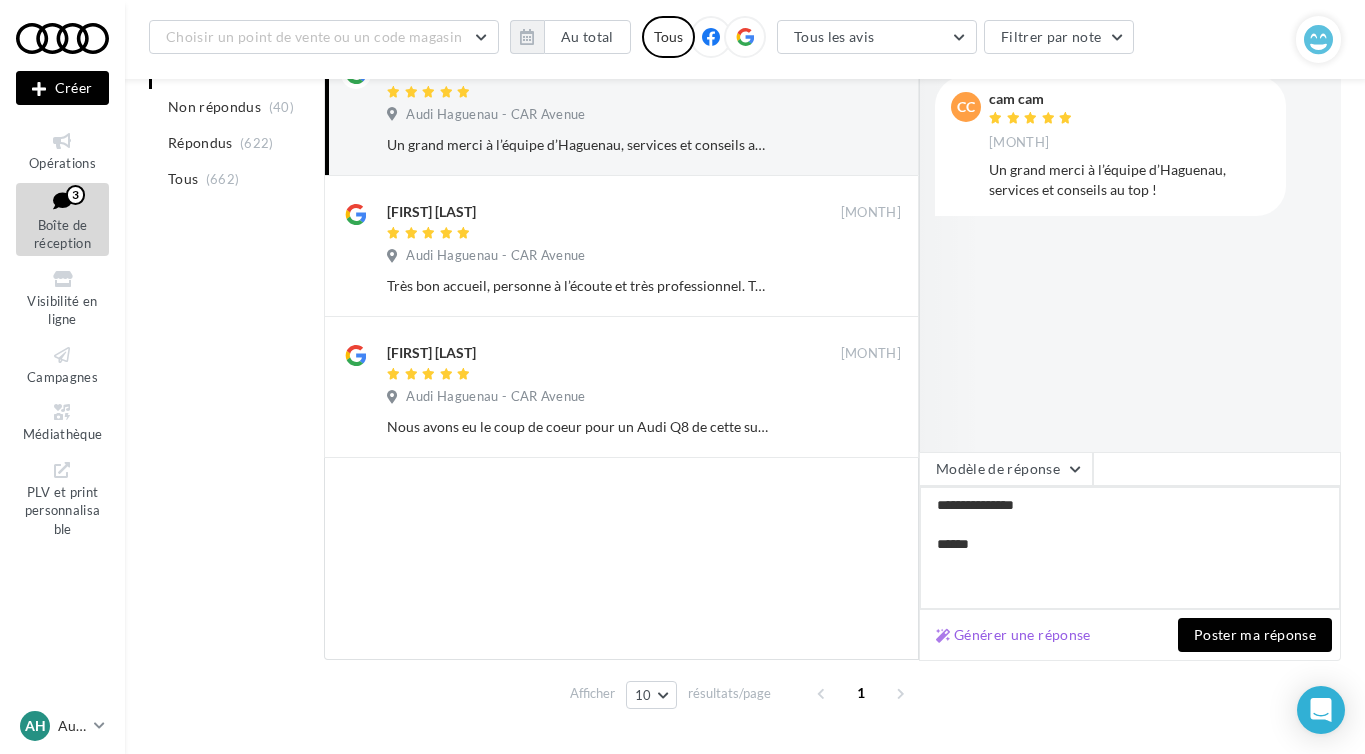 type on "**********" 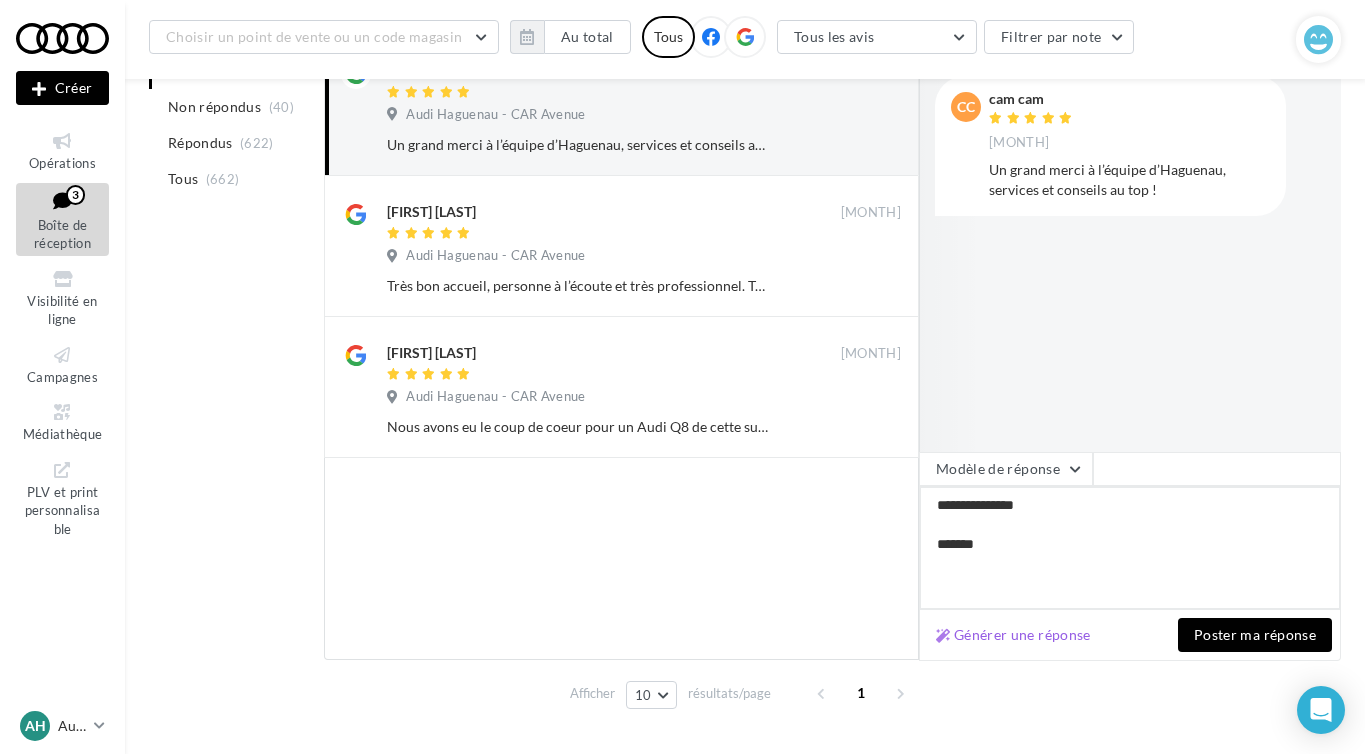 type on "**********" 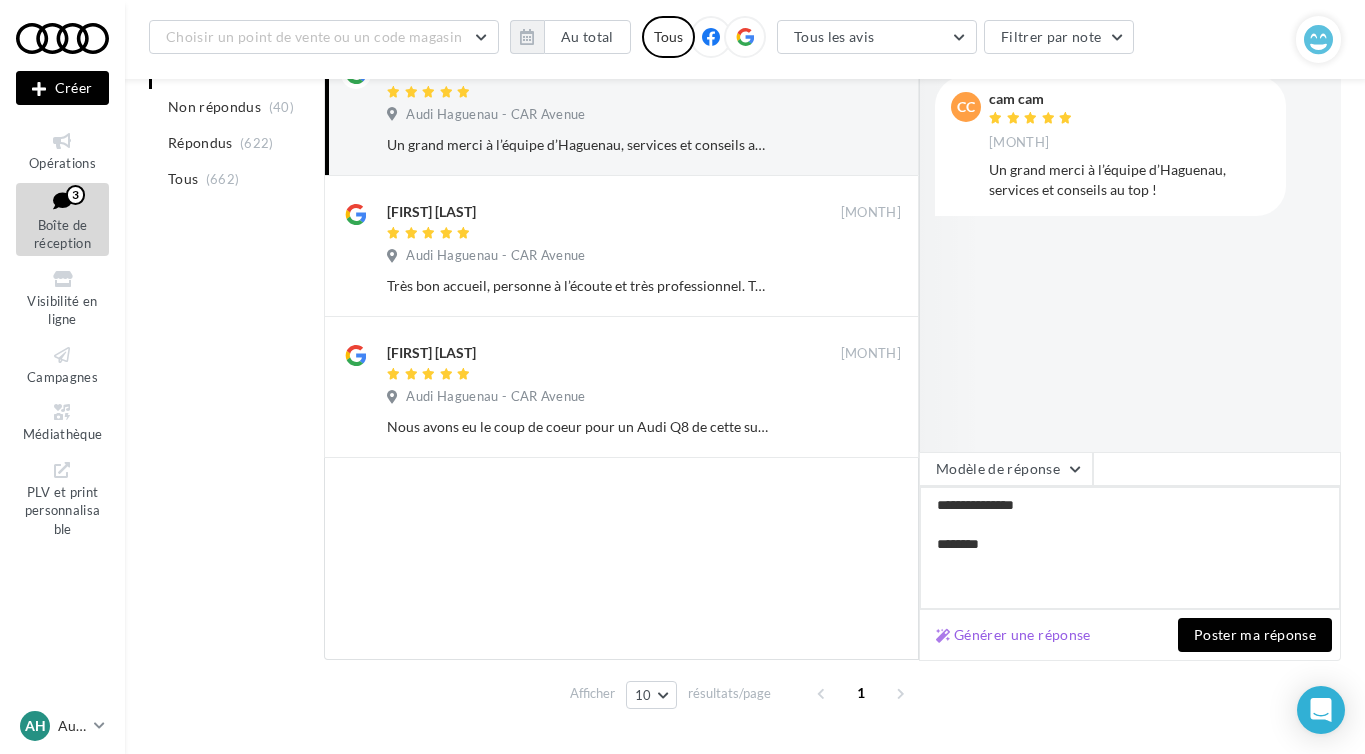 type on "**********" 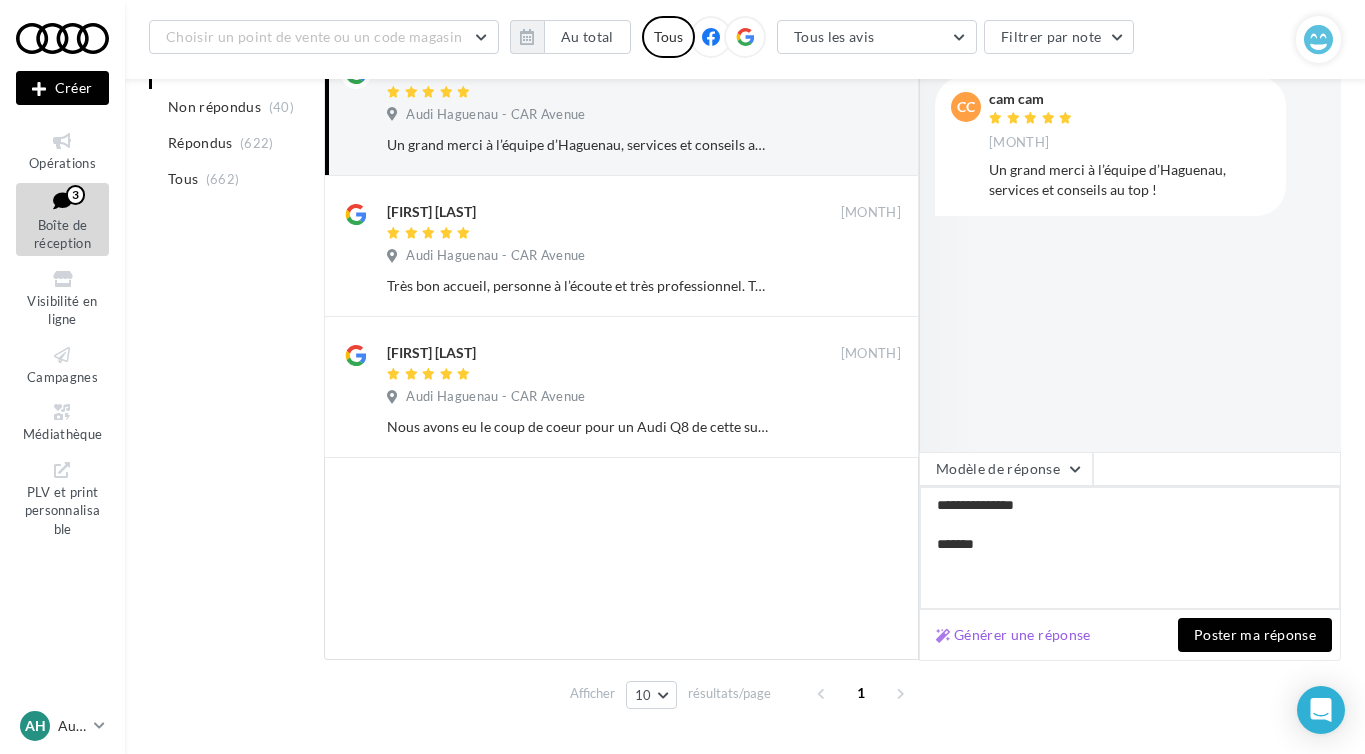 type on "**********" 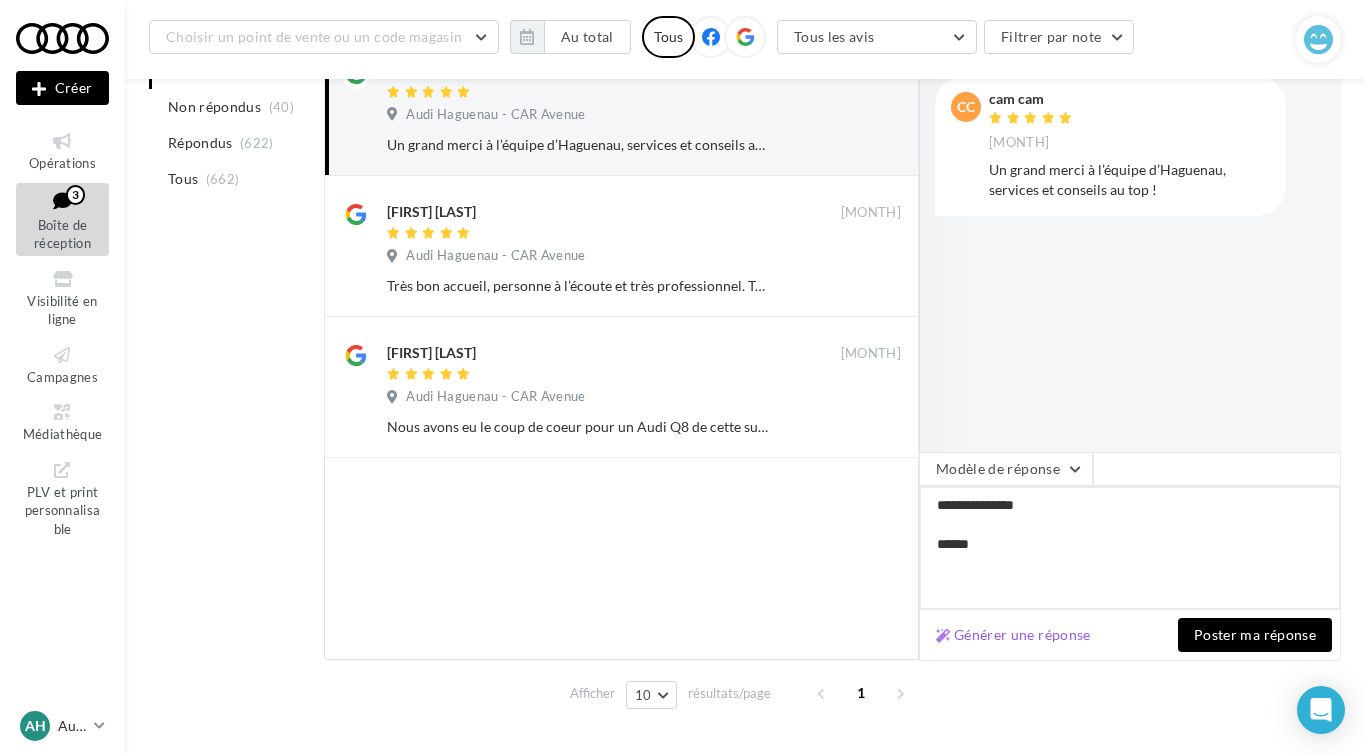 type on "**********" 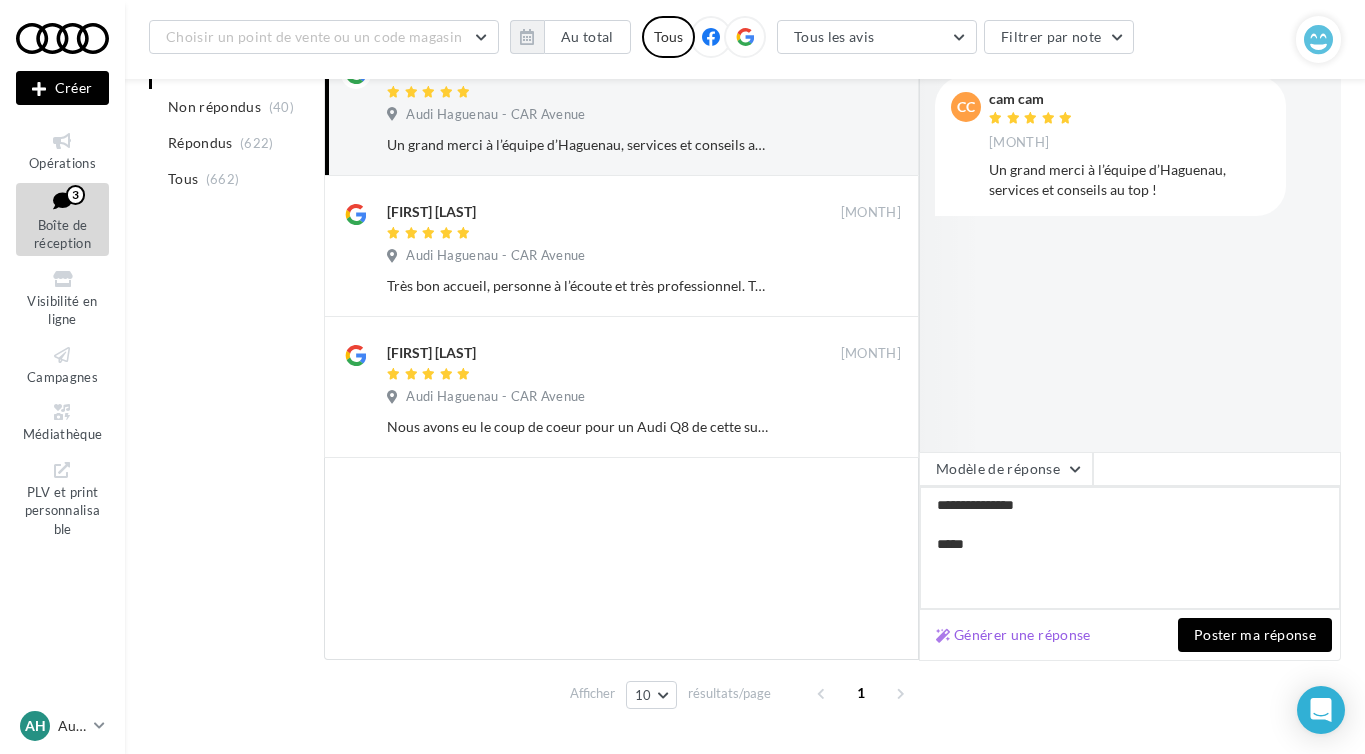 type on "**********" 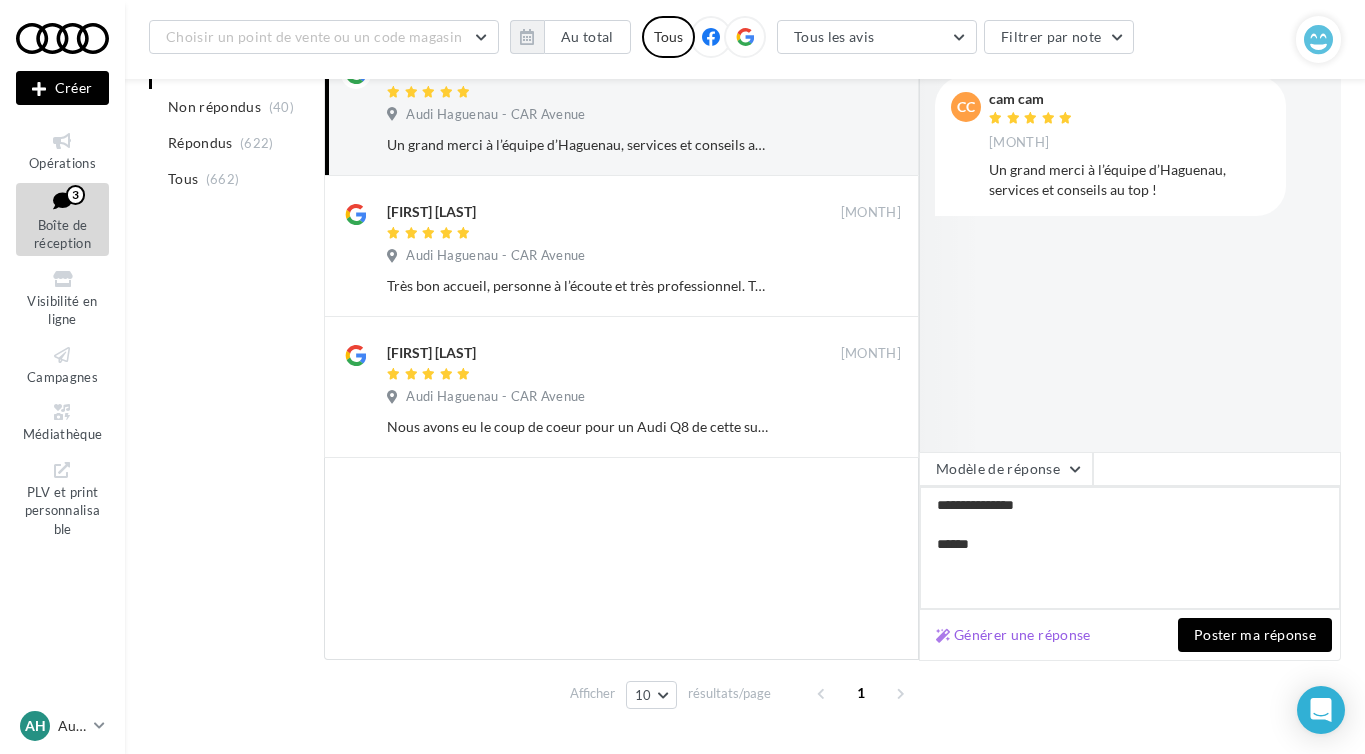 type on "**********" 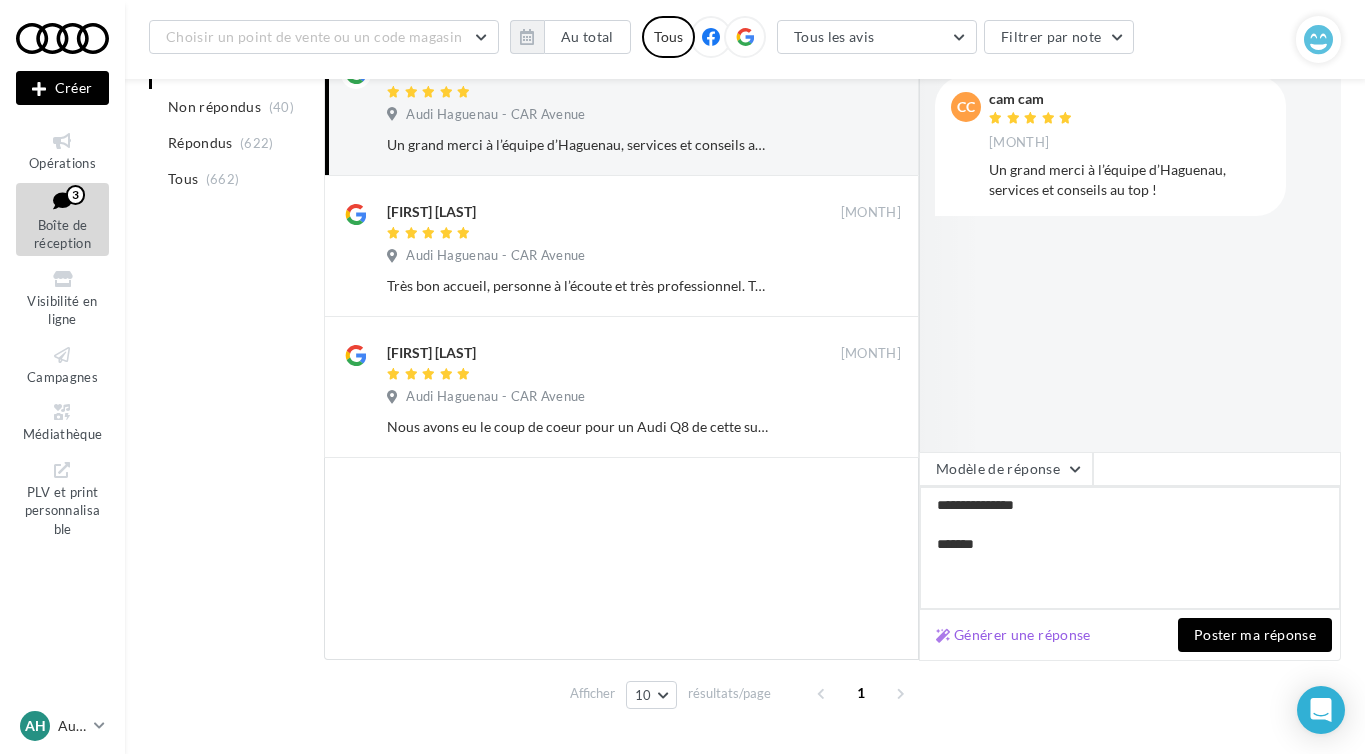 type on "**********" 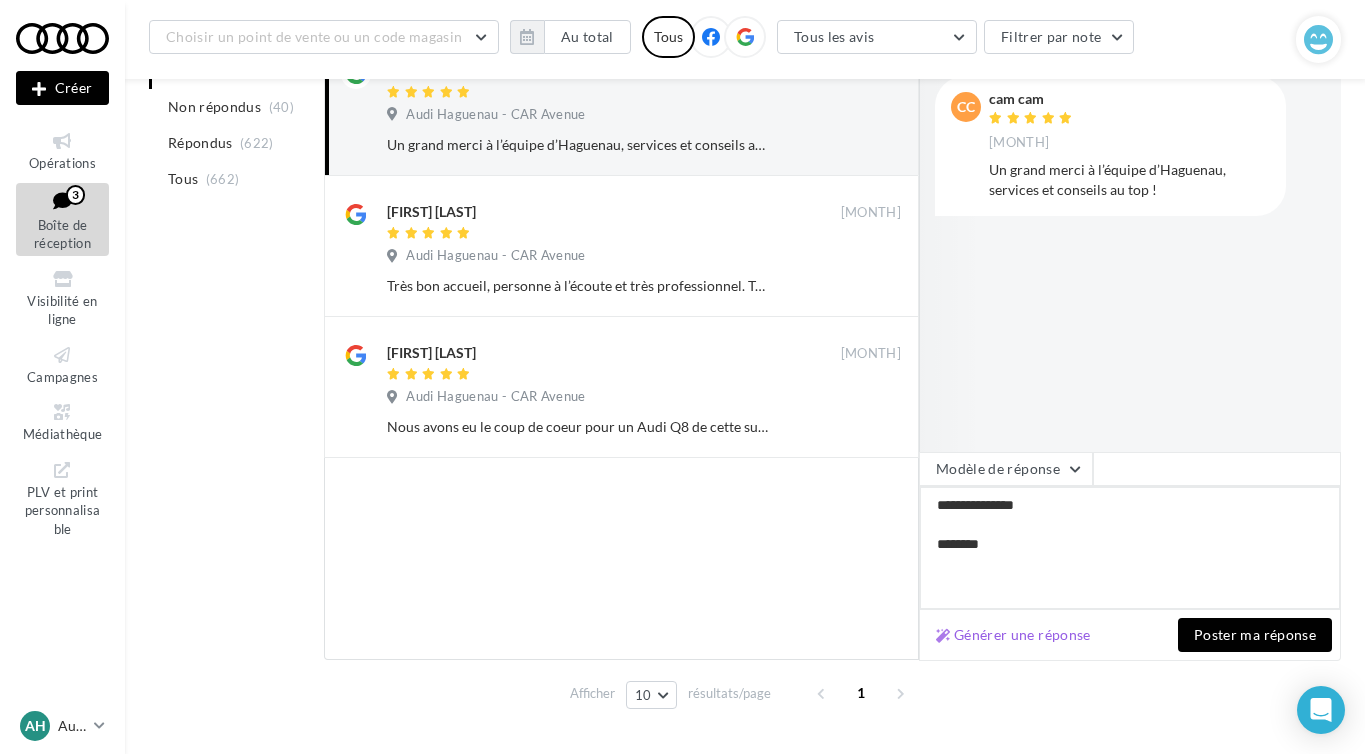 type on "**********" 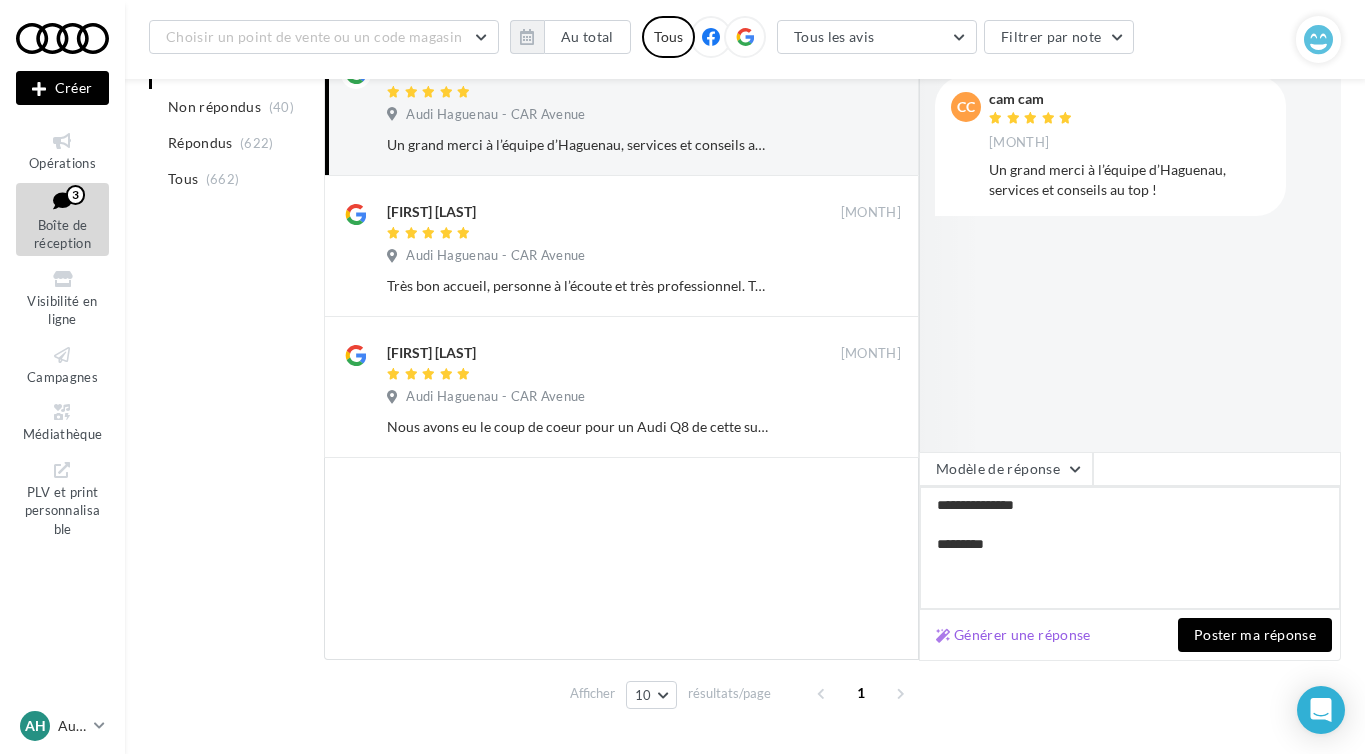 type on "**********" 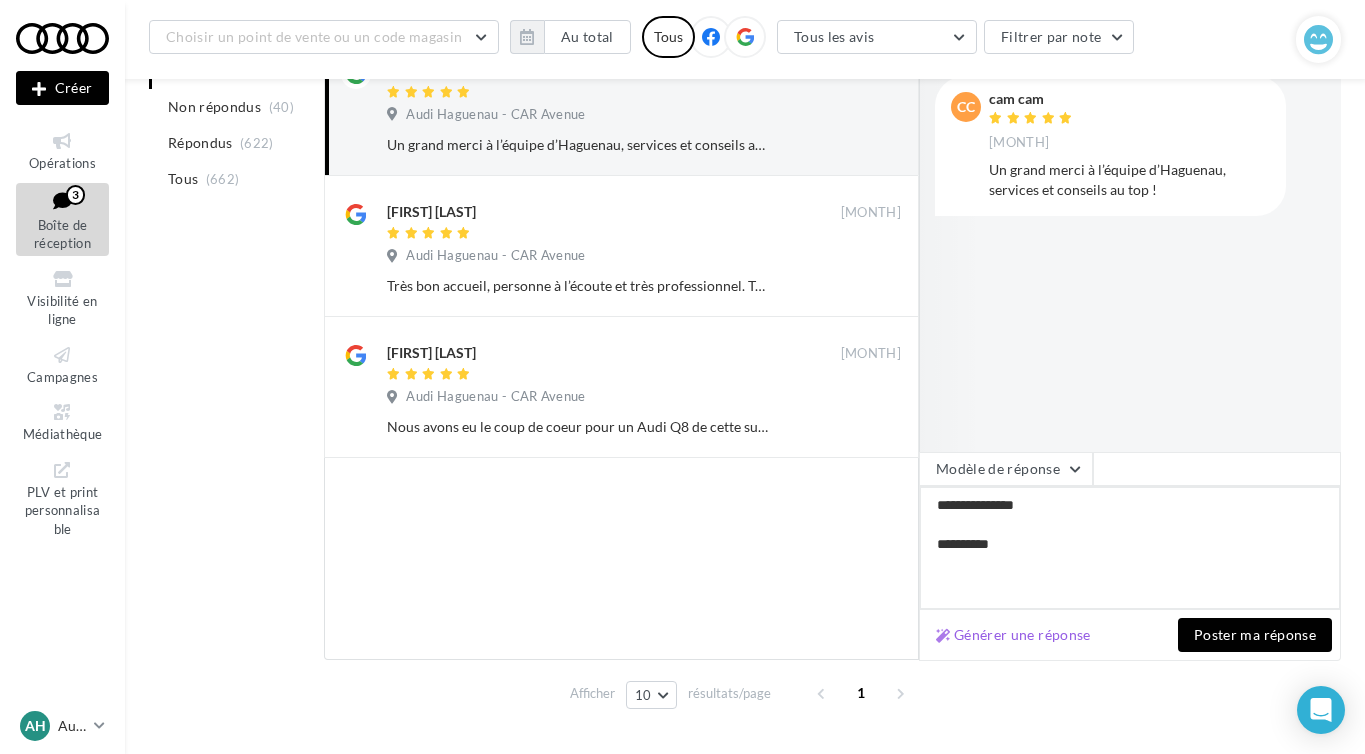 type on "**********" 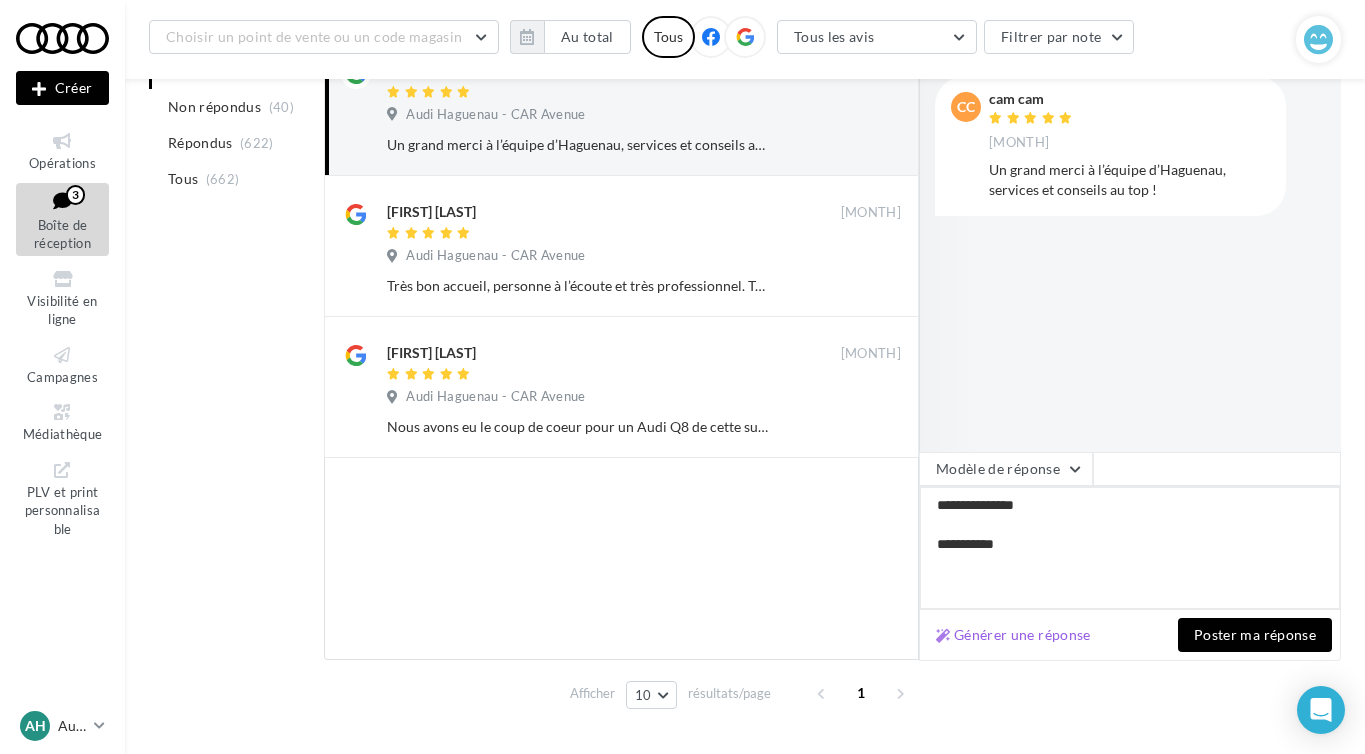 type on "**********" 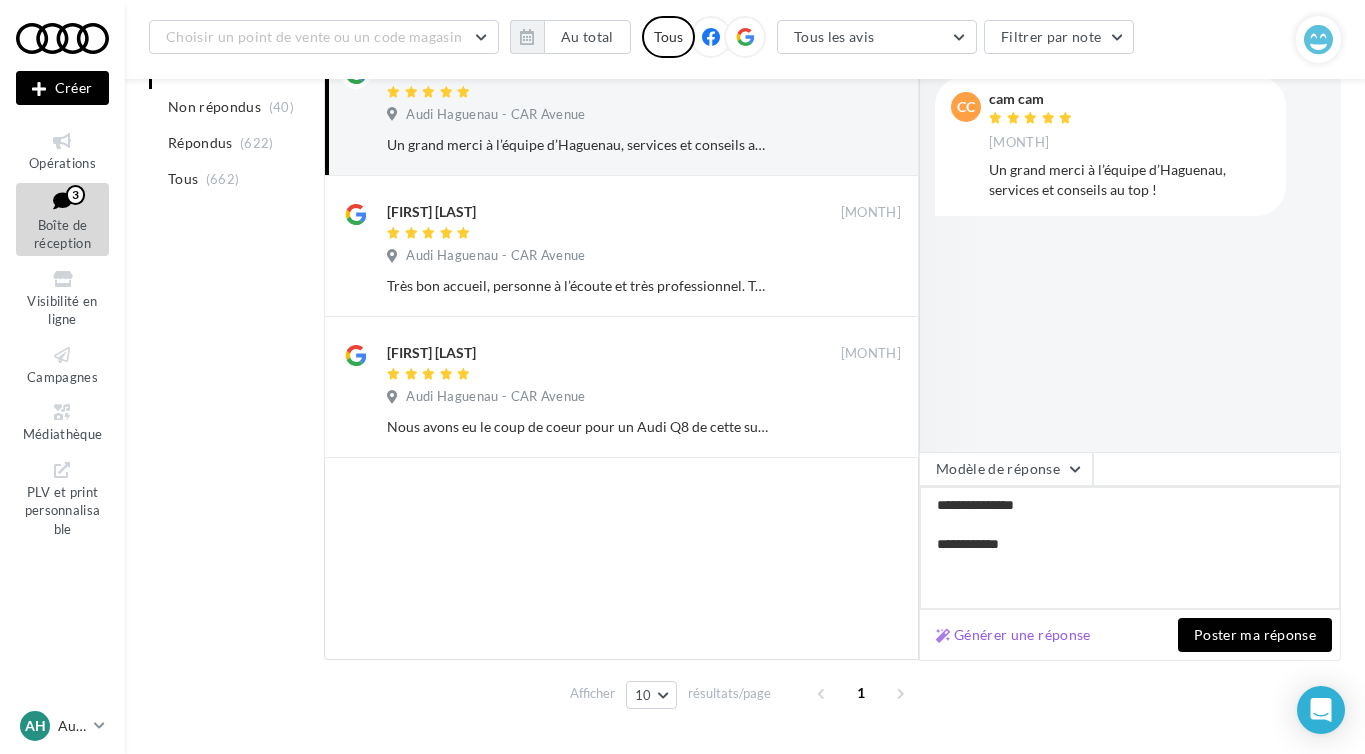 type on "**********" 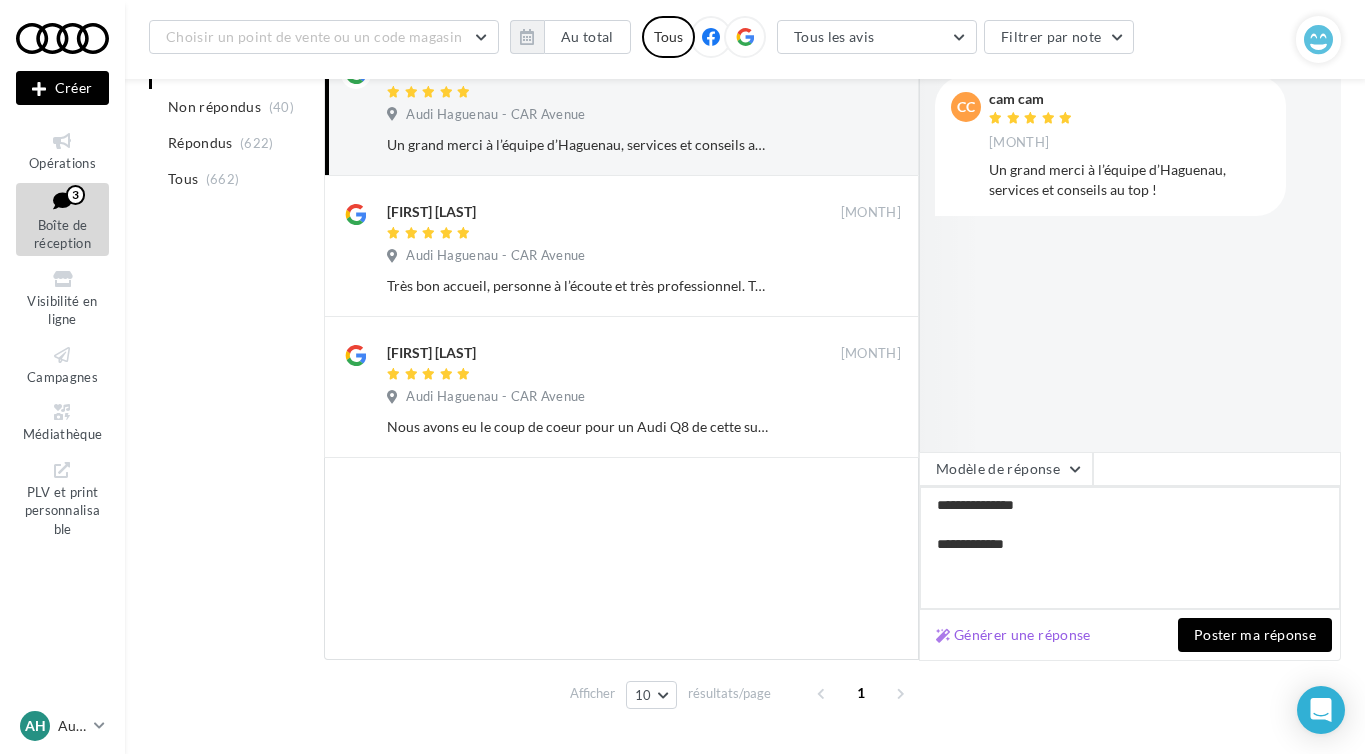 type on "**********" 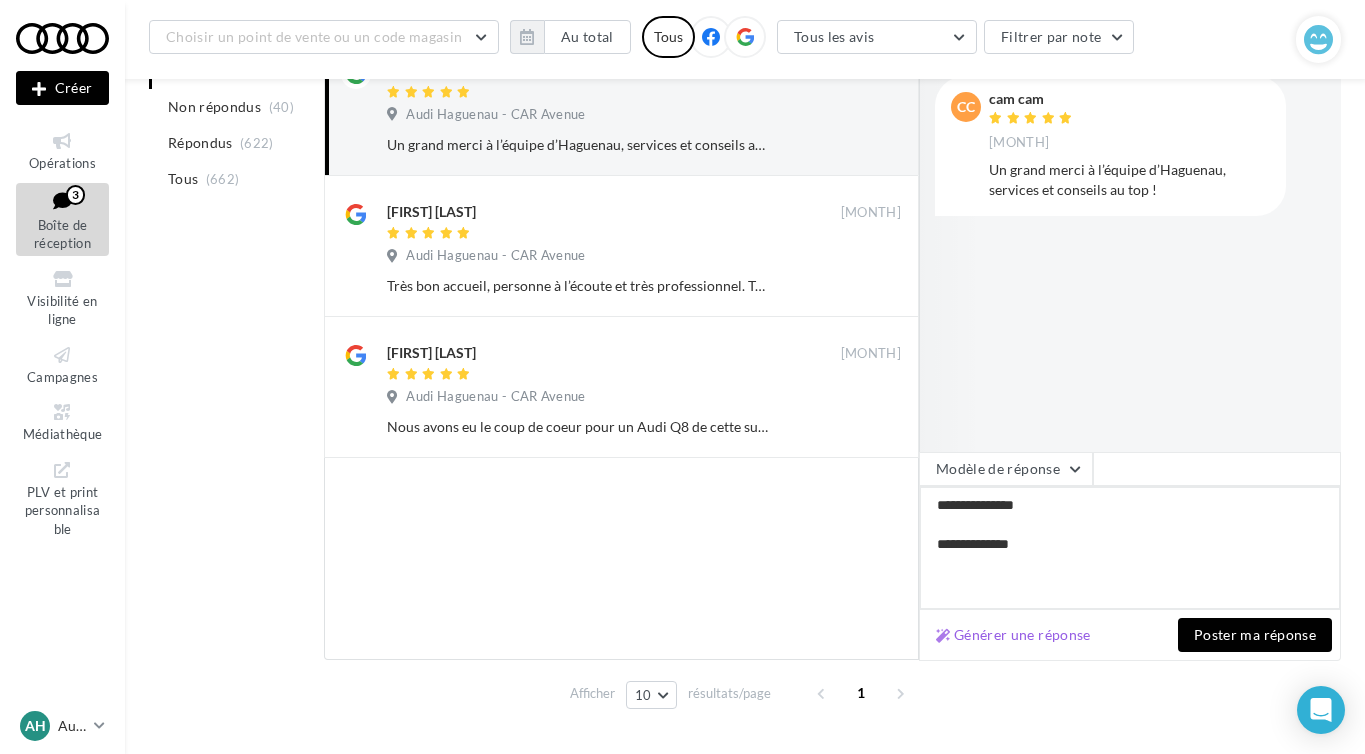 type on "**********" 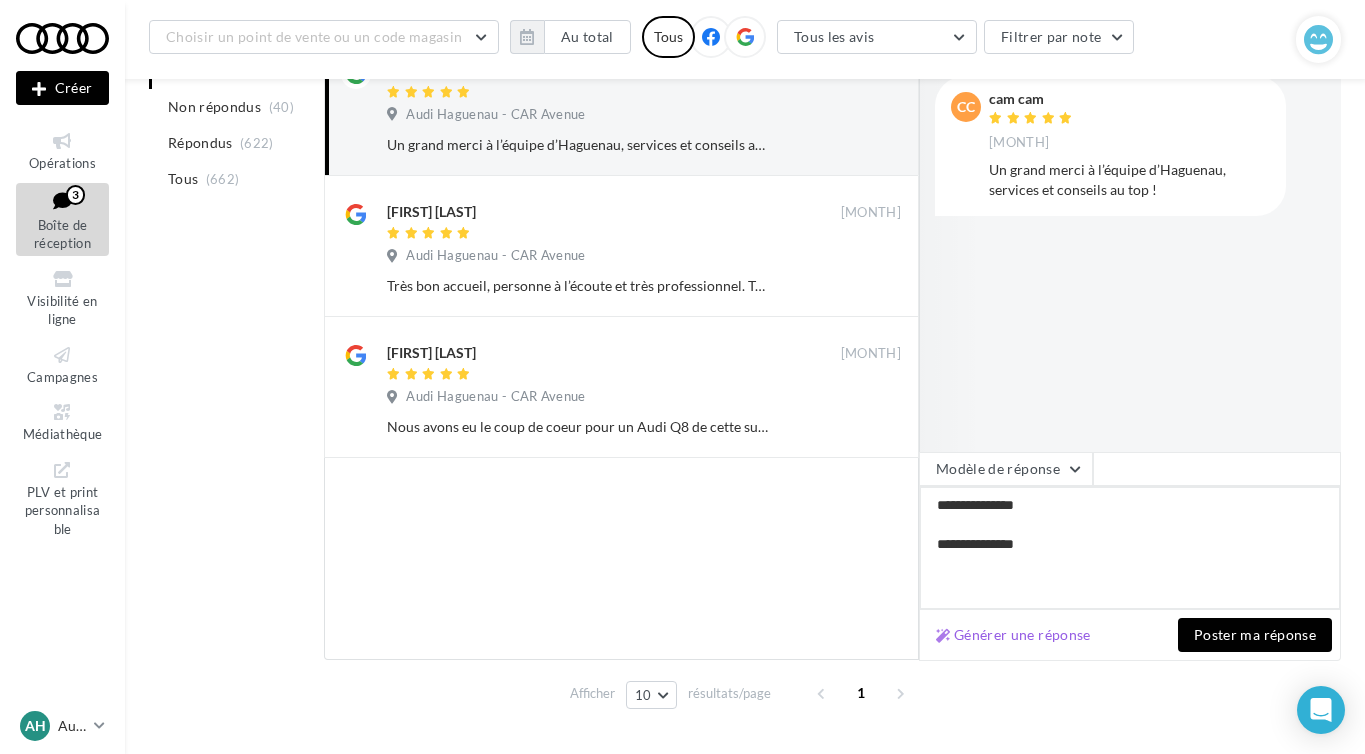 type on "**********" 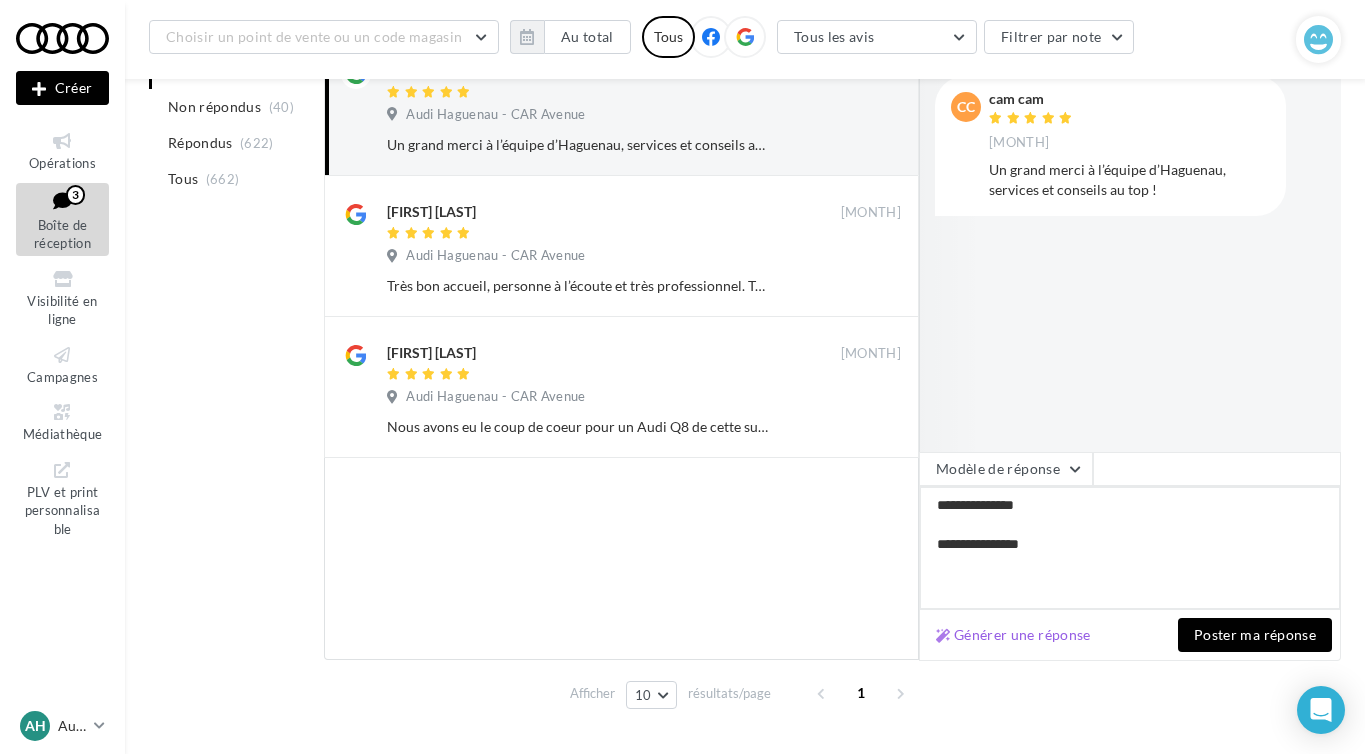 type on "**********" 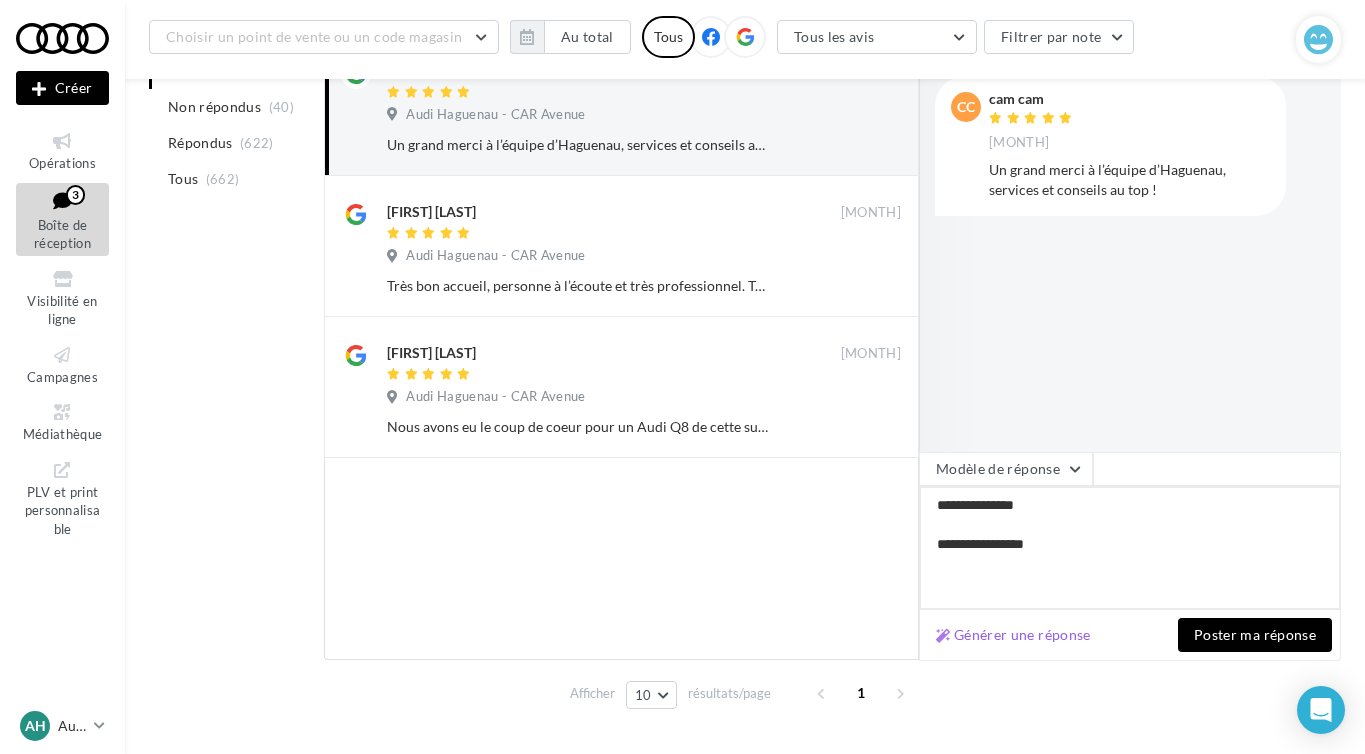 type on "**********" 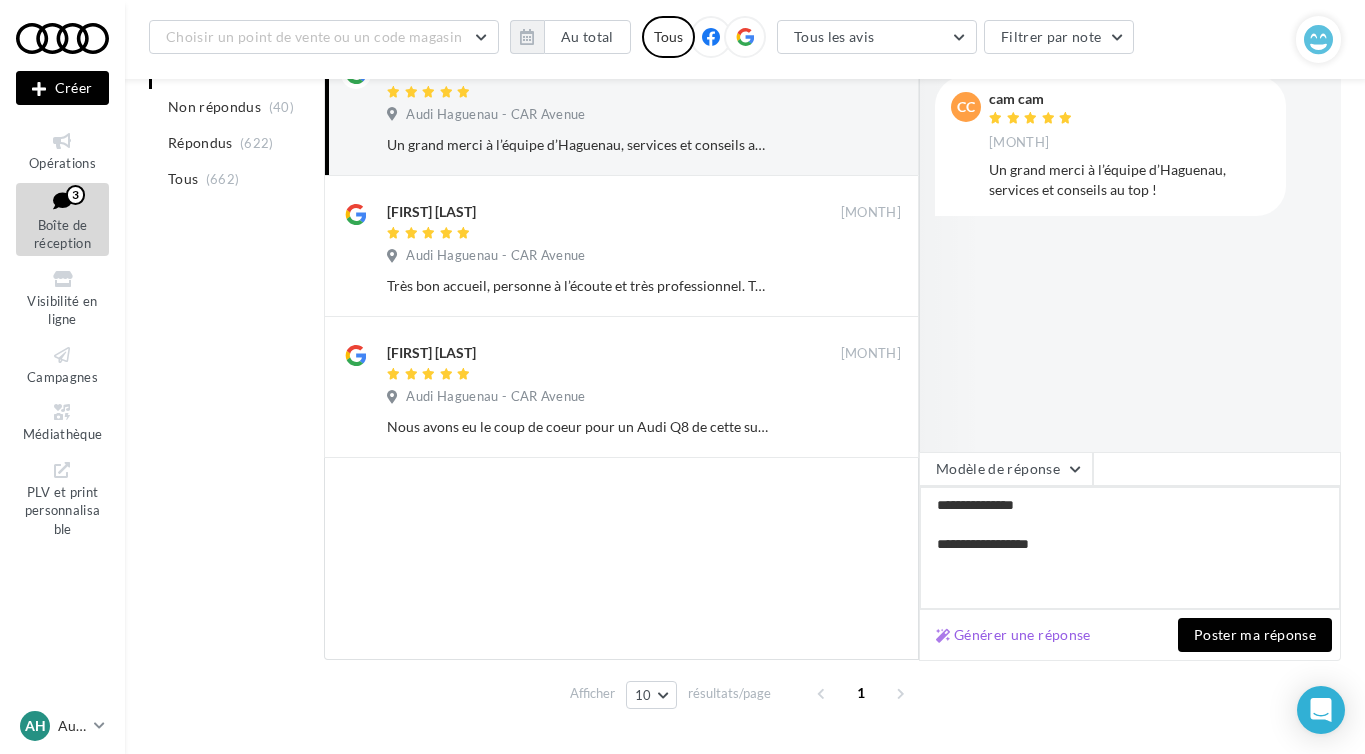 type on "**********" 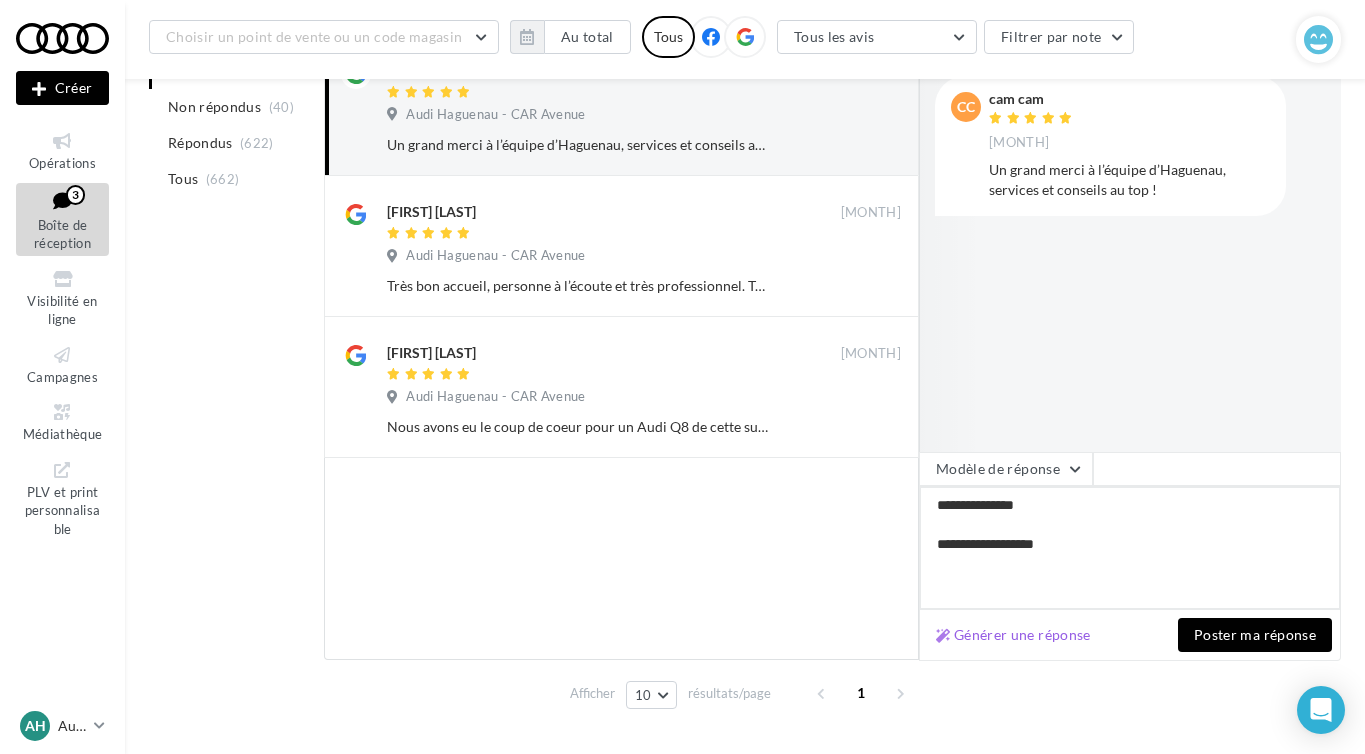 type on "**********" 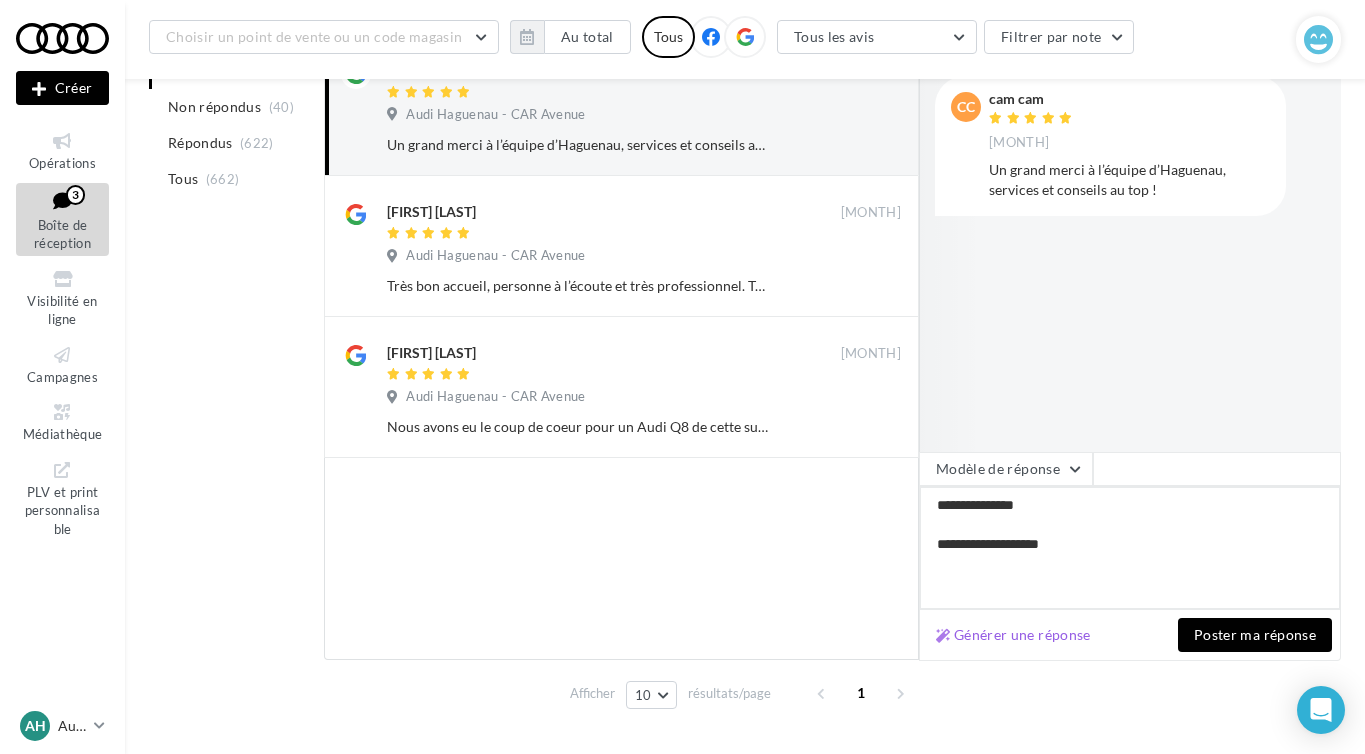 type on "**********" 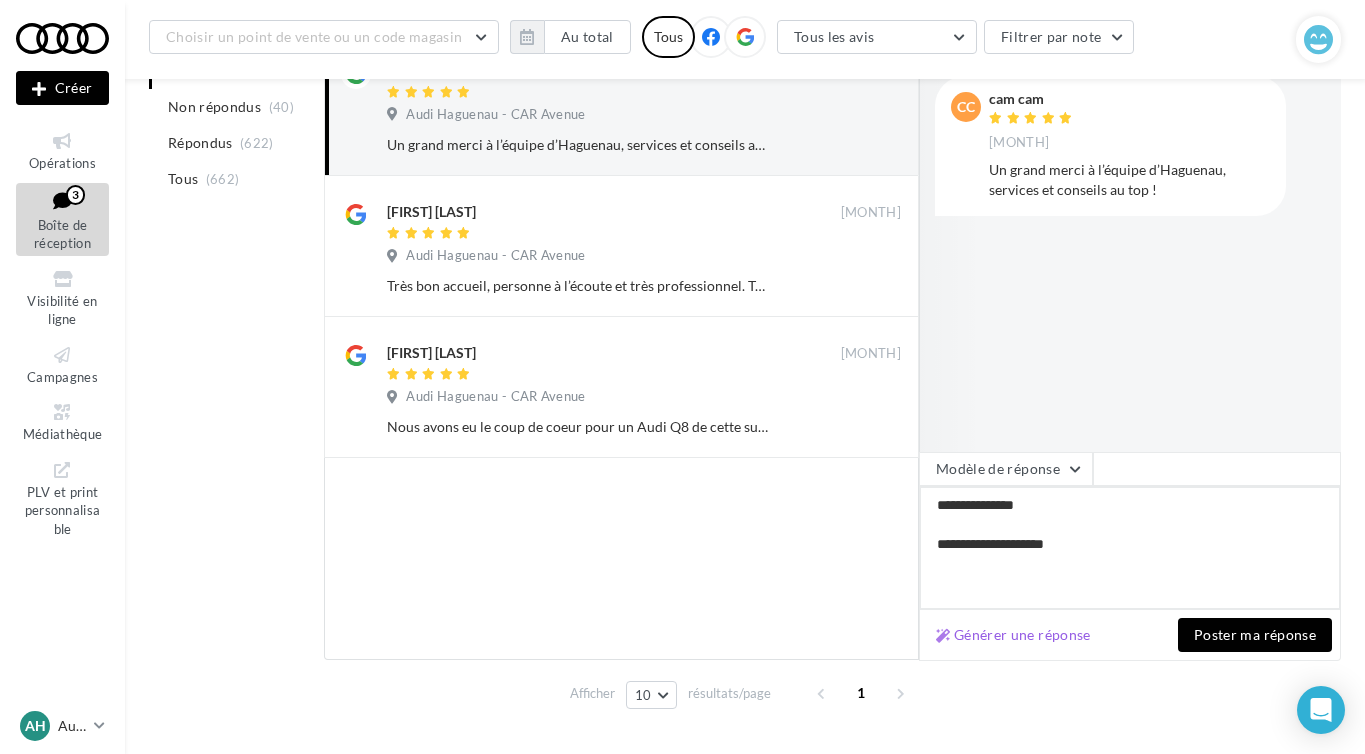 type on "**********" 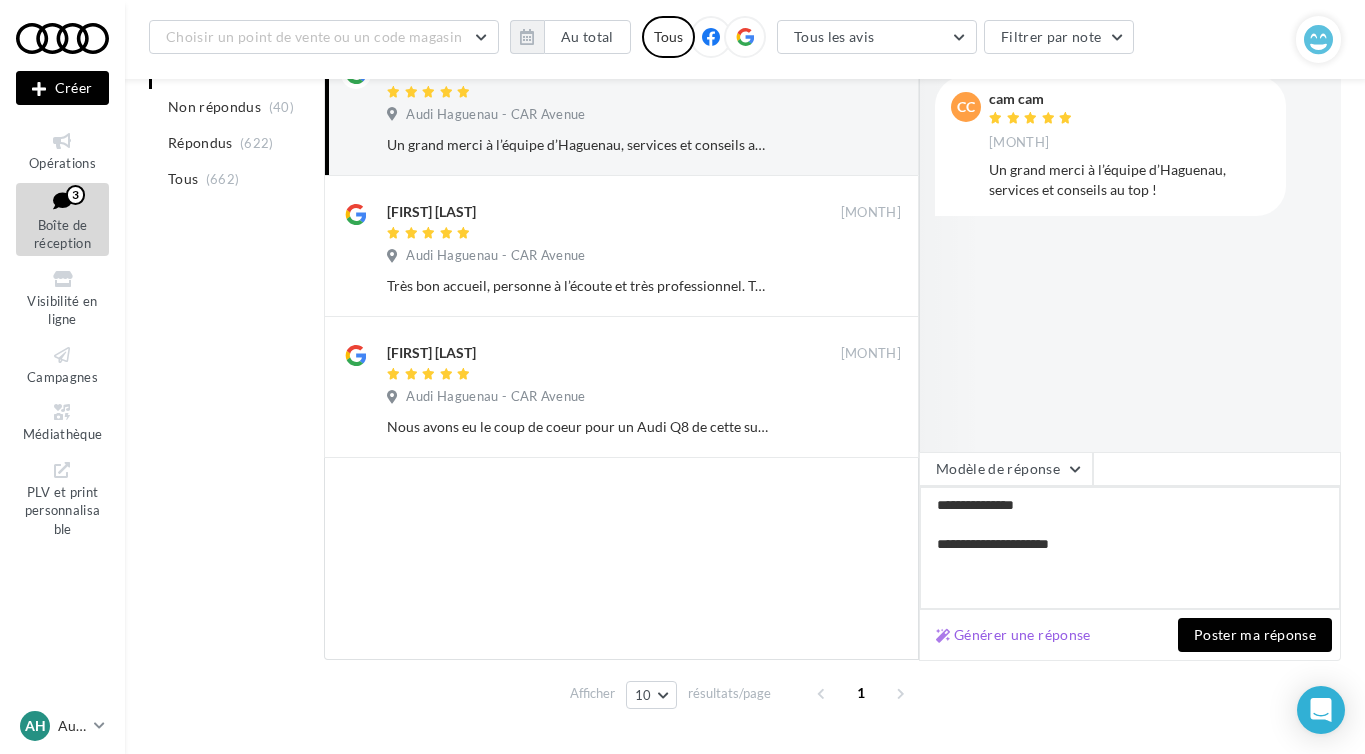 type on "**********" 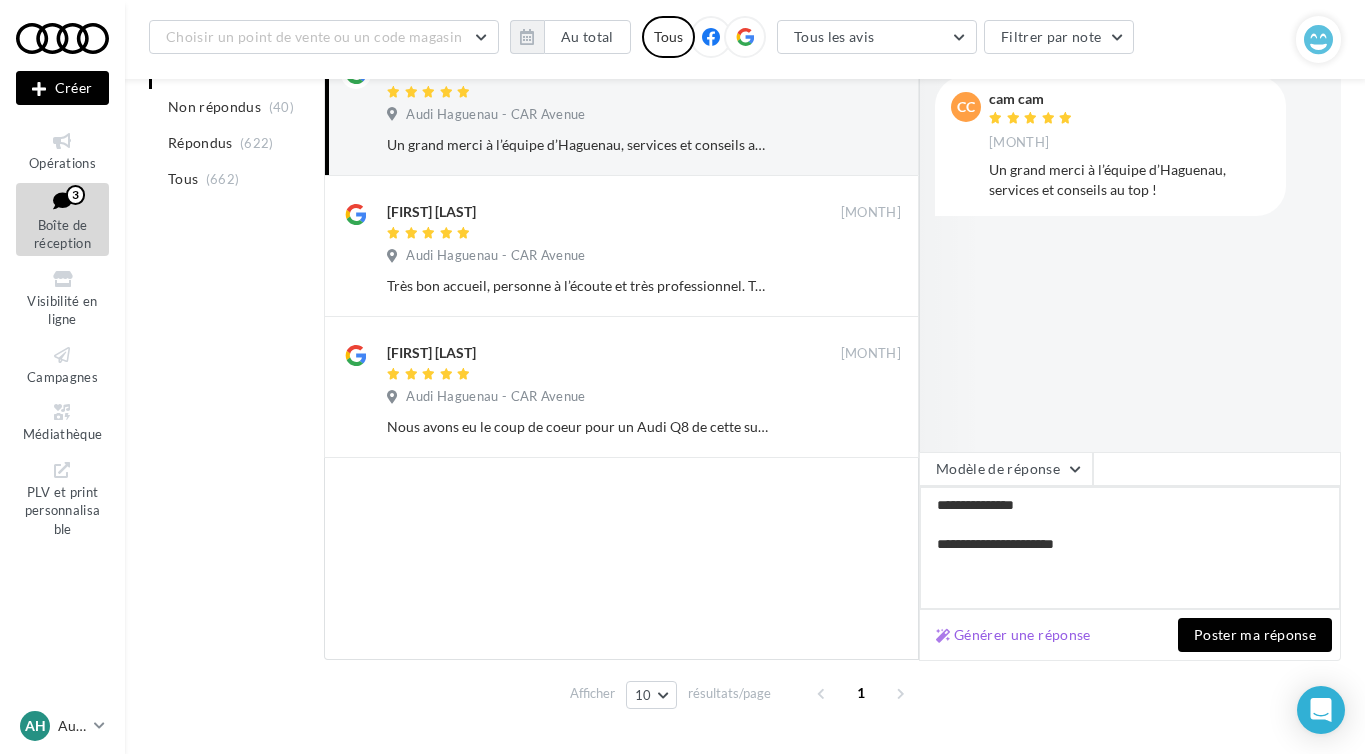 type on "**********" 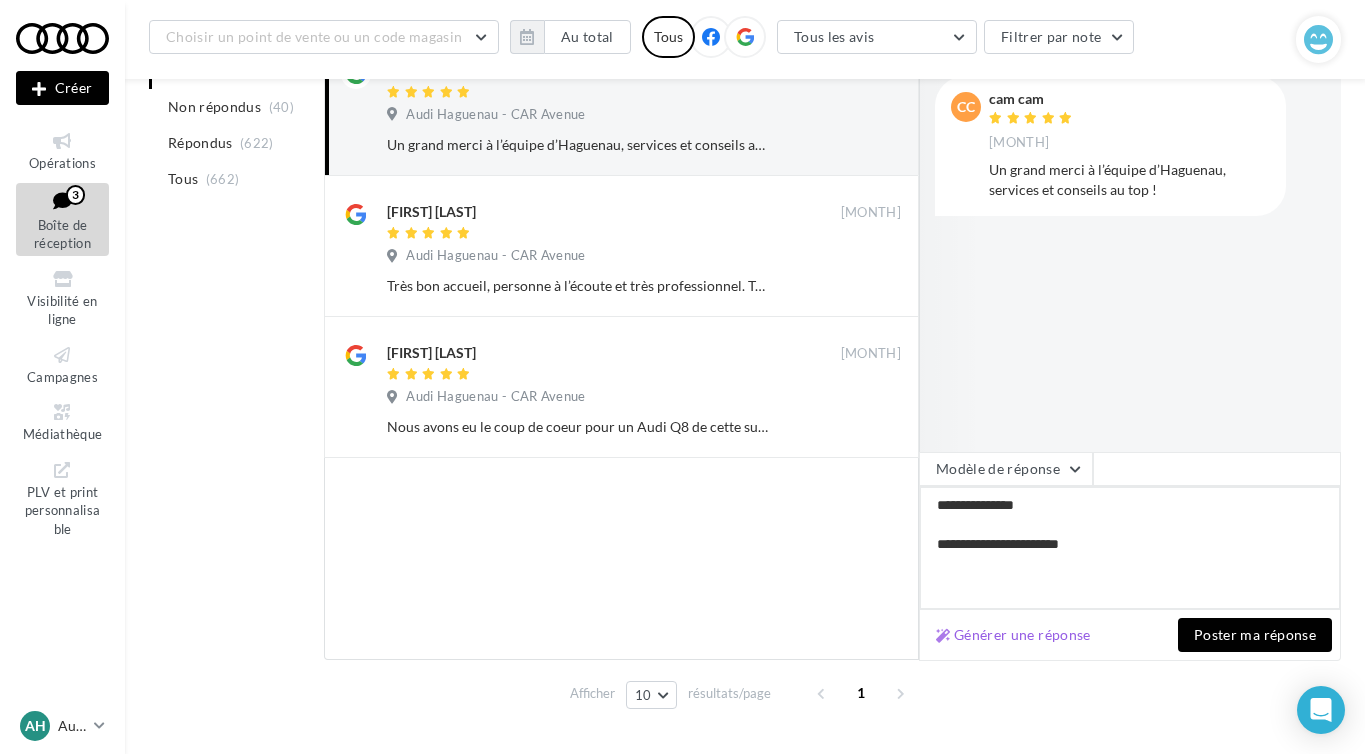 type on "**********" 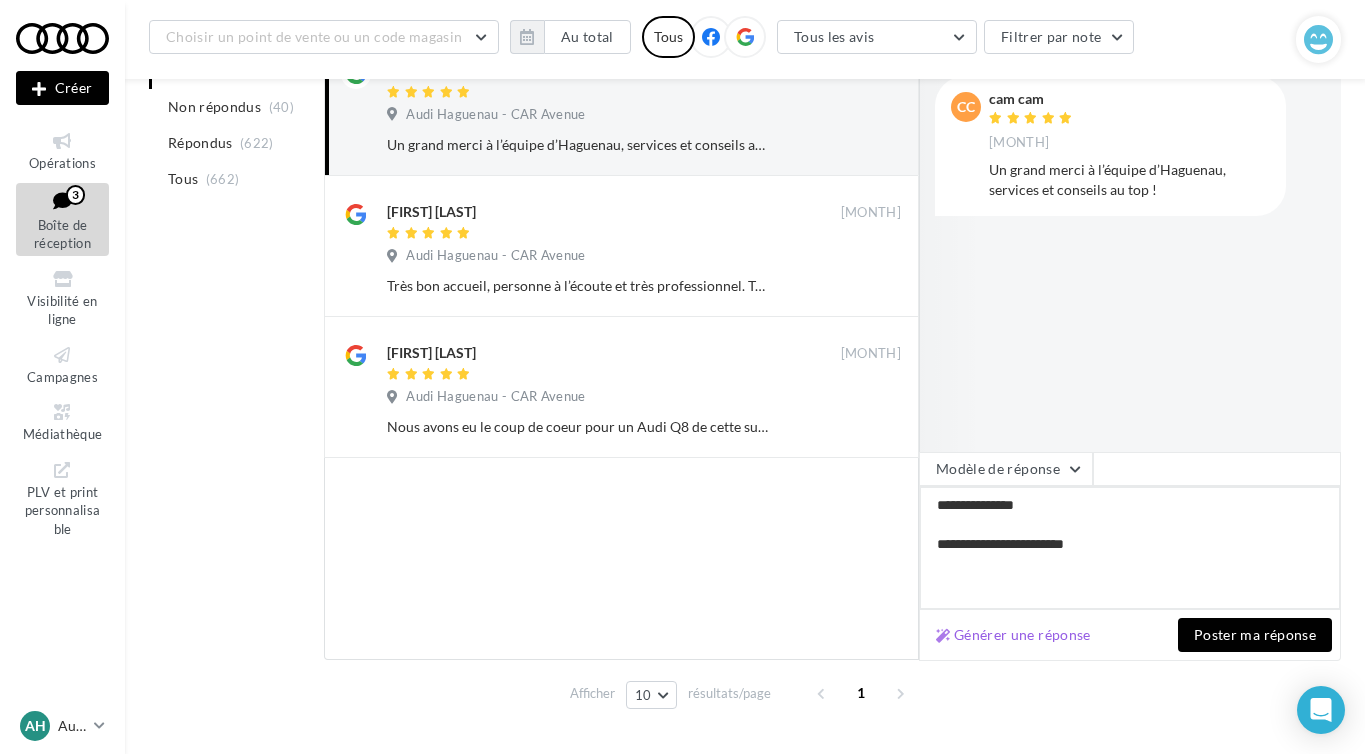 type on "**********" 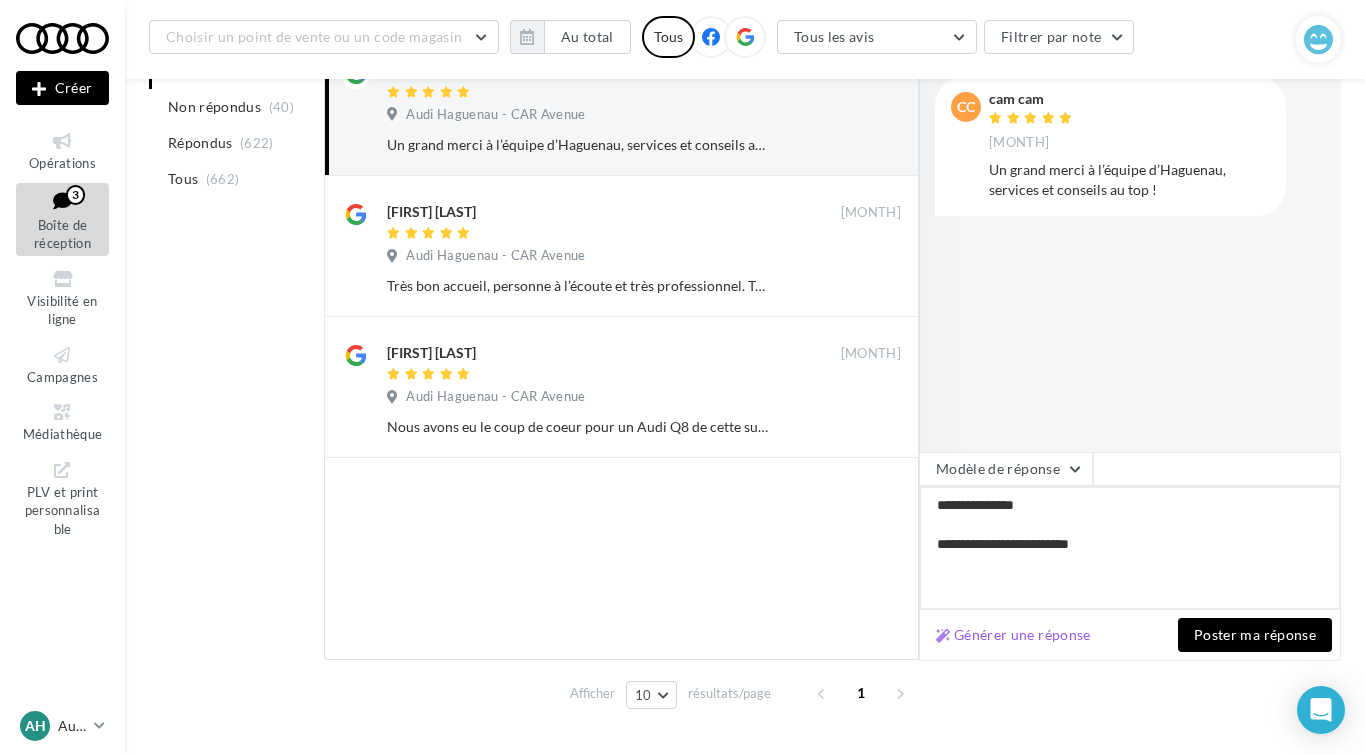 type on "**********" 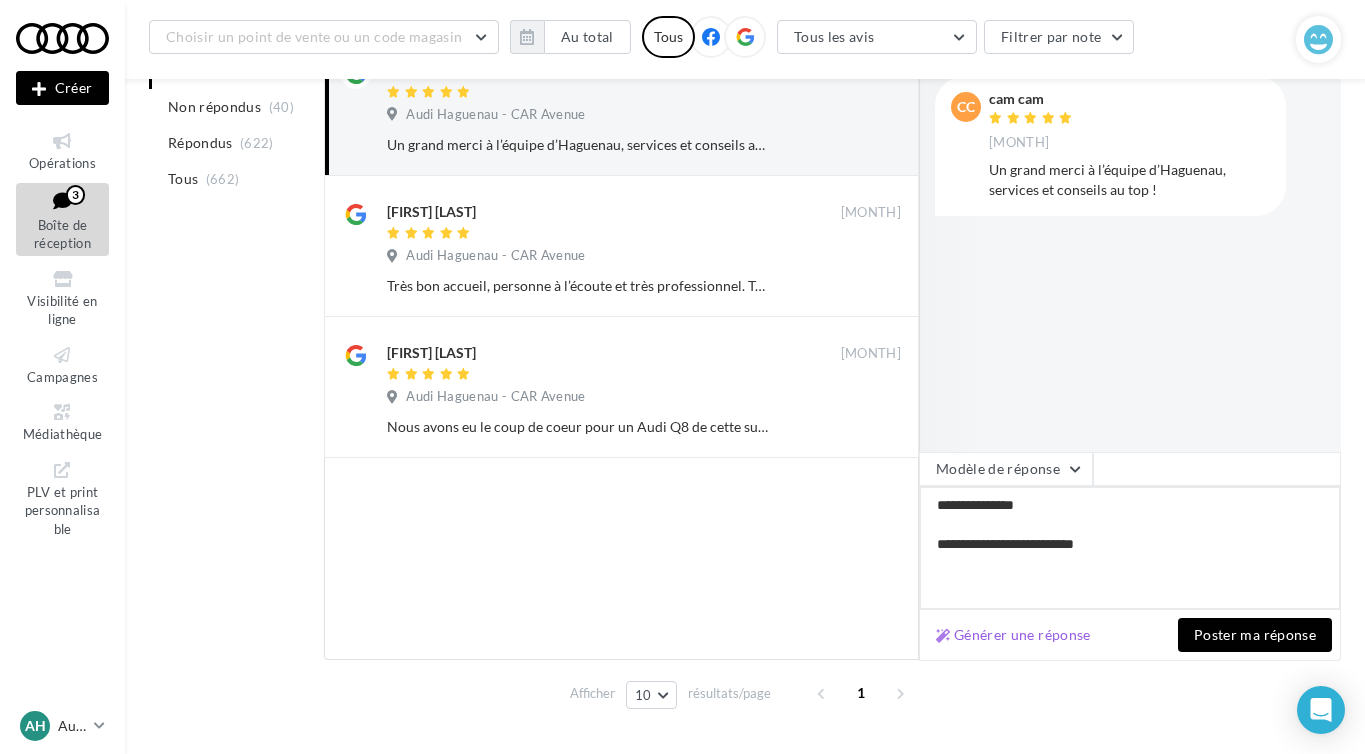 type on "**********" 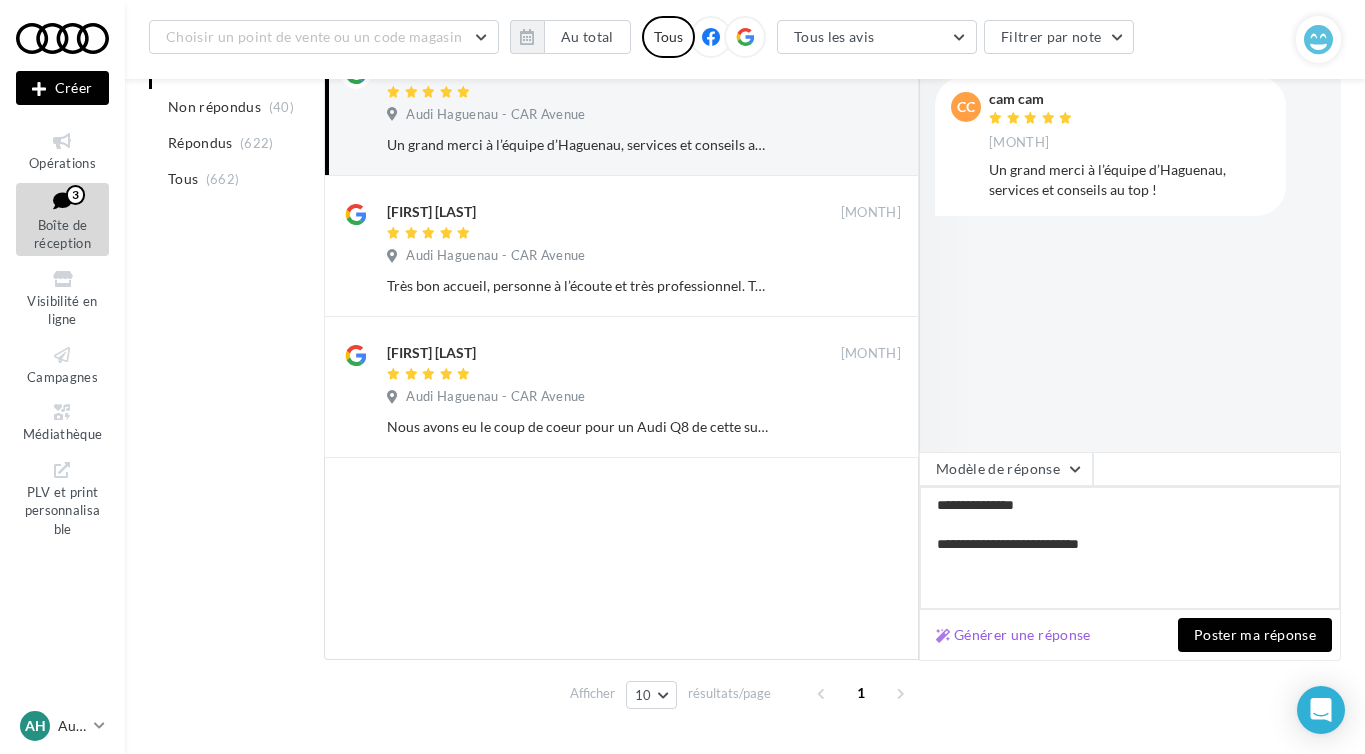 type on "**********" 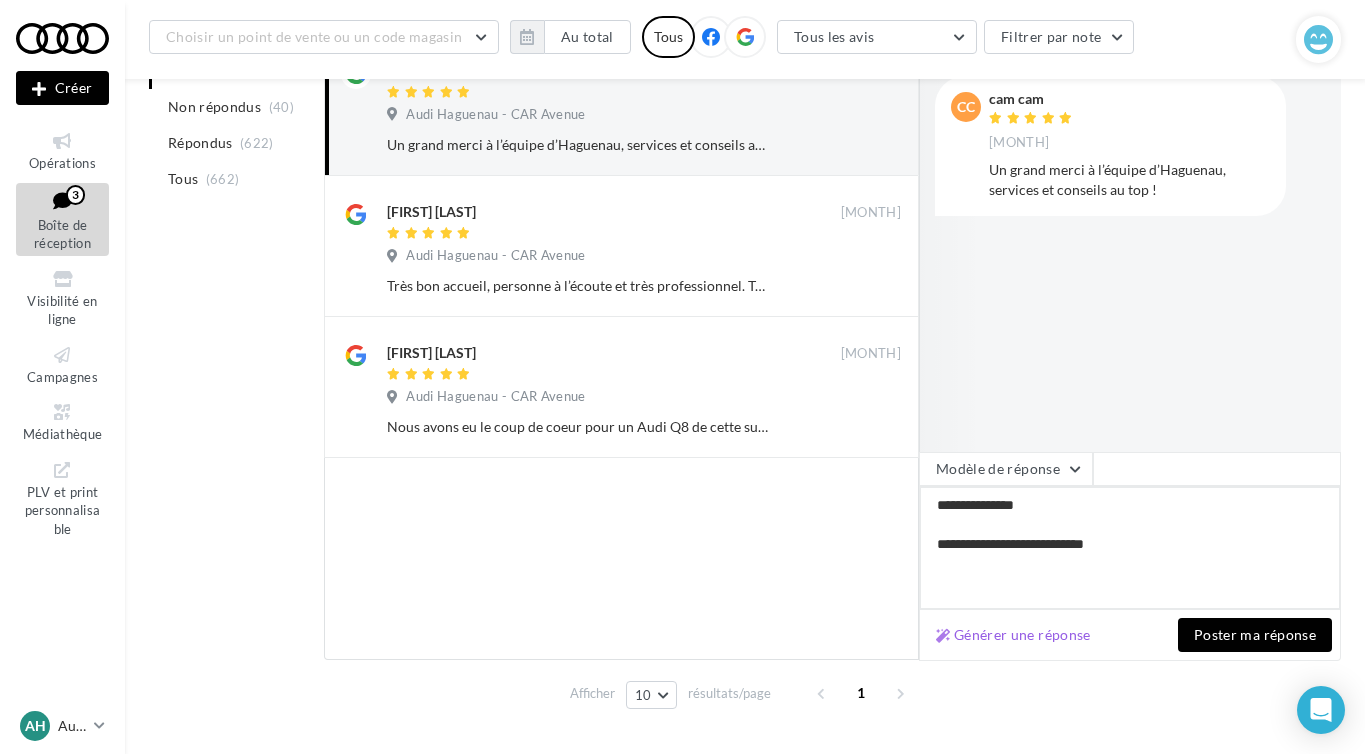 type on "**********" 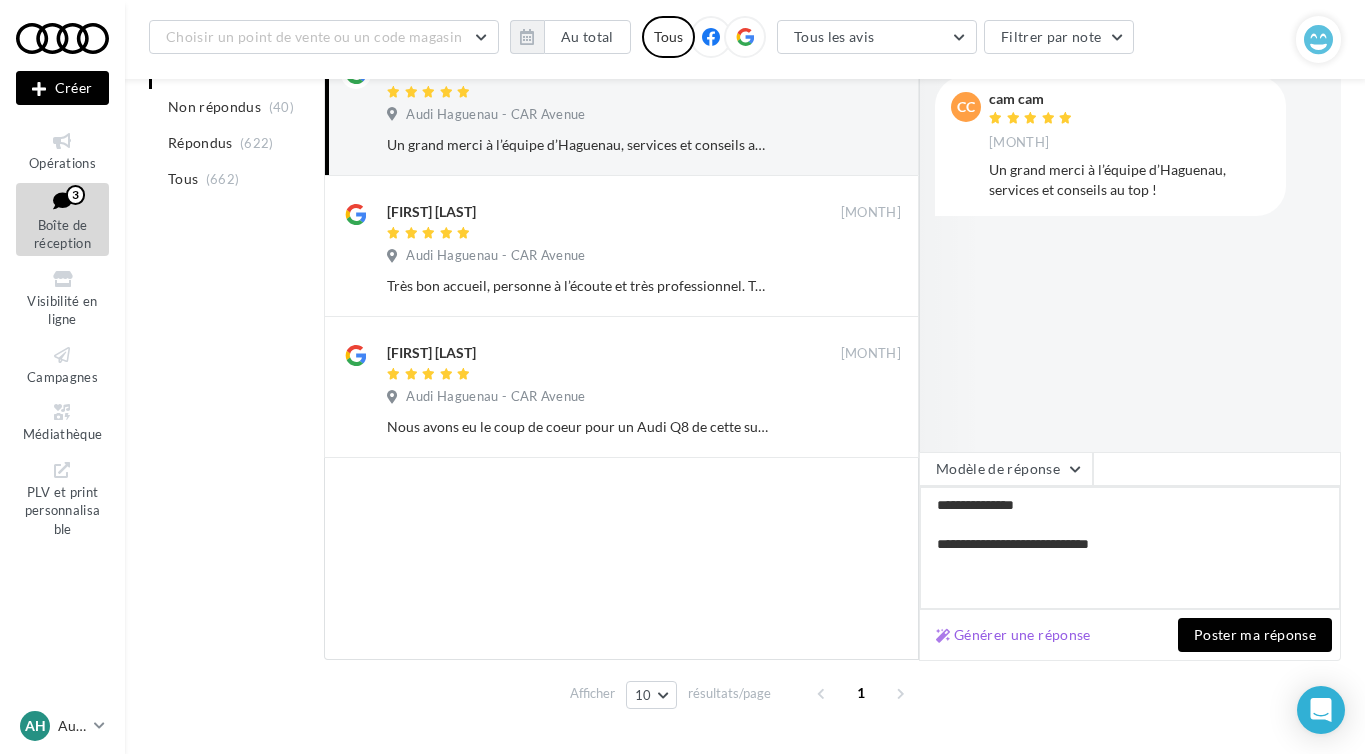 type on "**********" 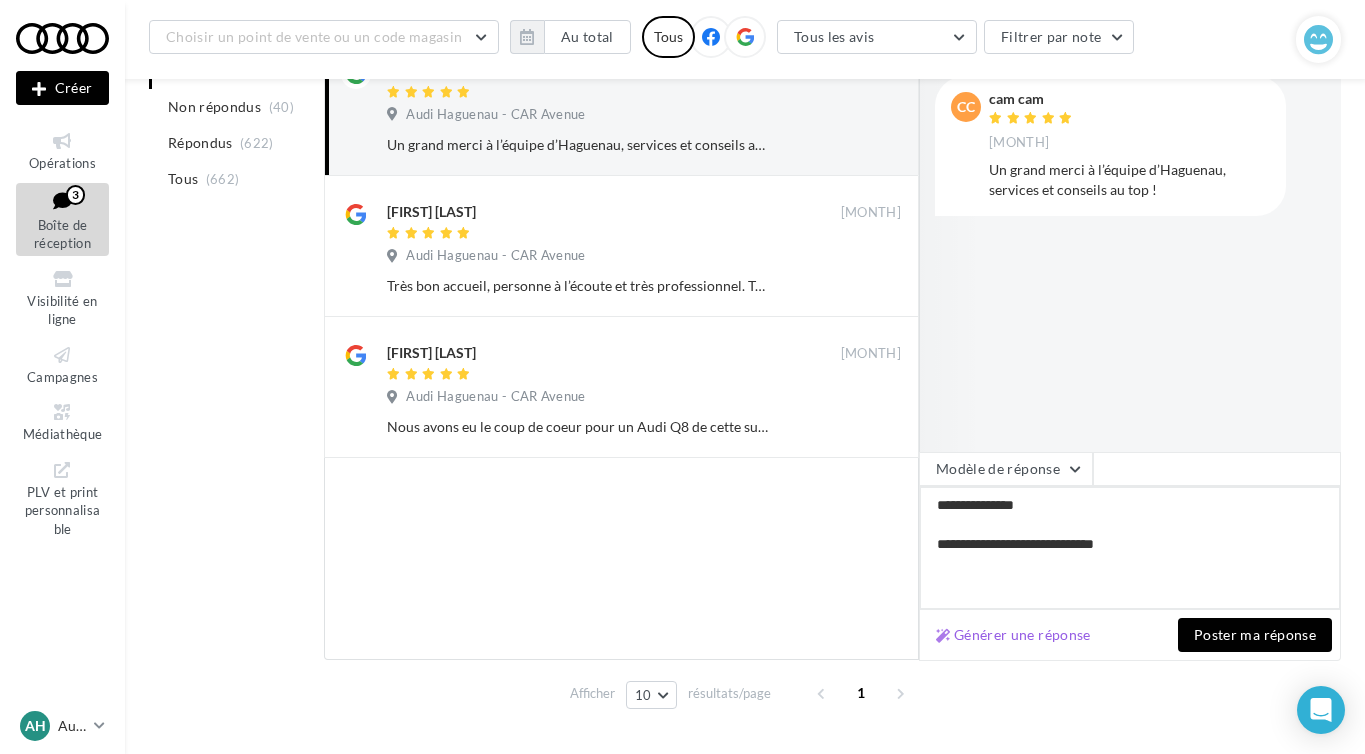 type on "**********" 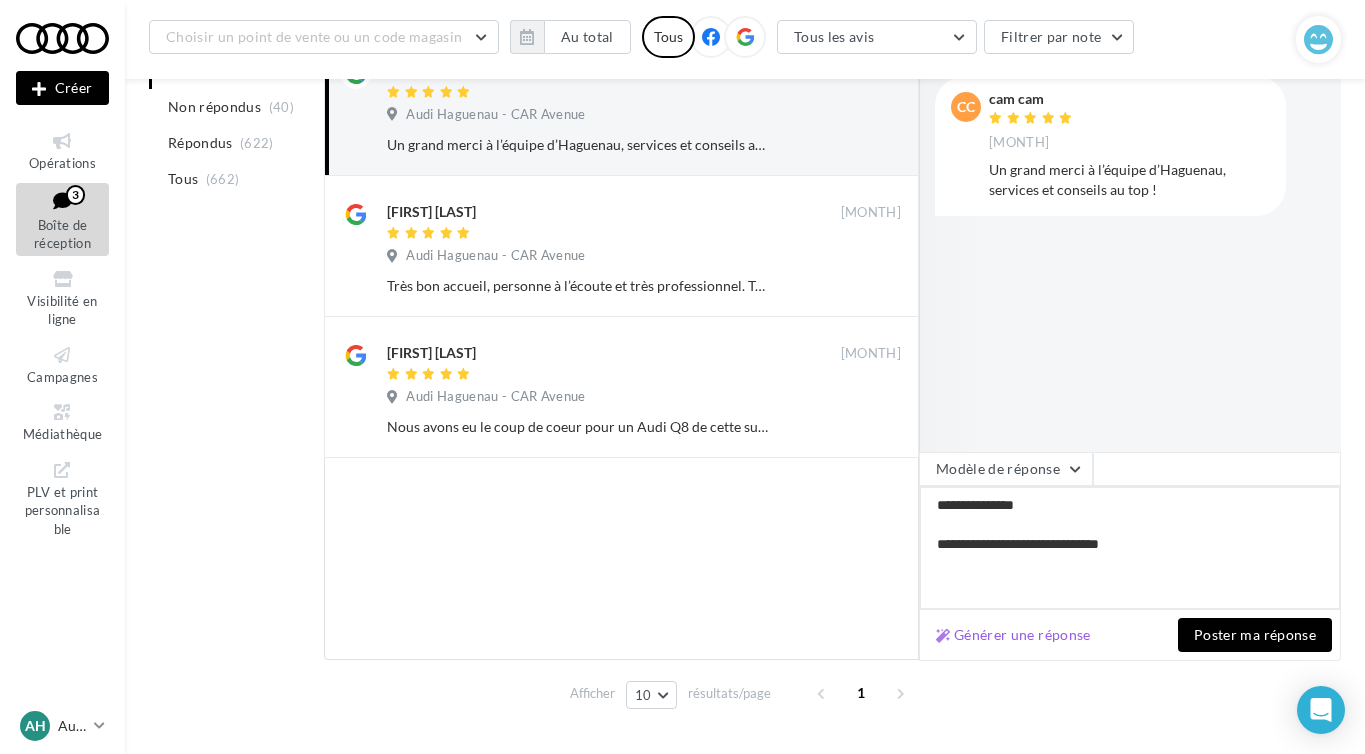 type on "**********" 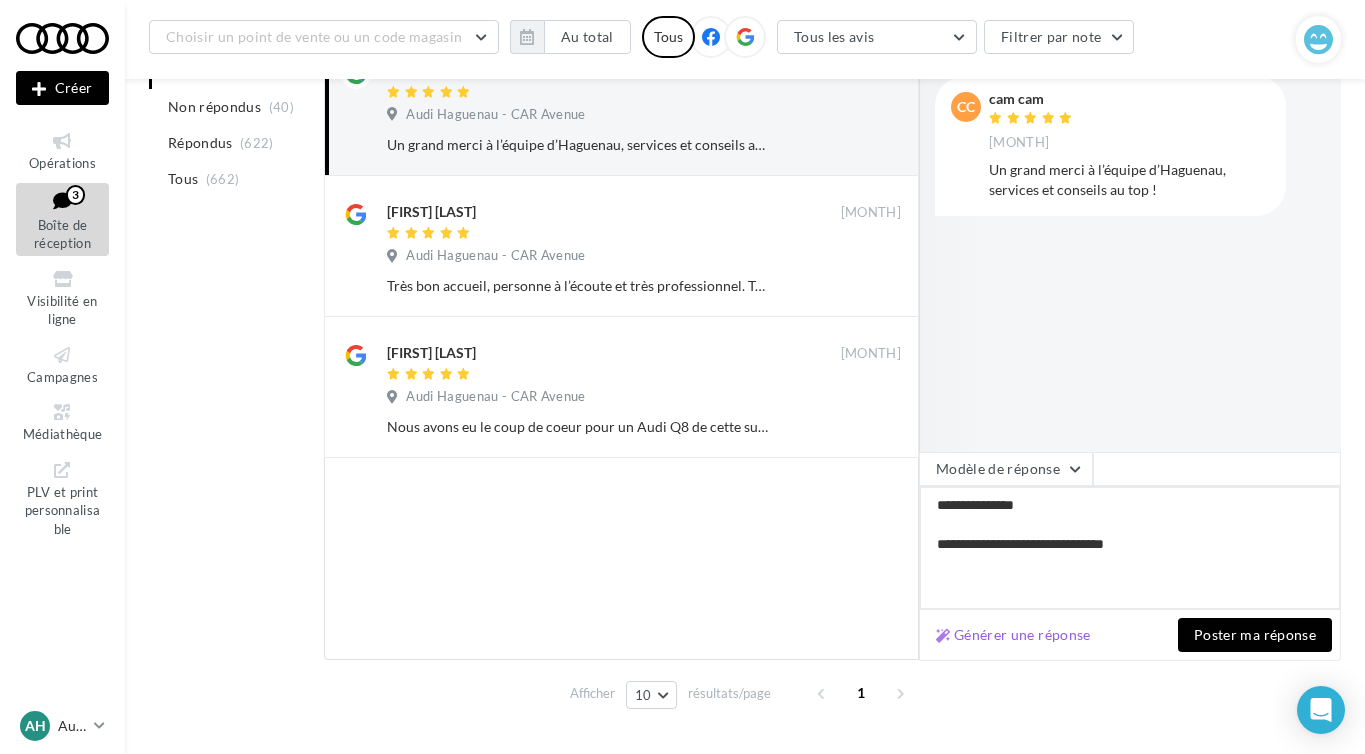type on "**********" 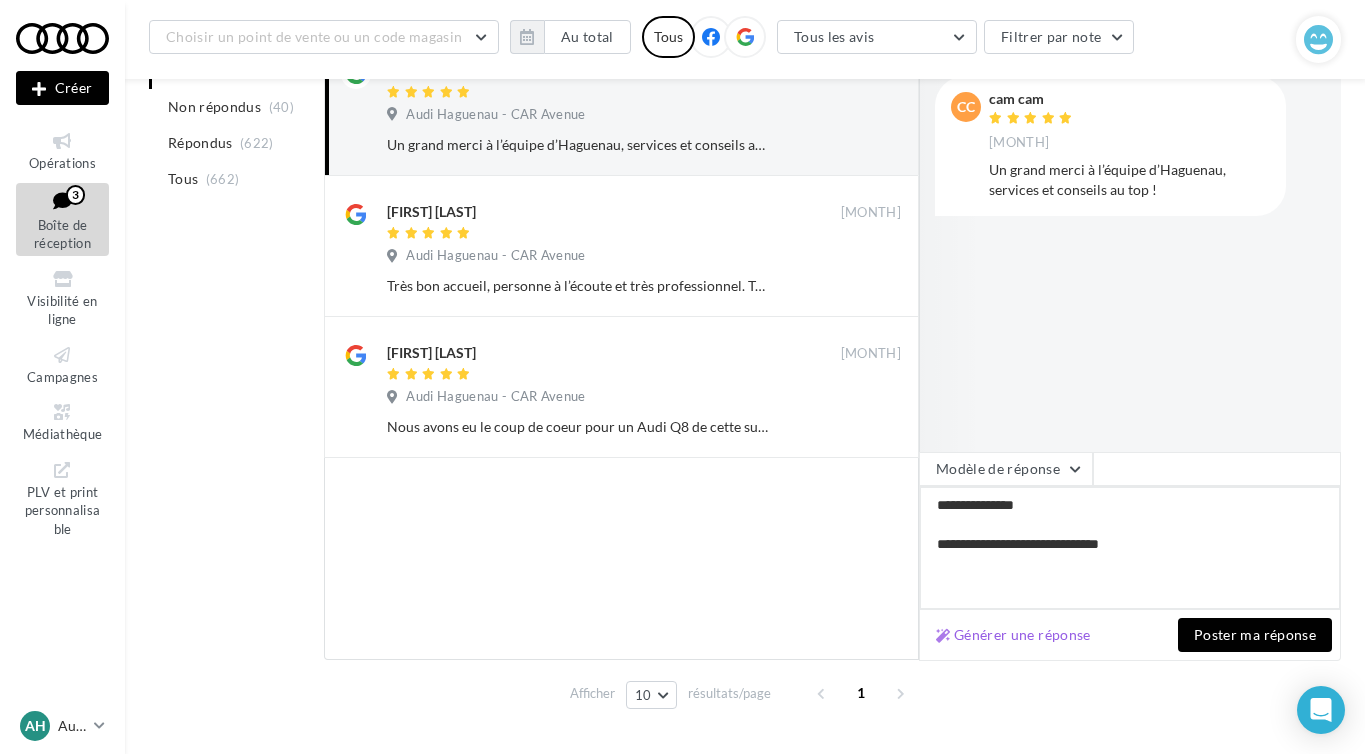 type on "**********" 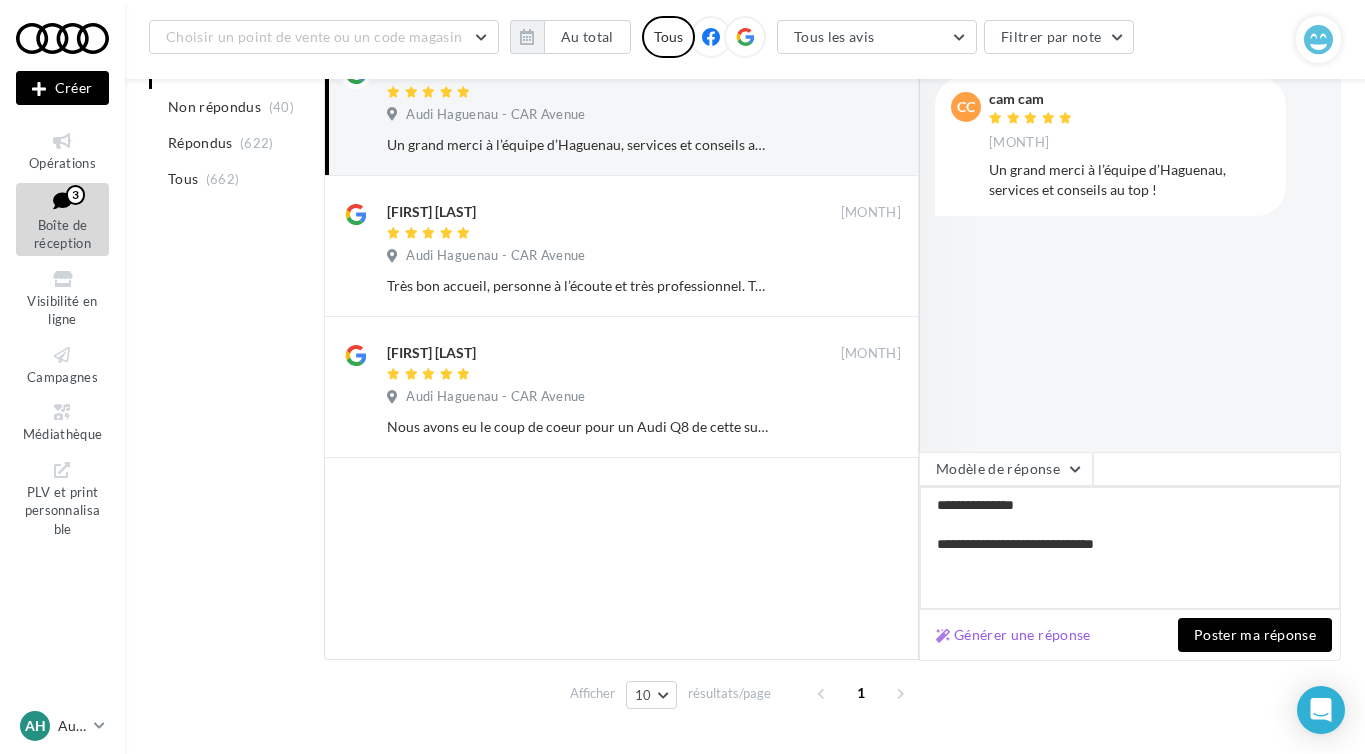 type on "**********" 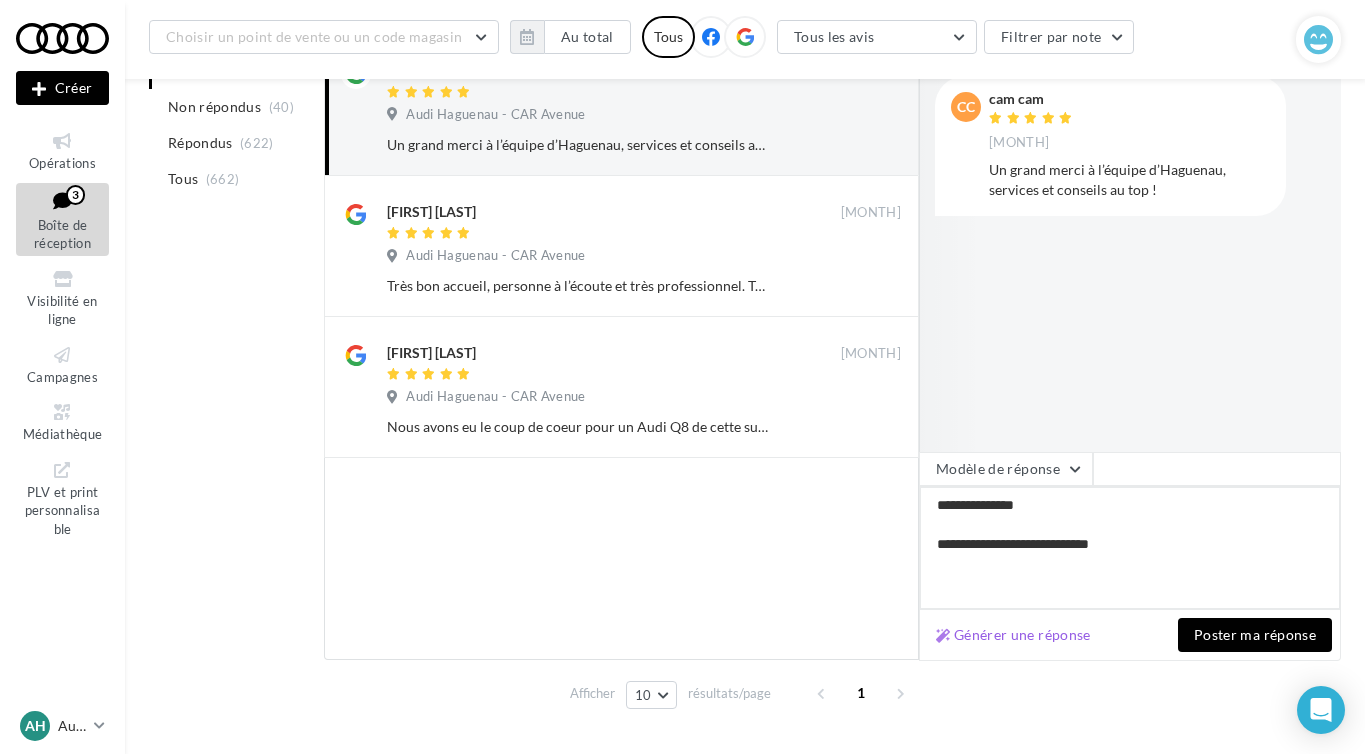 type on "**********" 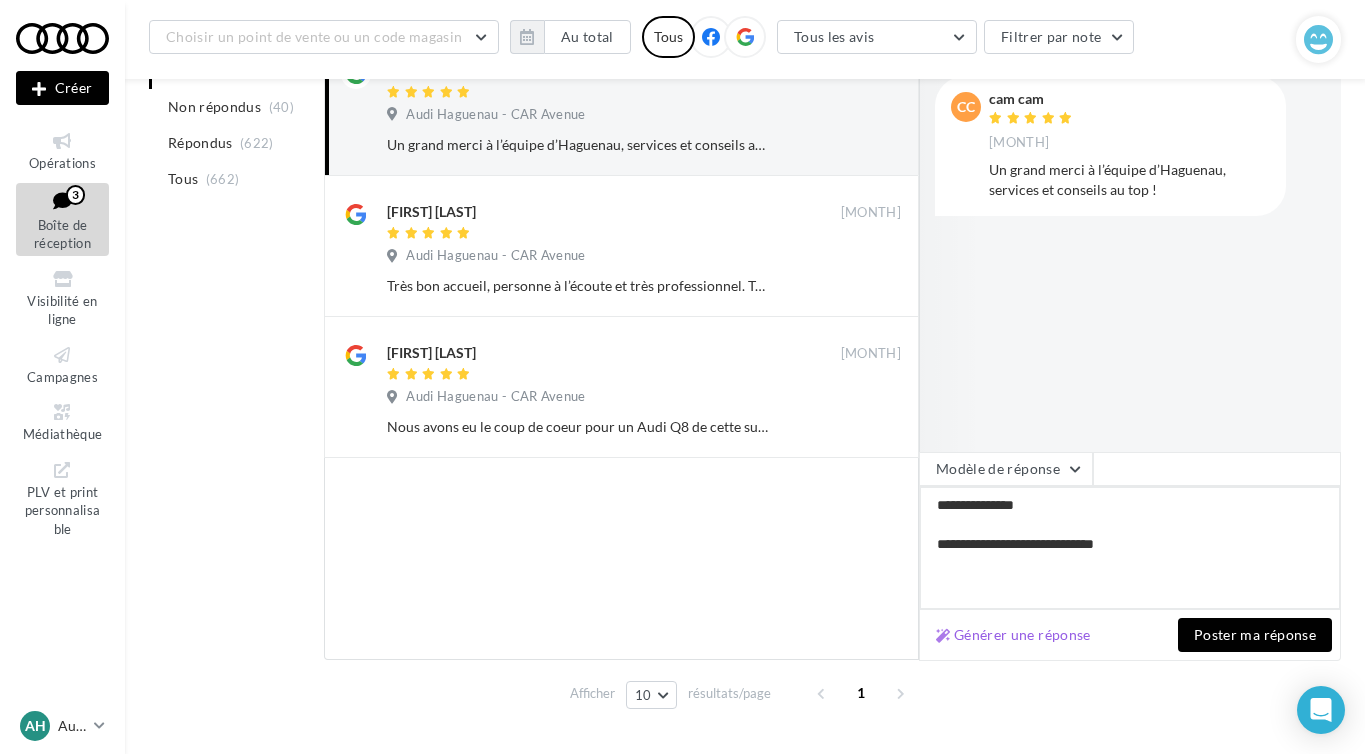 type on "**********" 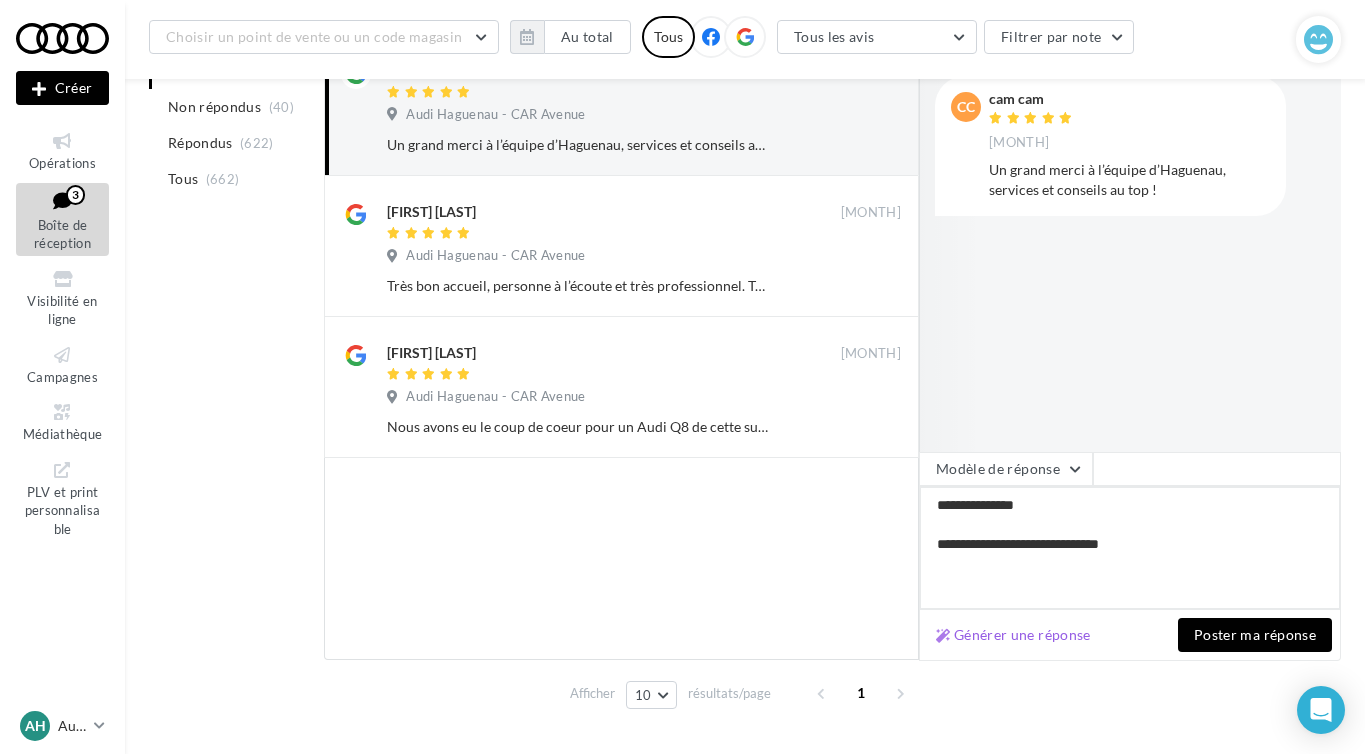 type on "**********" 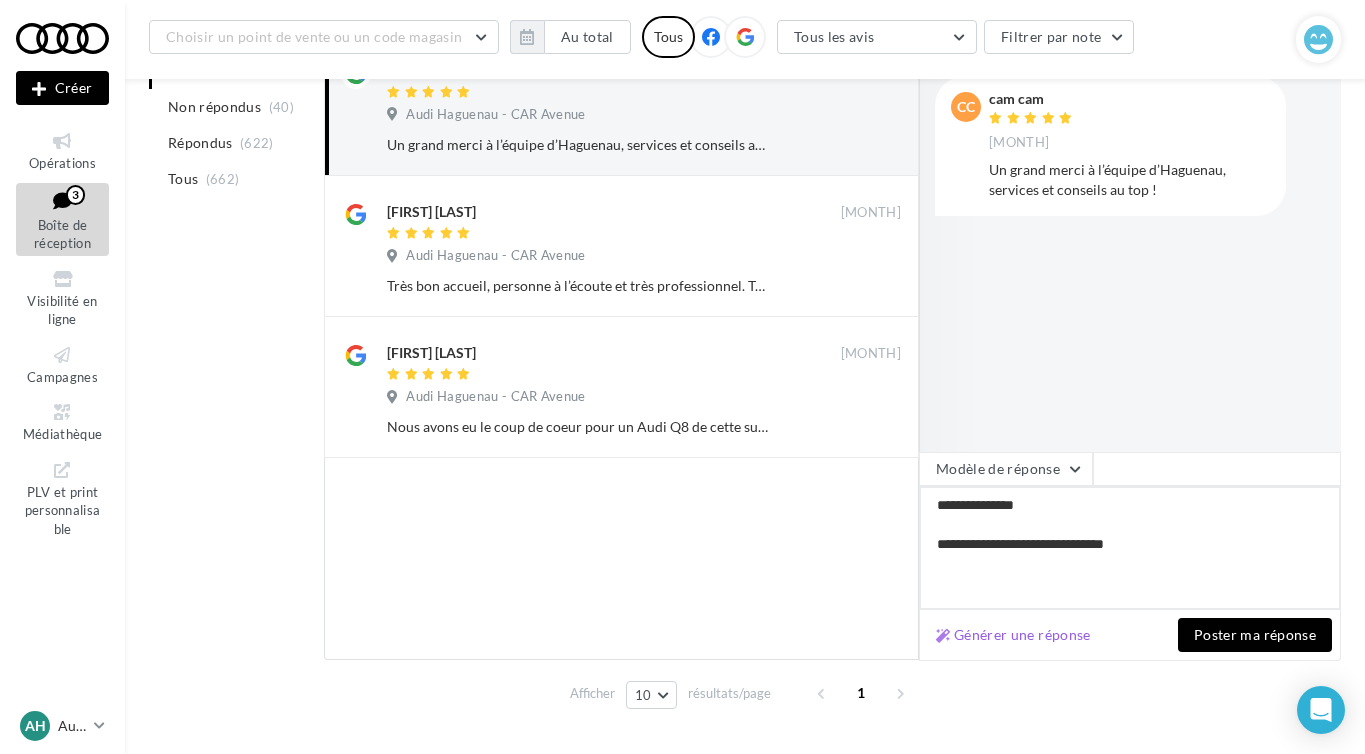 type on "**********" 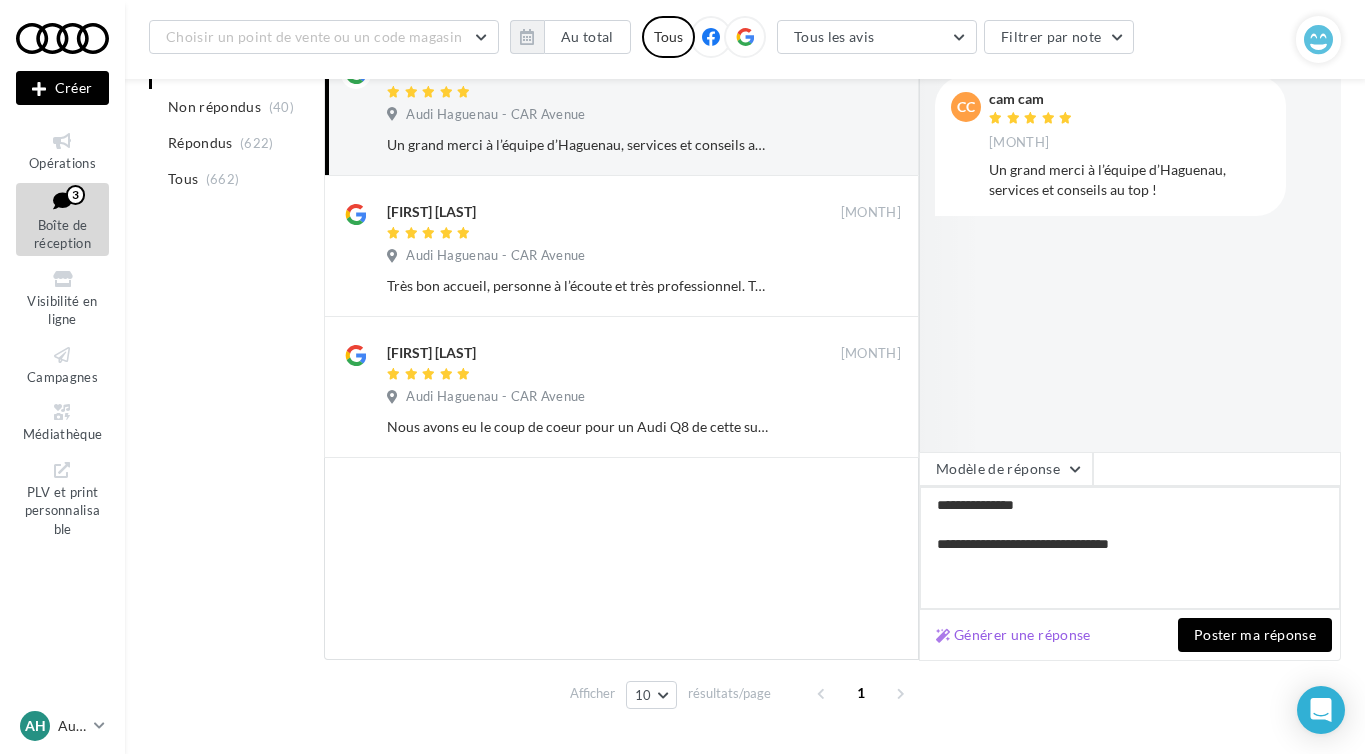 type on "**********" 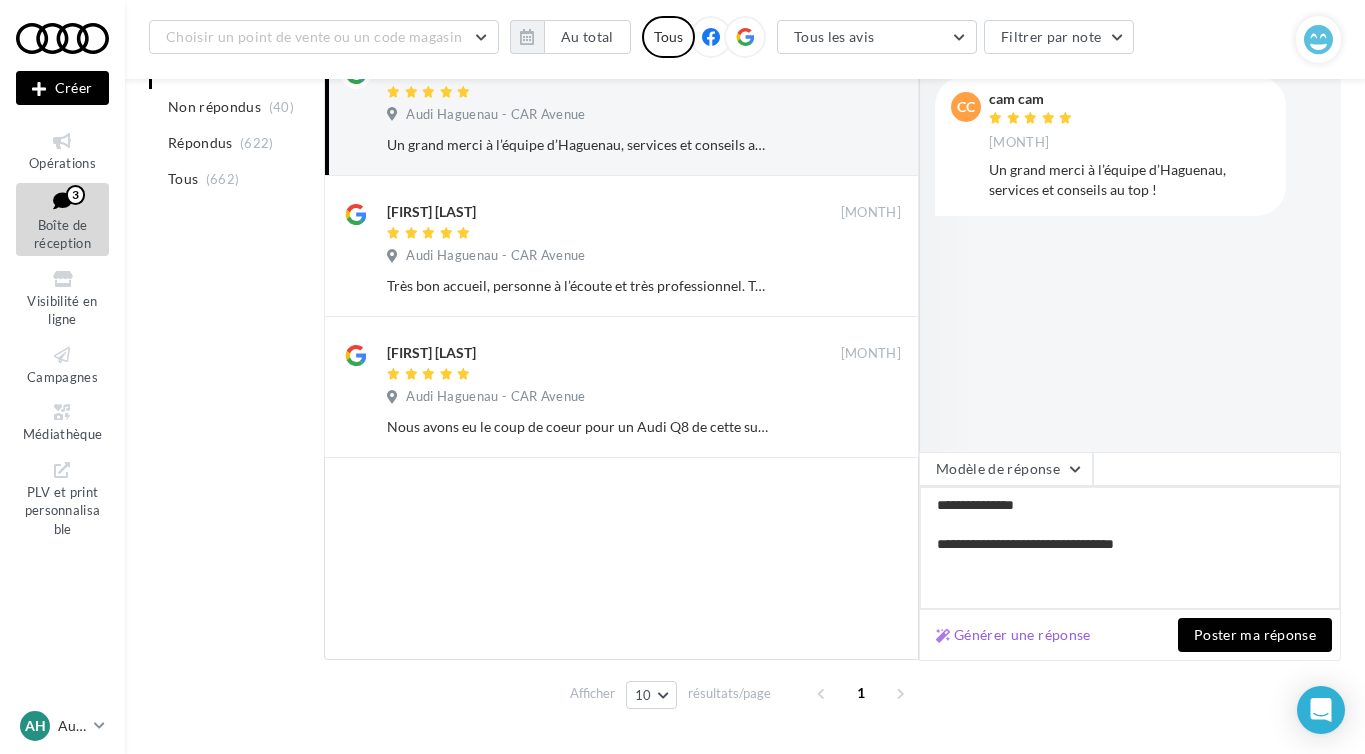 type on "**********" 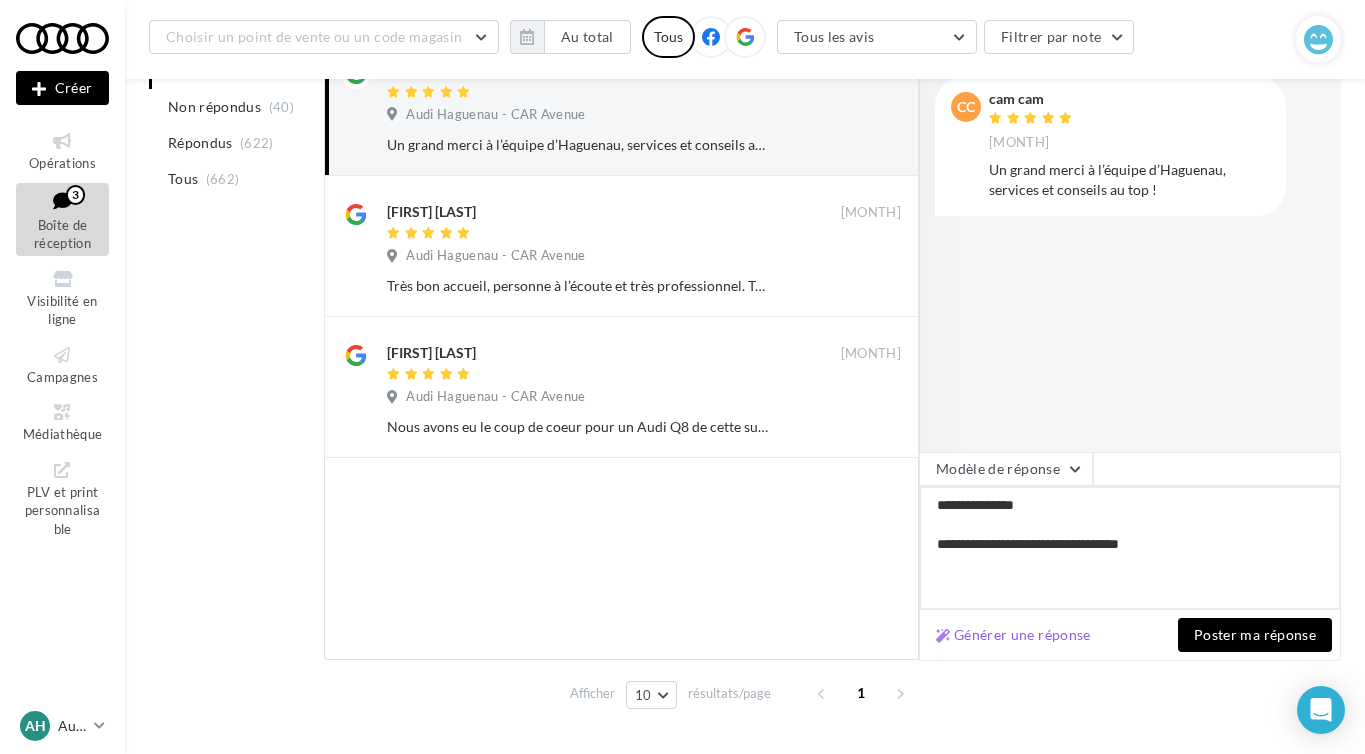 type on "**********" 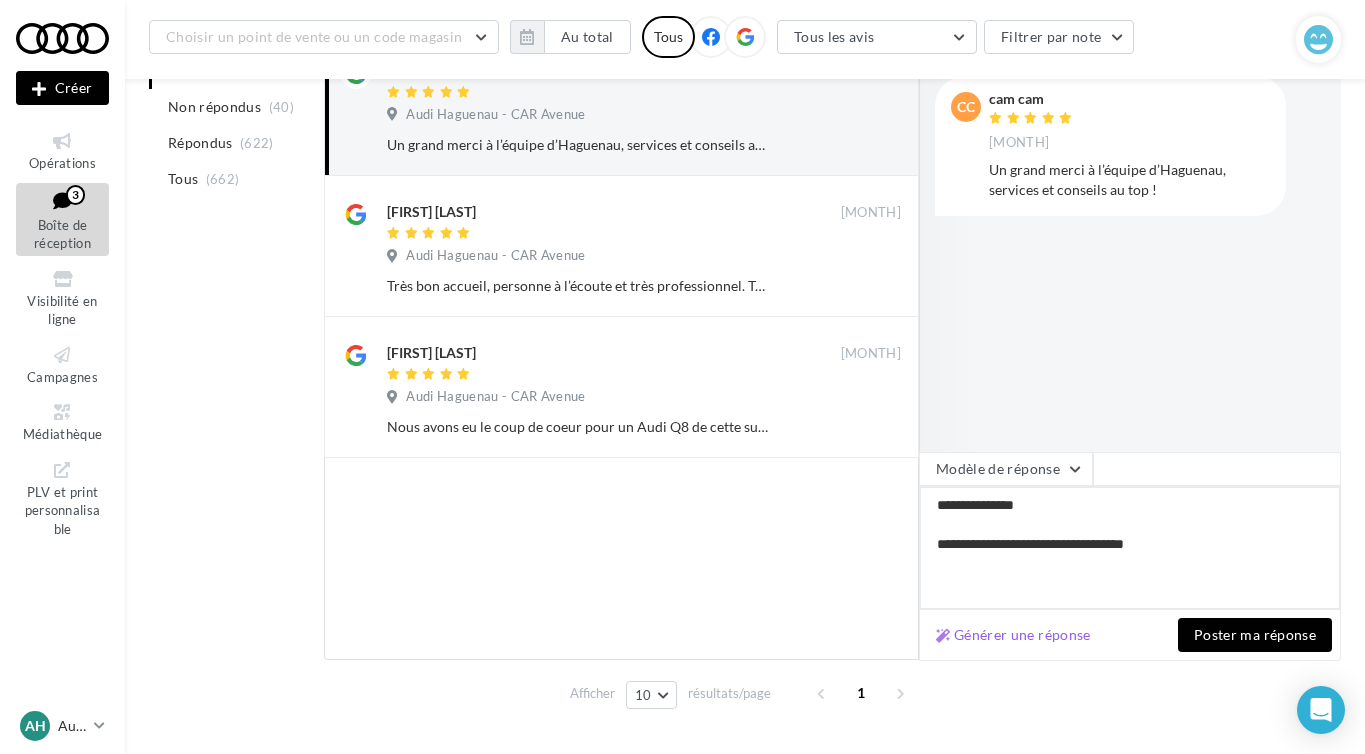 type on "**********" 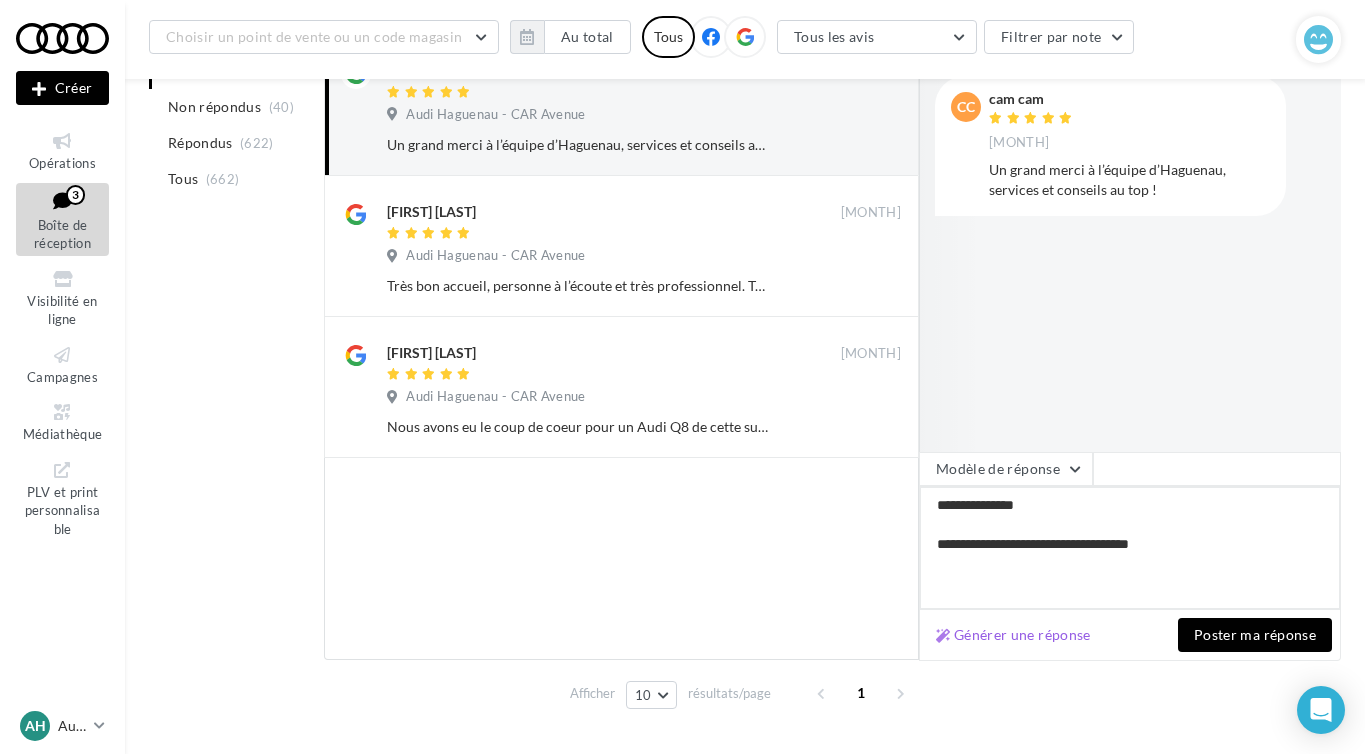 type on "**********" 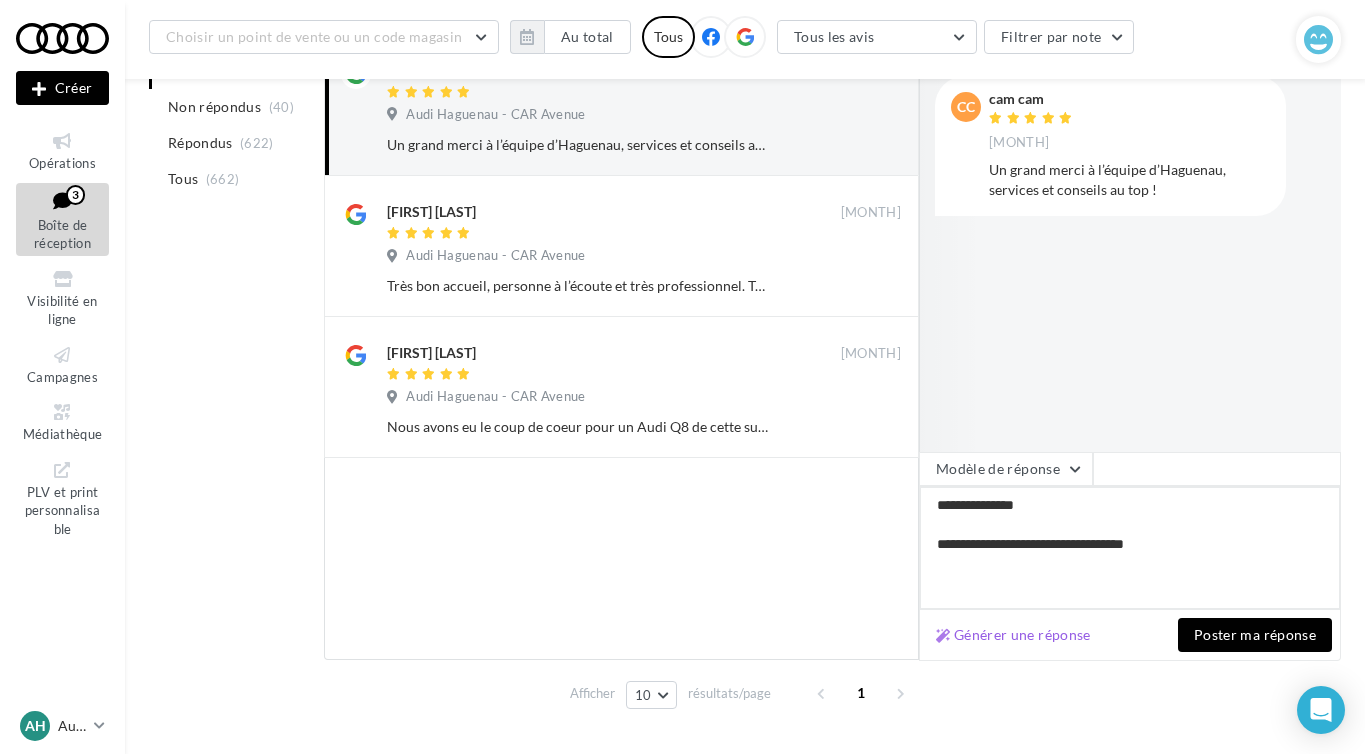 type on "**********" 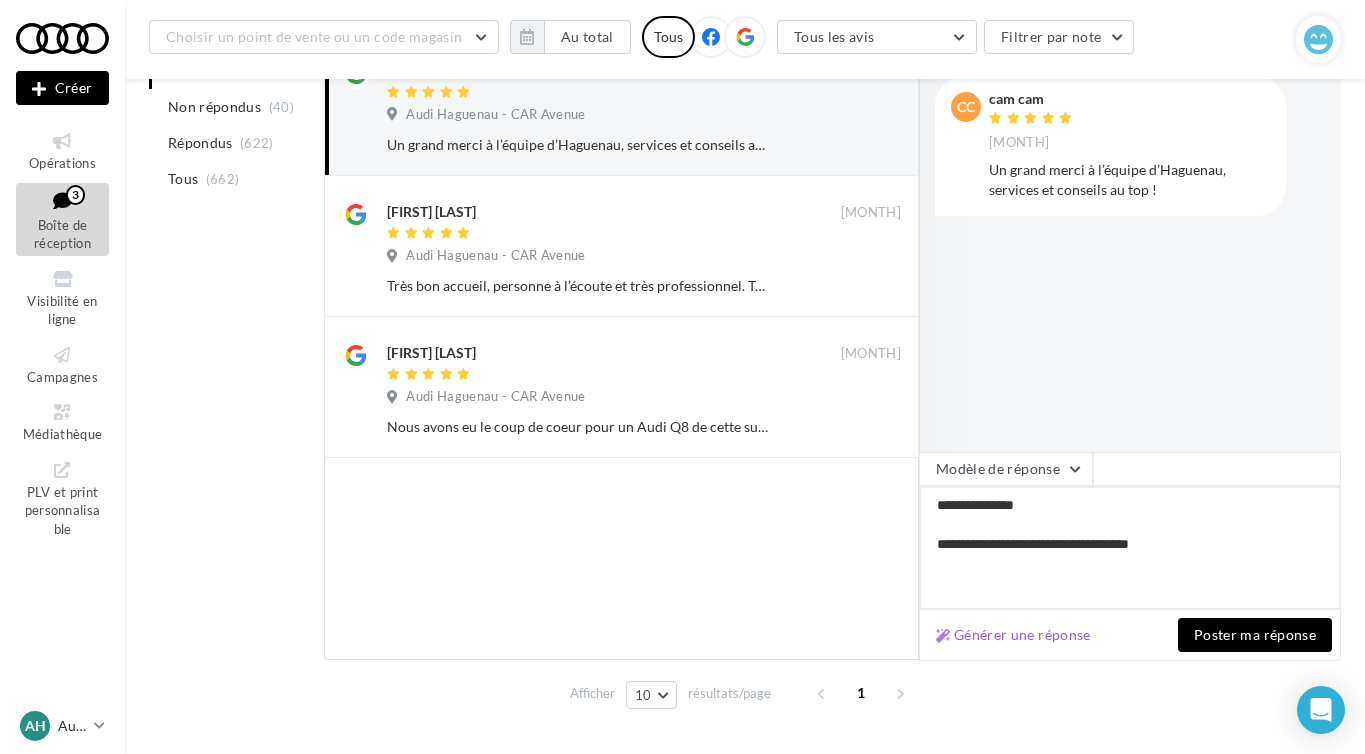 type on "**********" 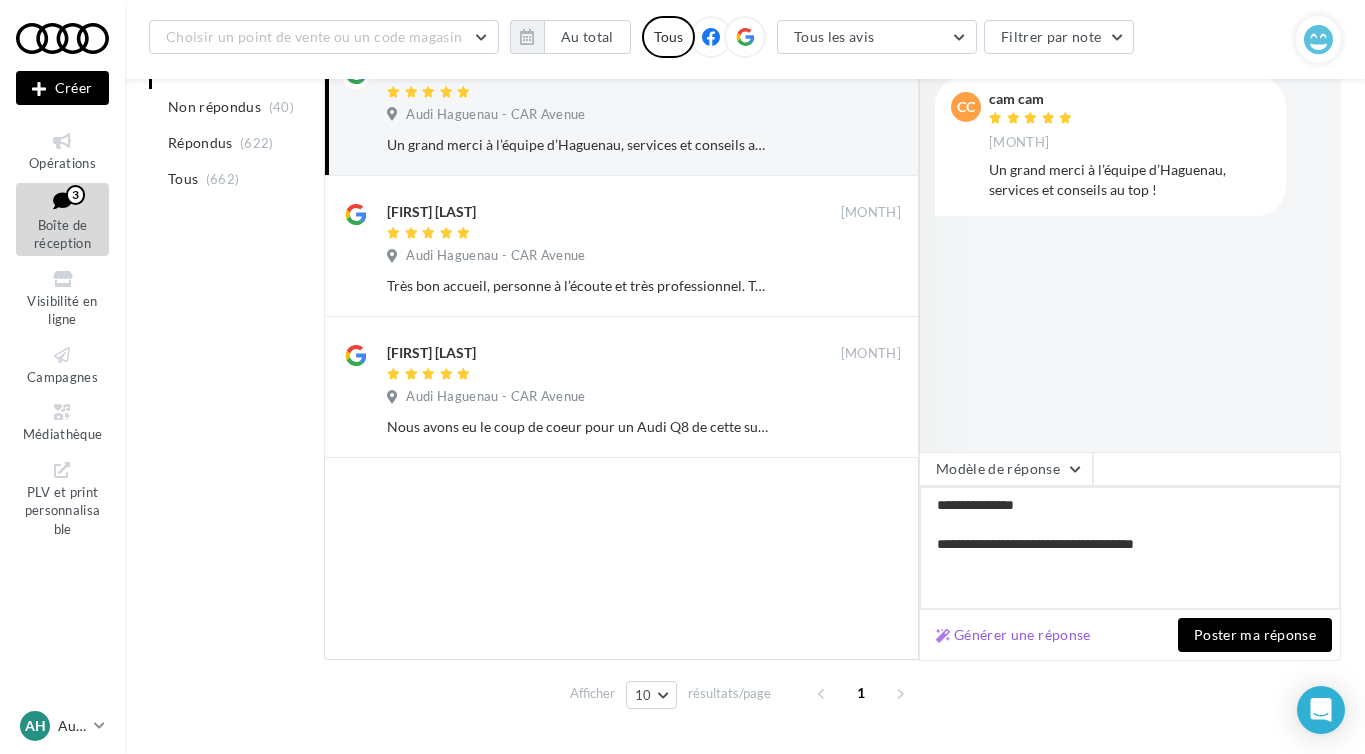 type on "**********" 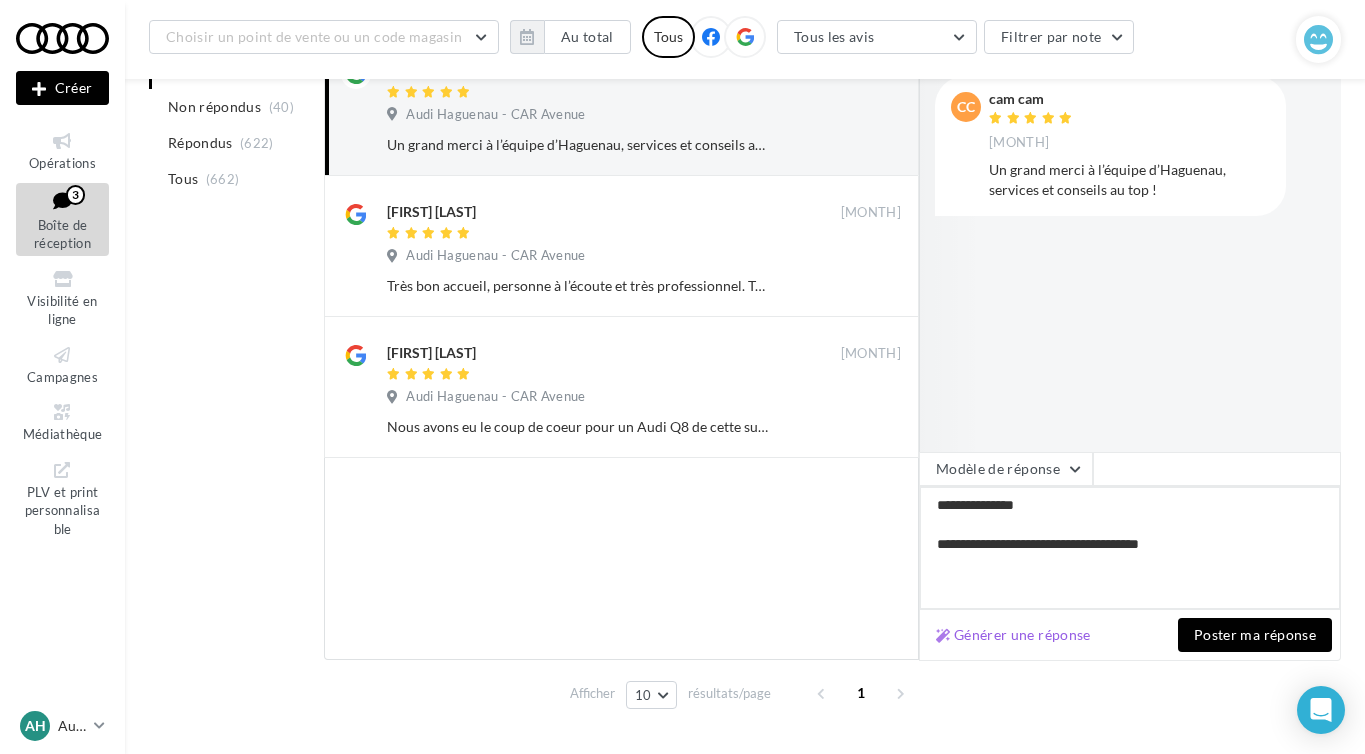 type on "**********" 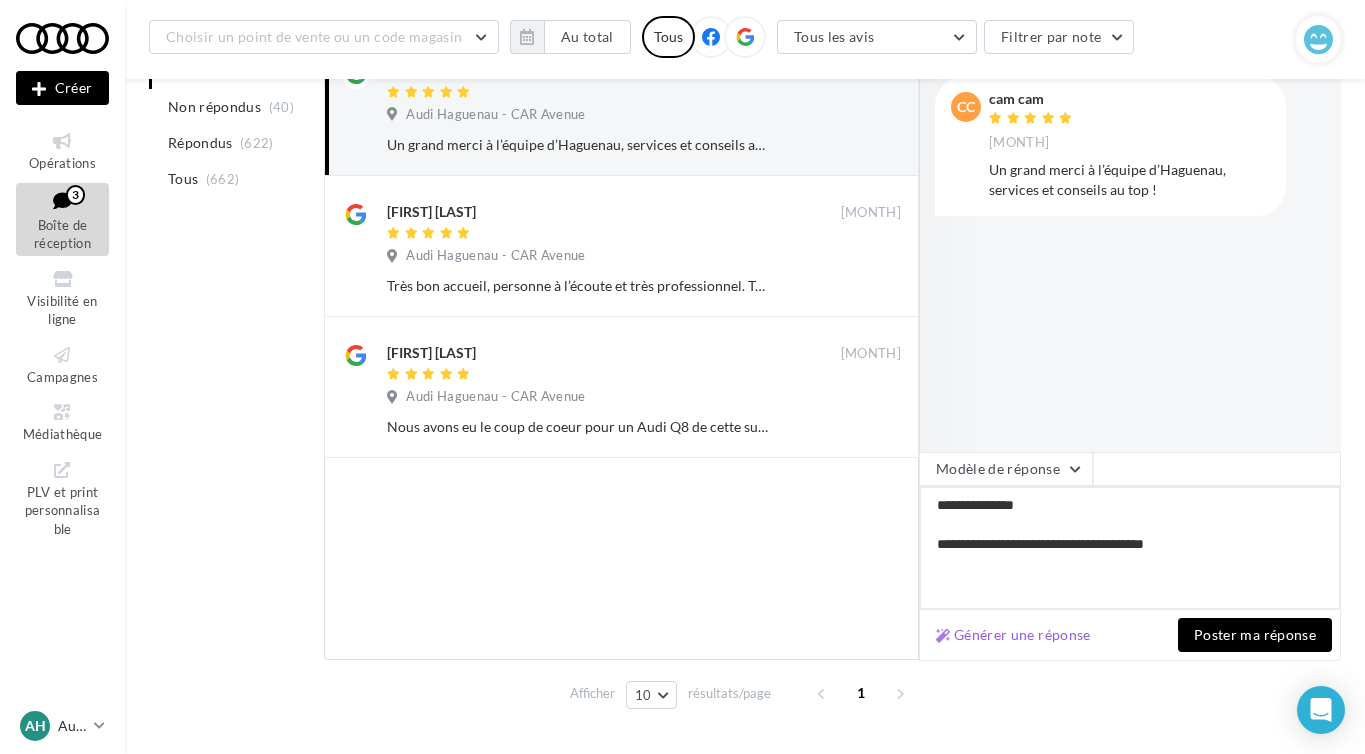 type on "**********" 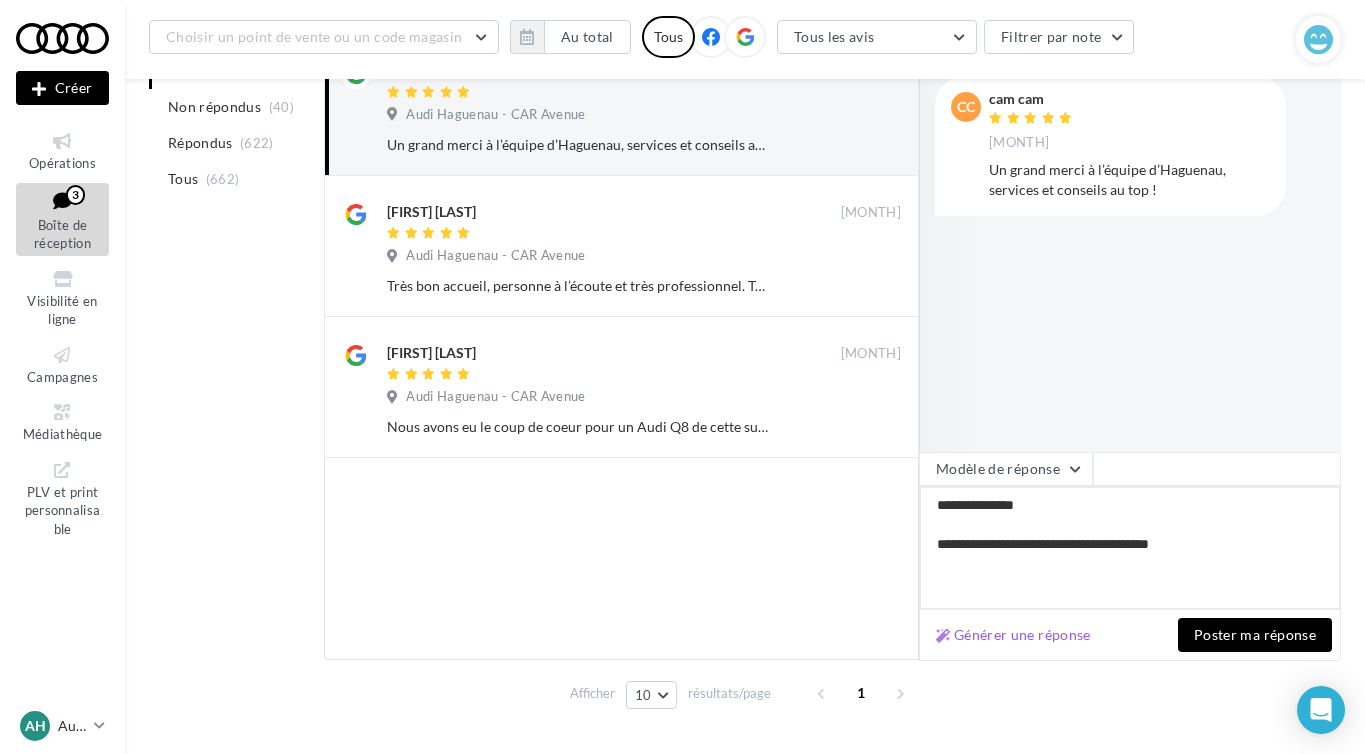 type on "**********" 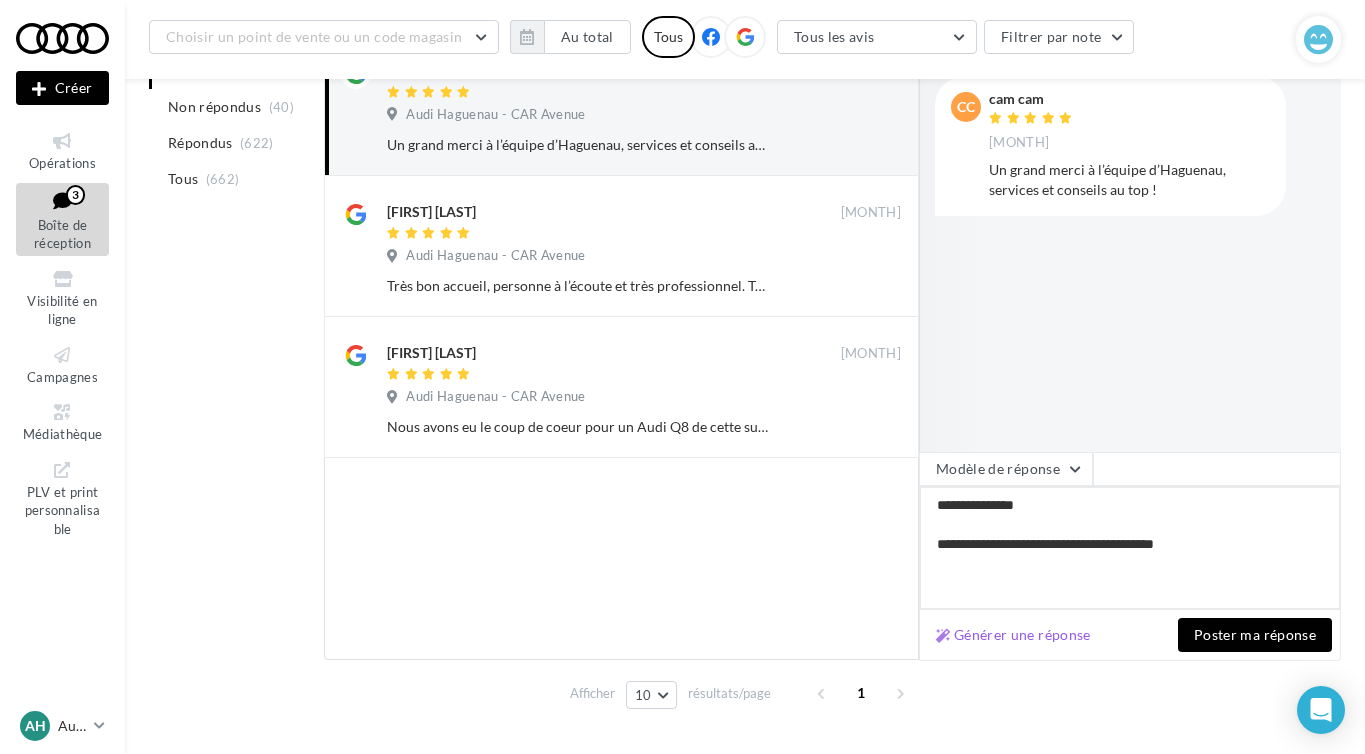 type on "**********" 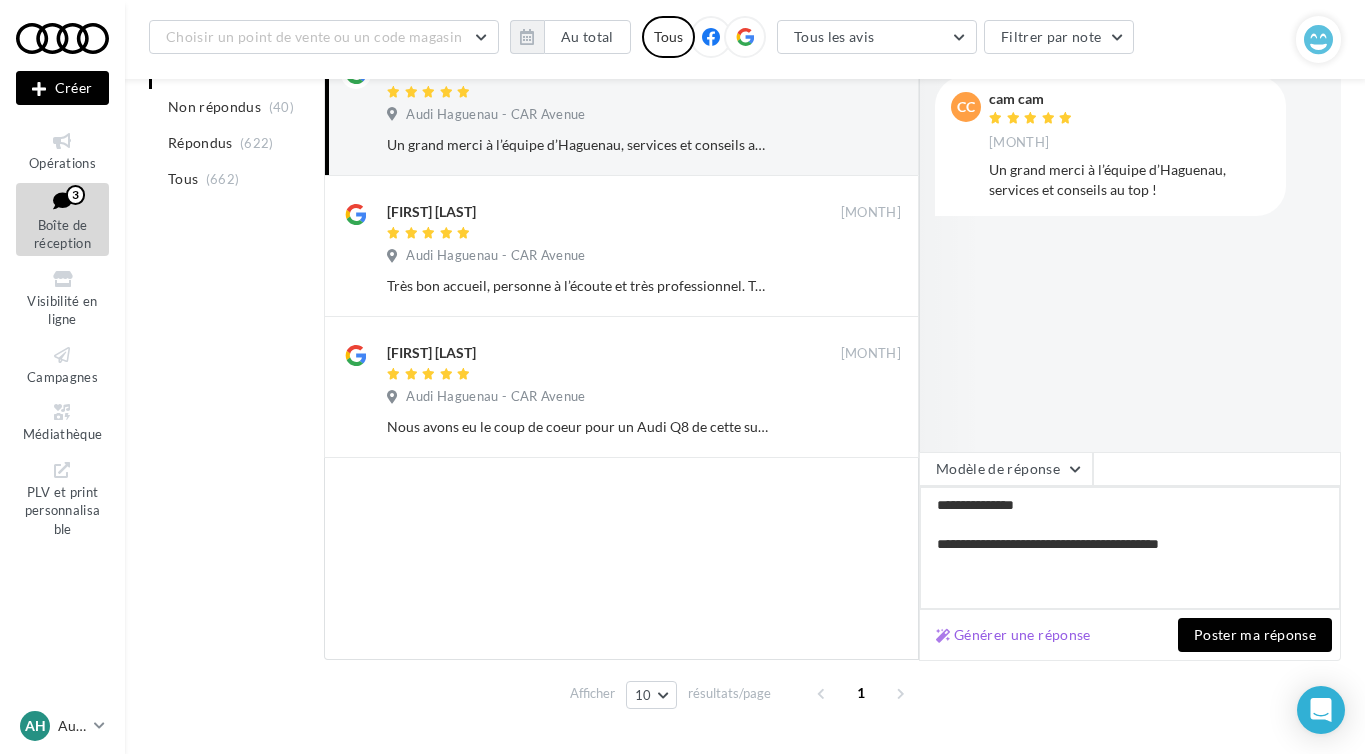 type on "**********" 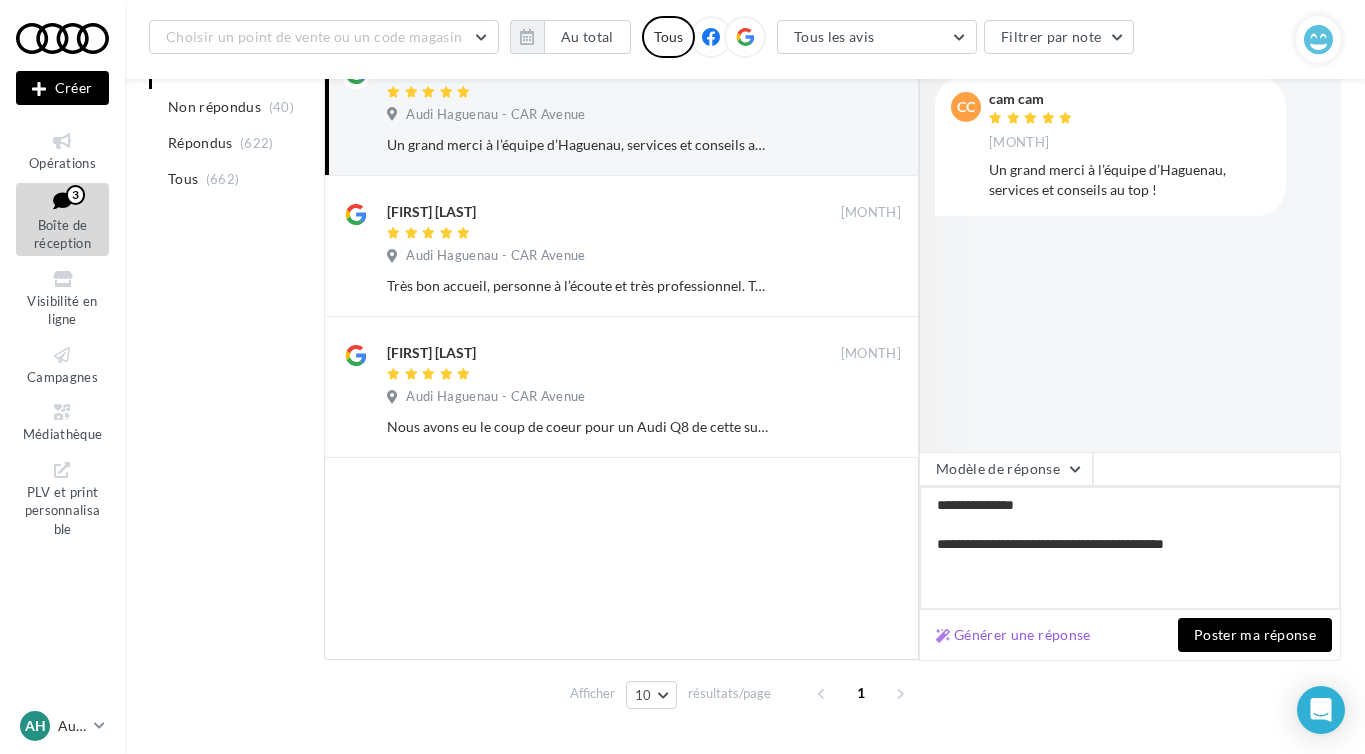 type on "**********" 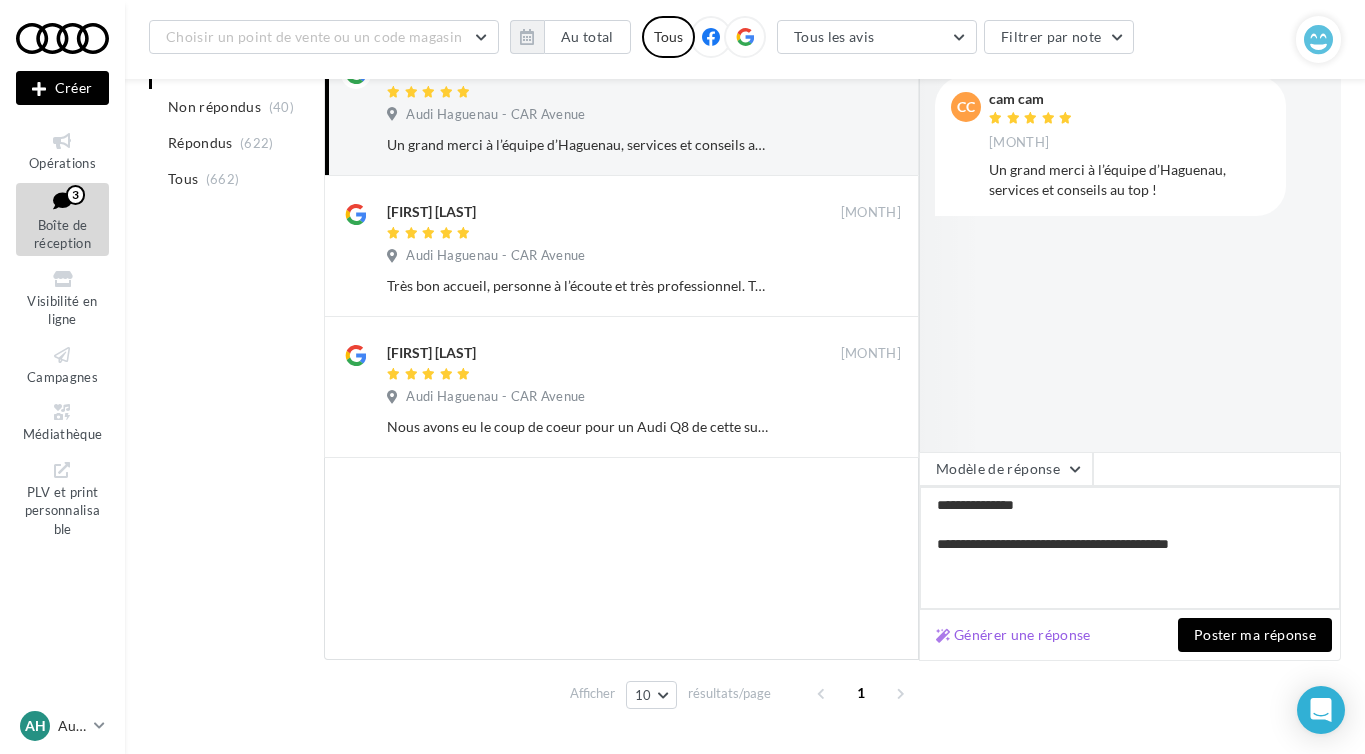 type on "**********" 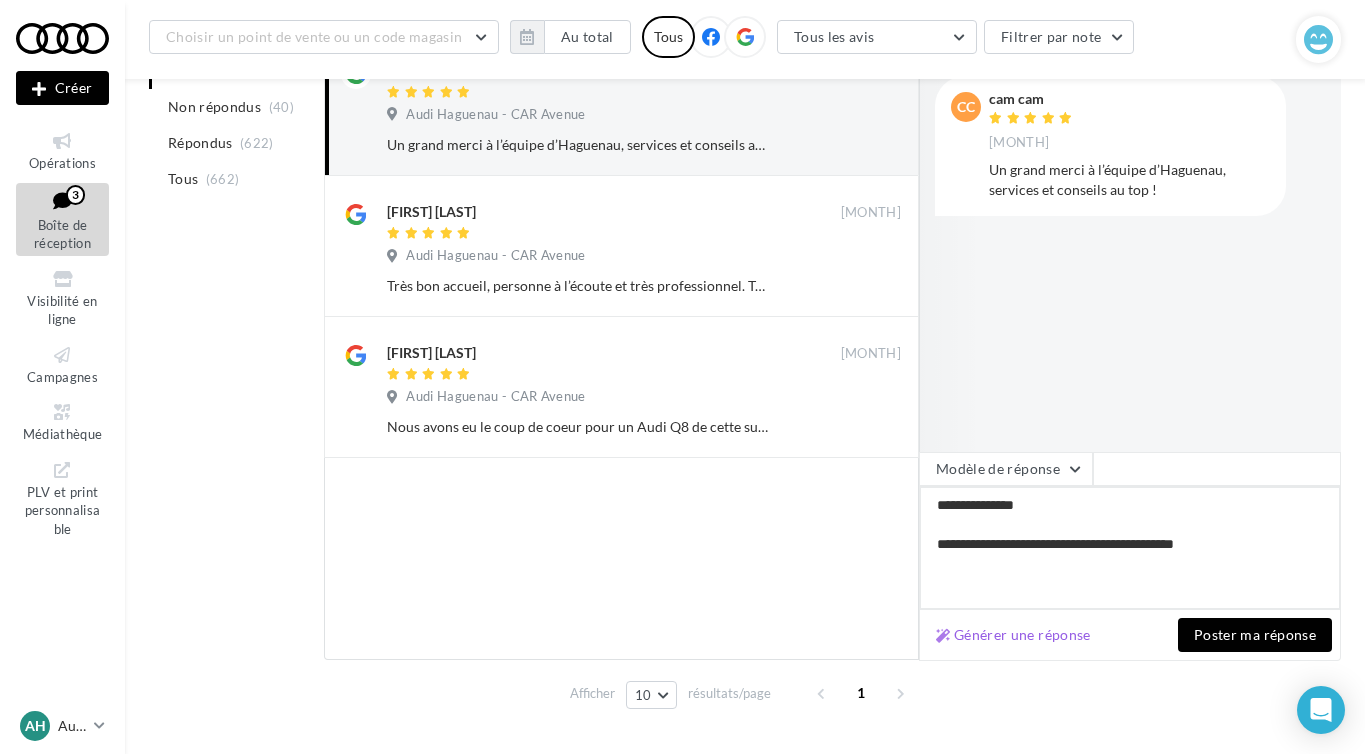 type on "**********" 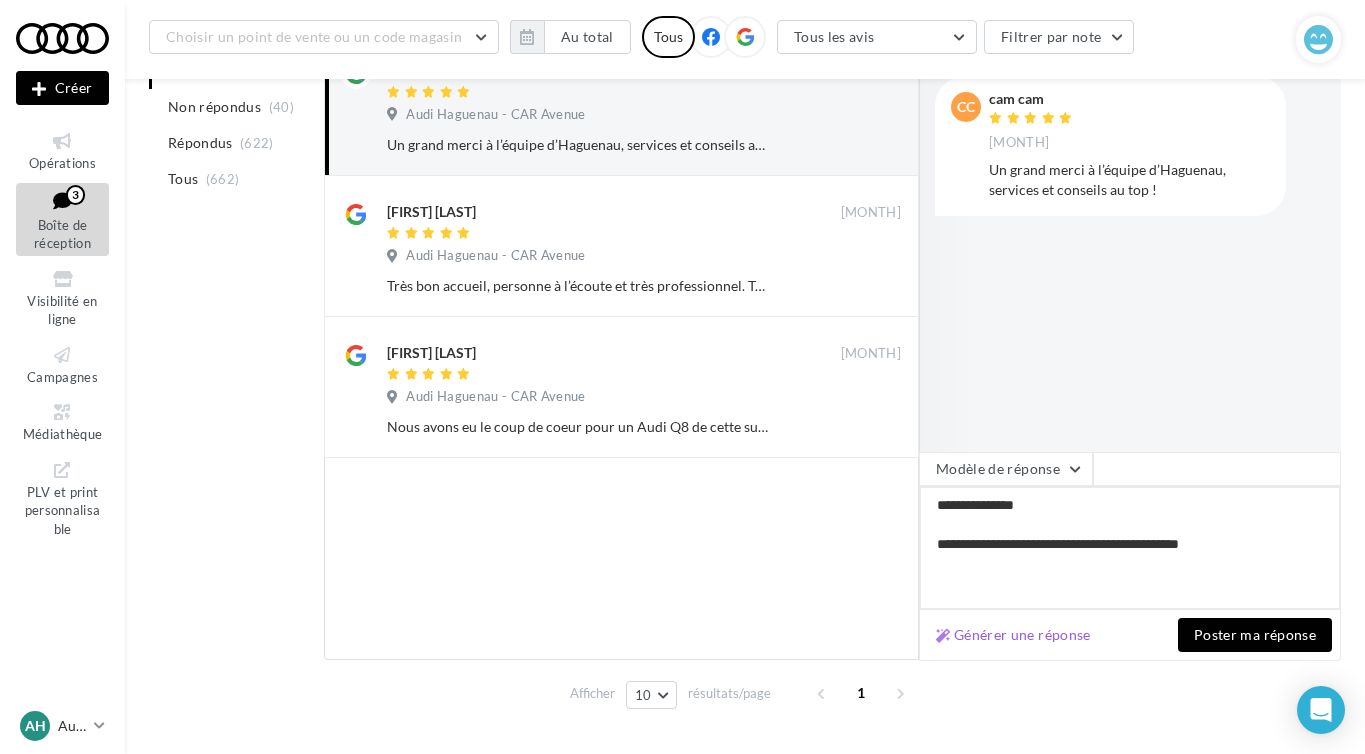 type on "**********" 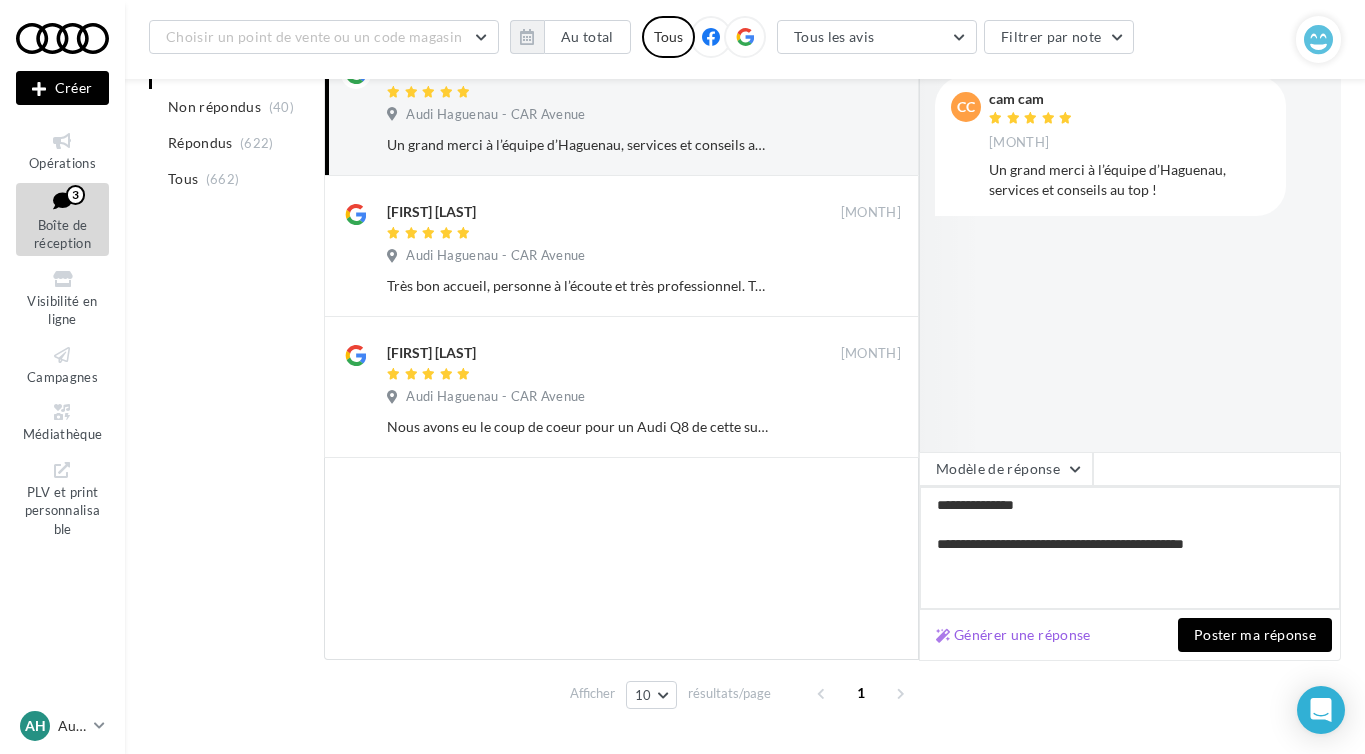 type on "**********" 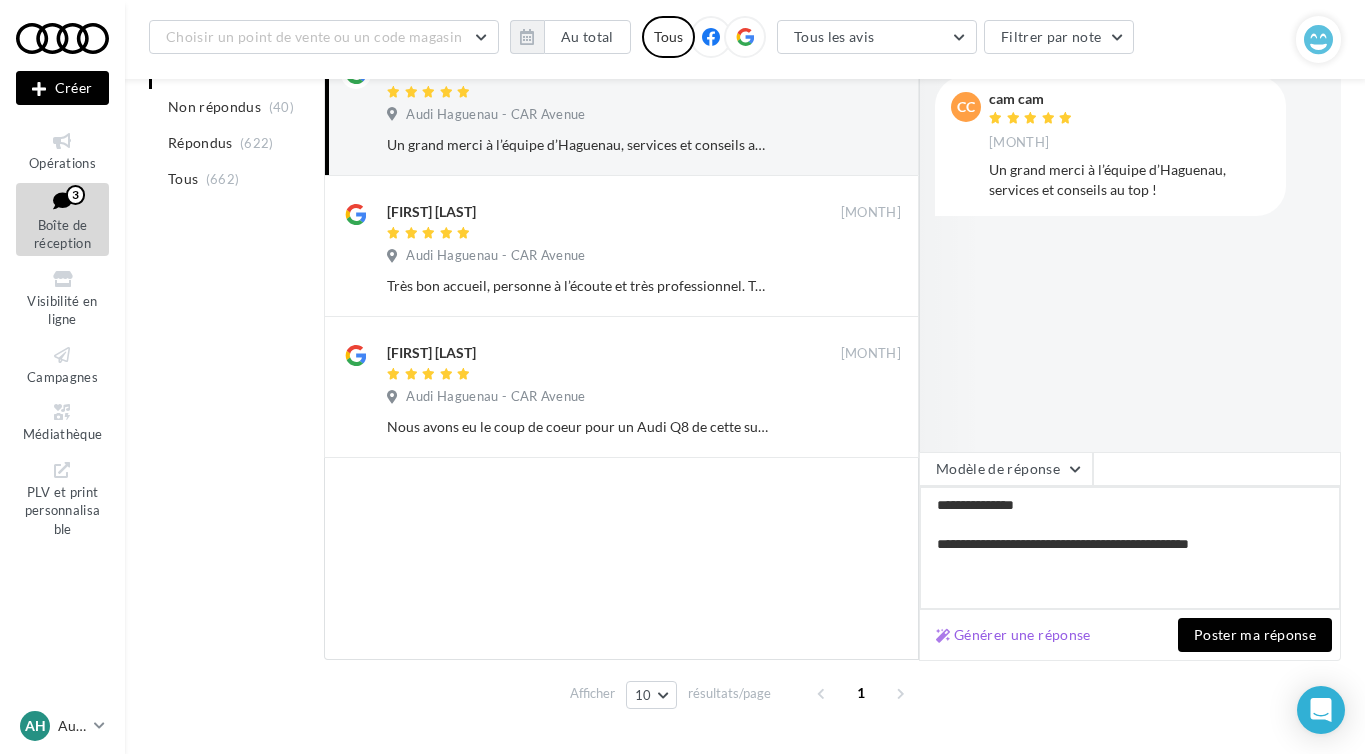 type on "**********" 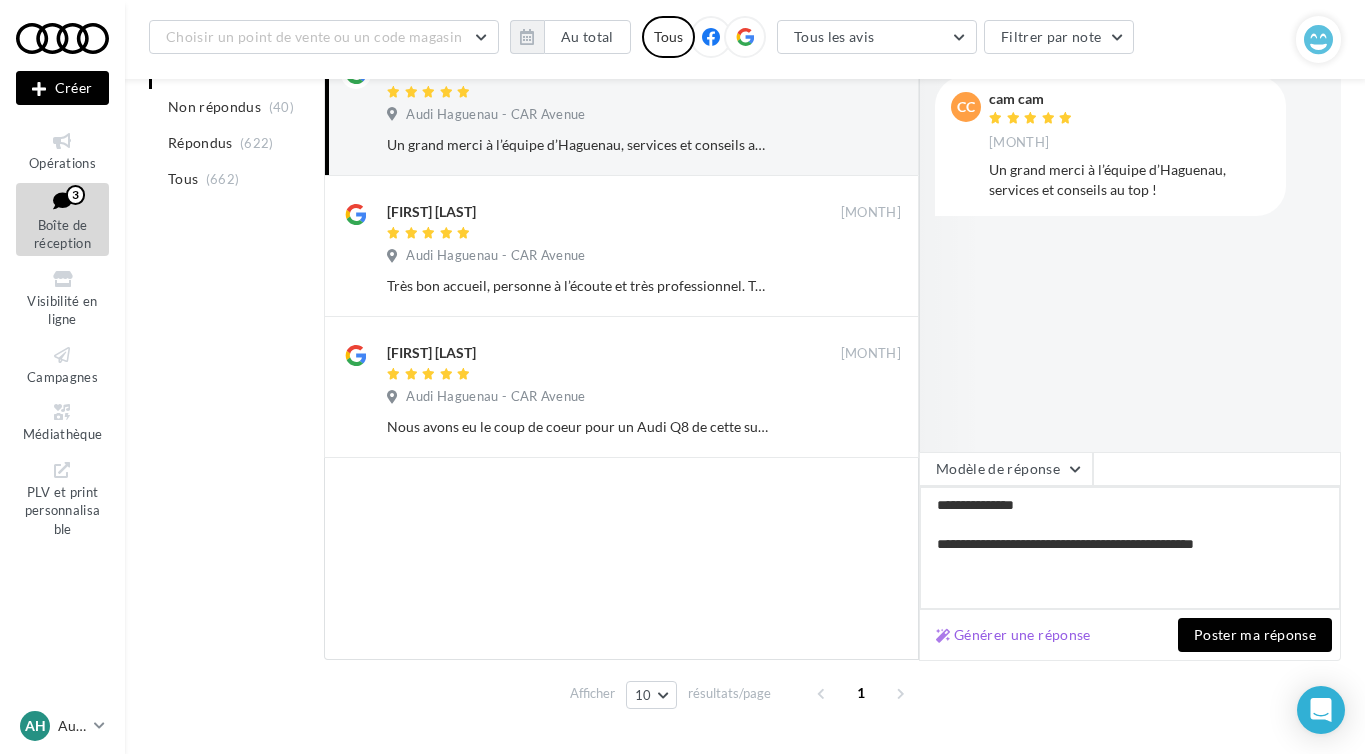 type on "**********" 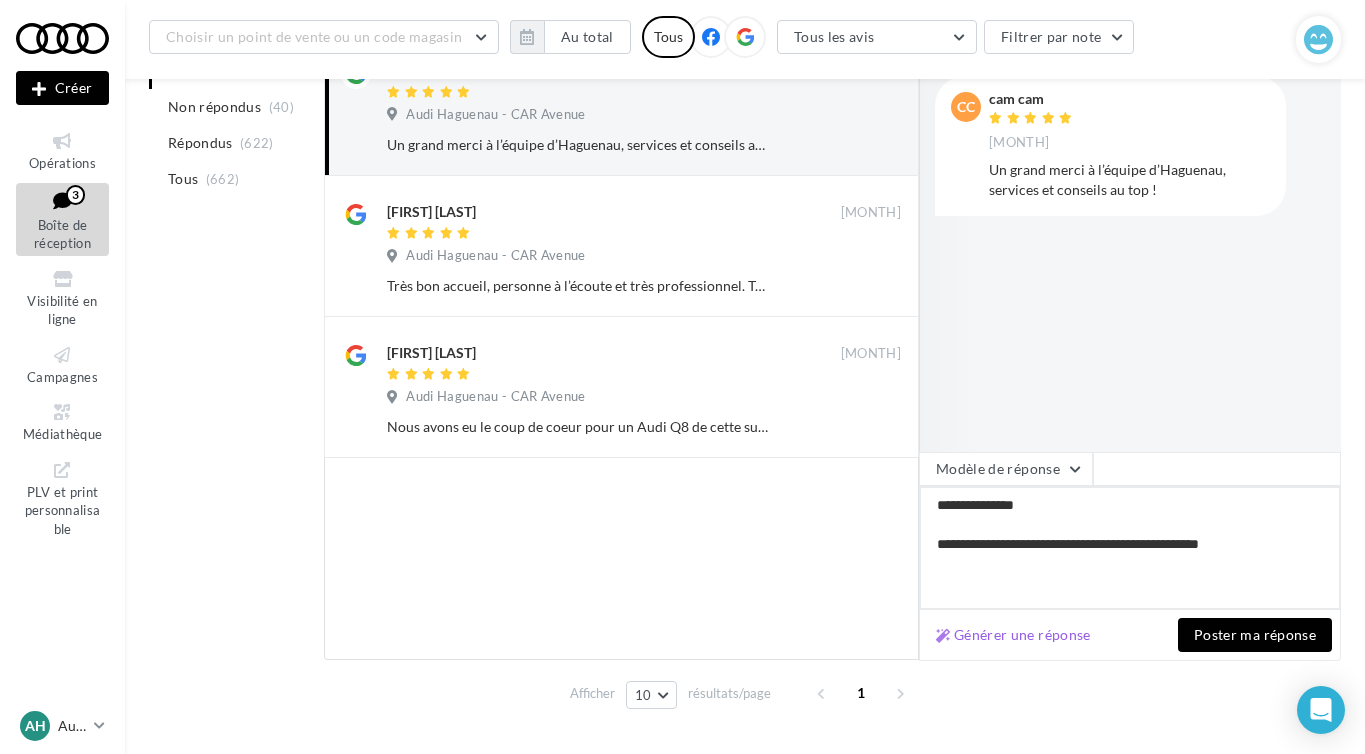 type on "**********" 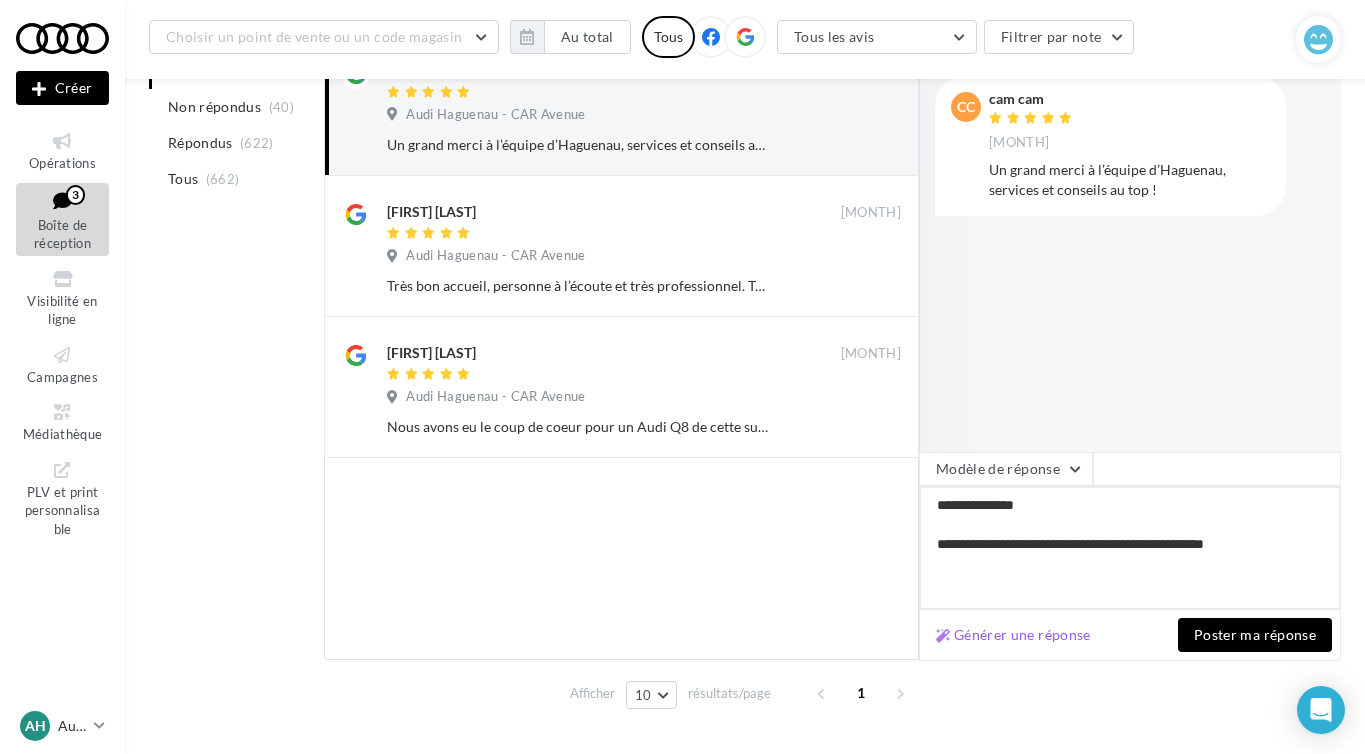 type on "**********" 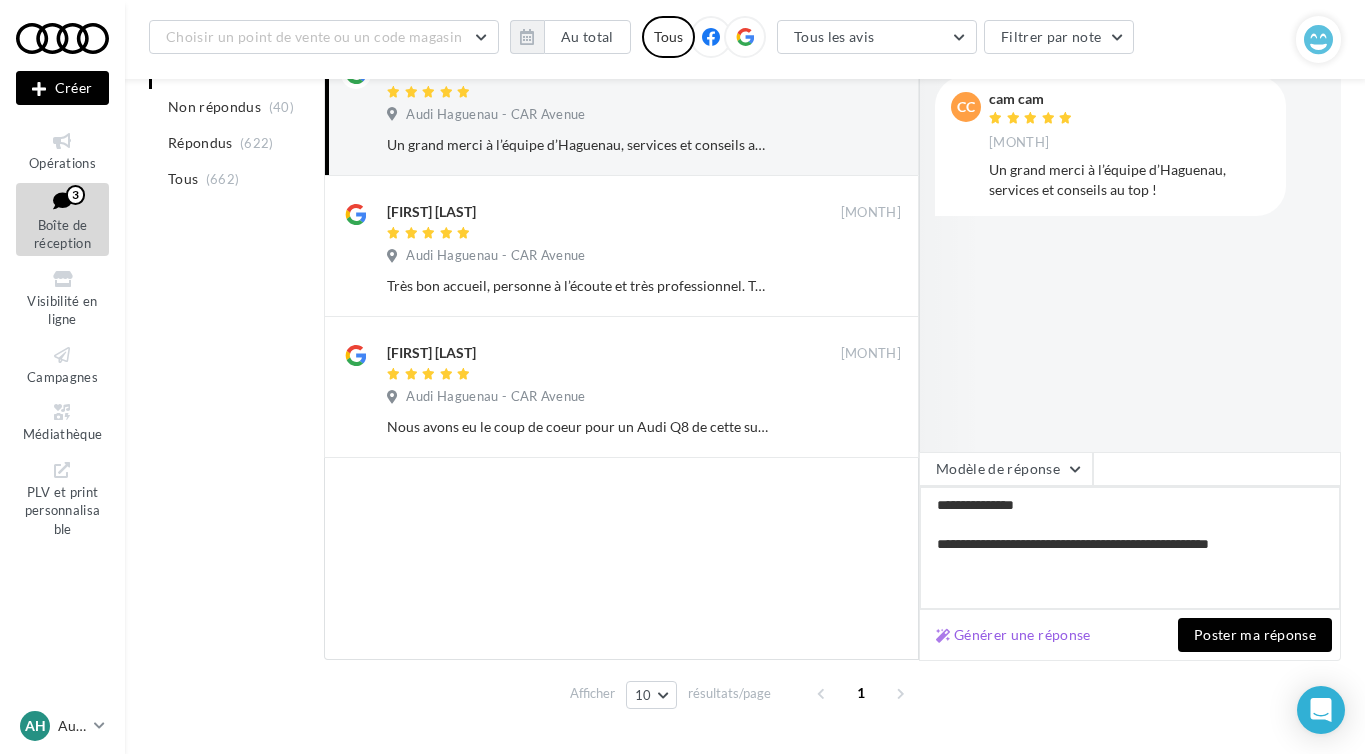 type on "**********" 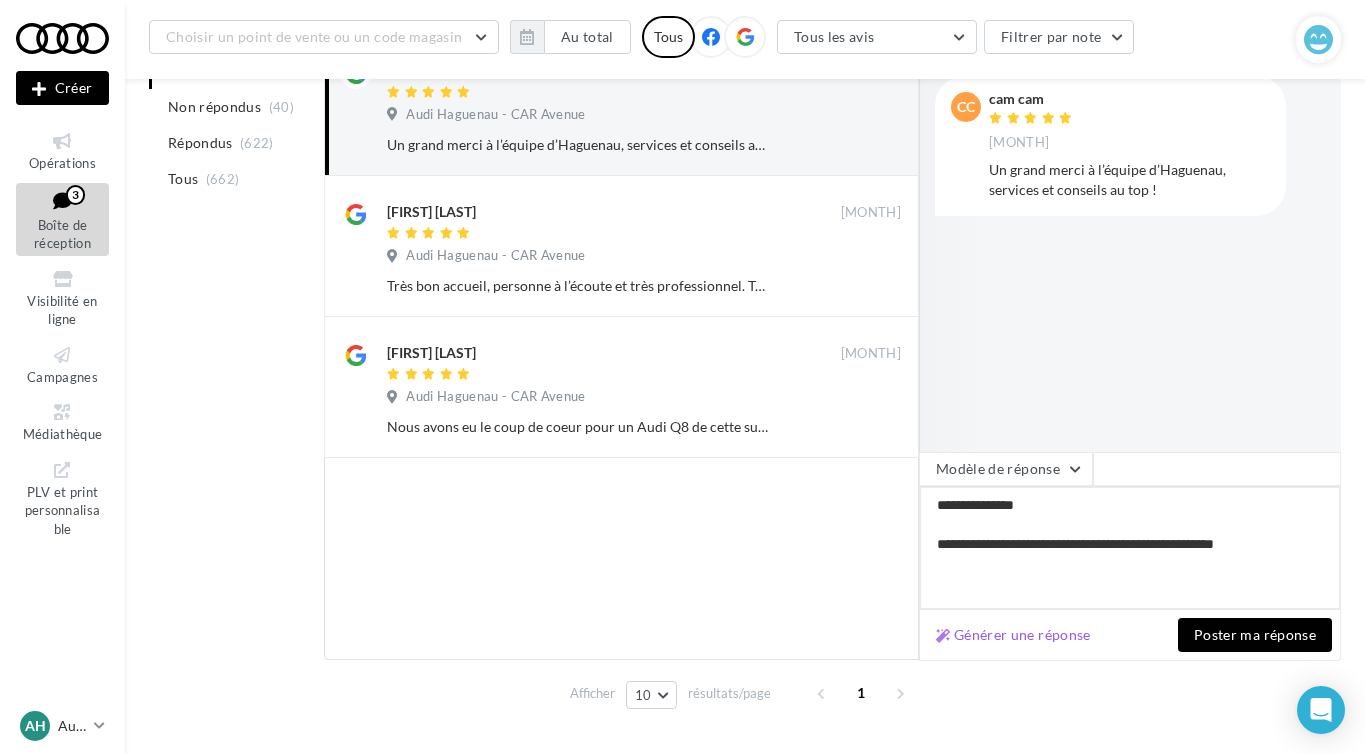 type on "**********" 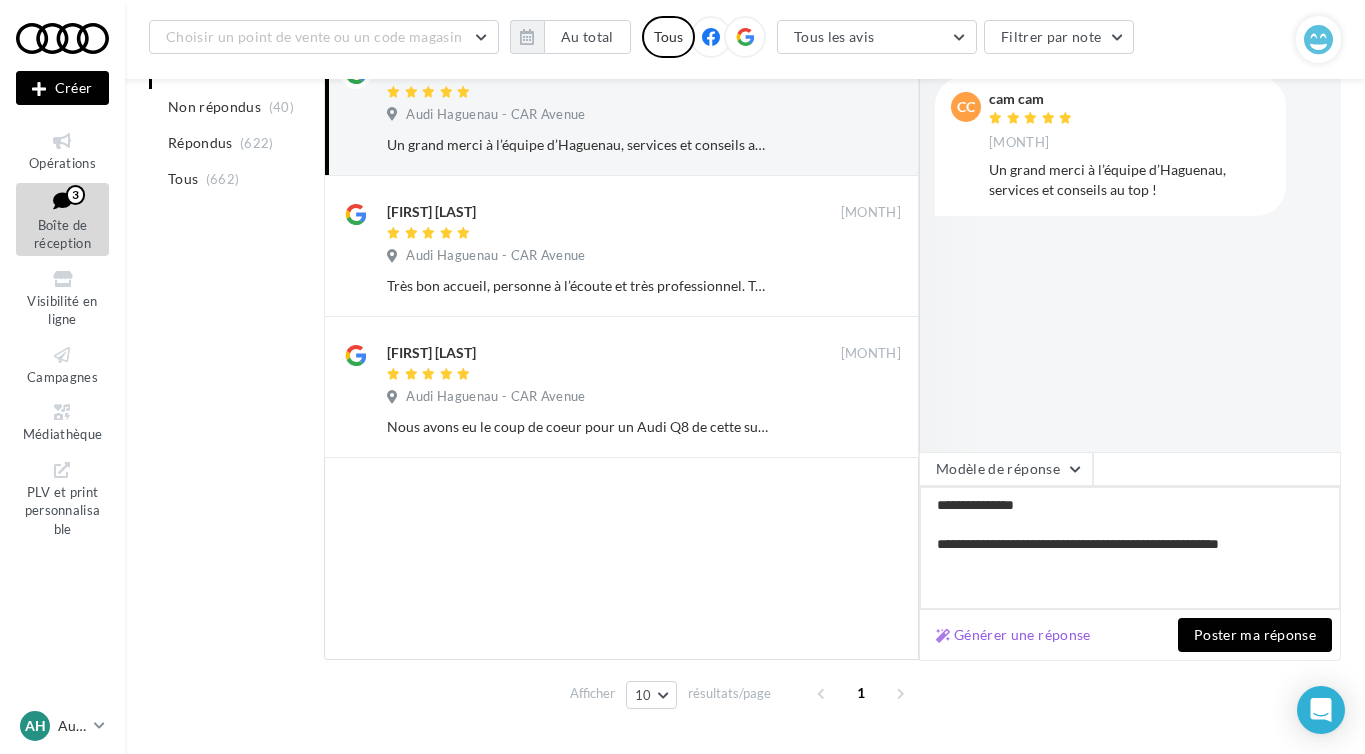 type on "**********" 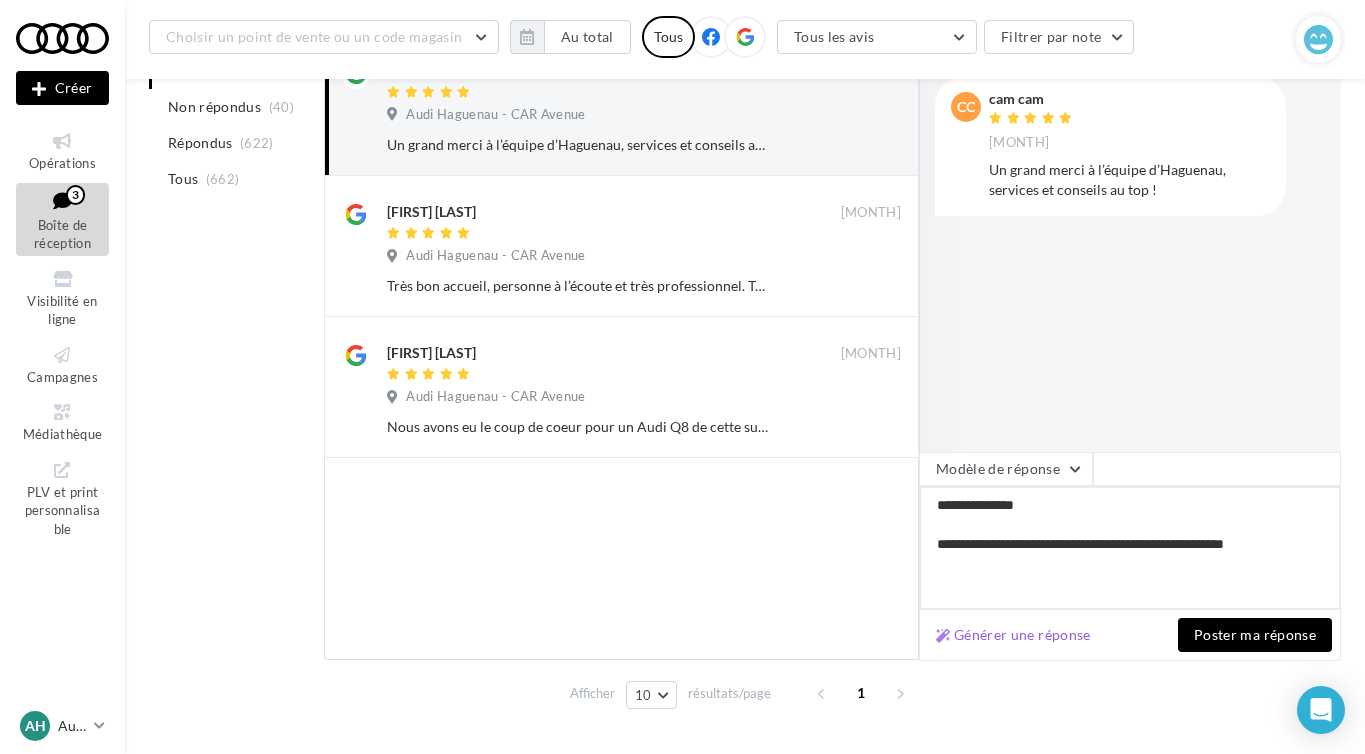 type on "**********" 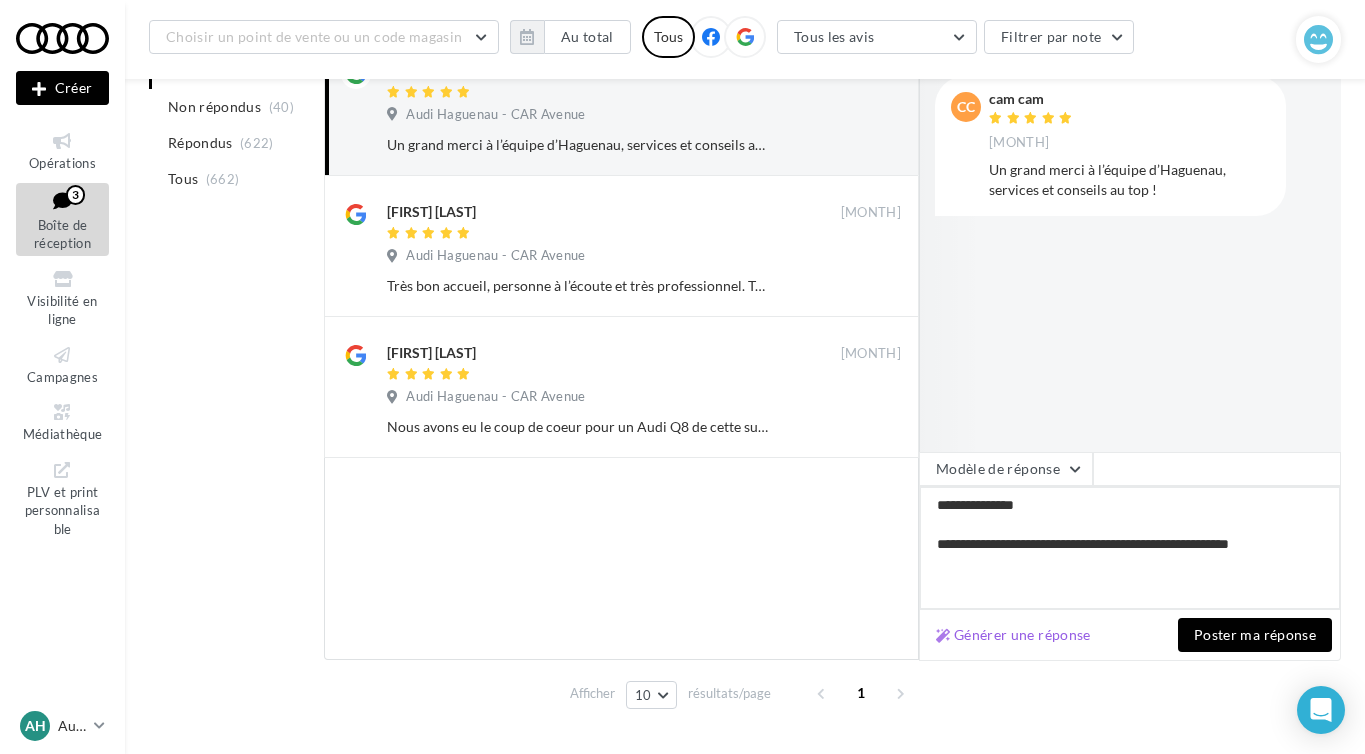 type on "**********" 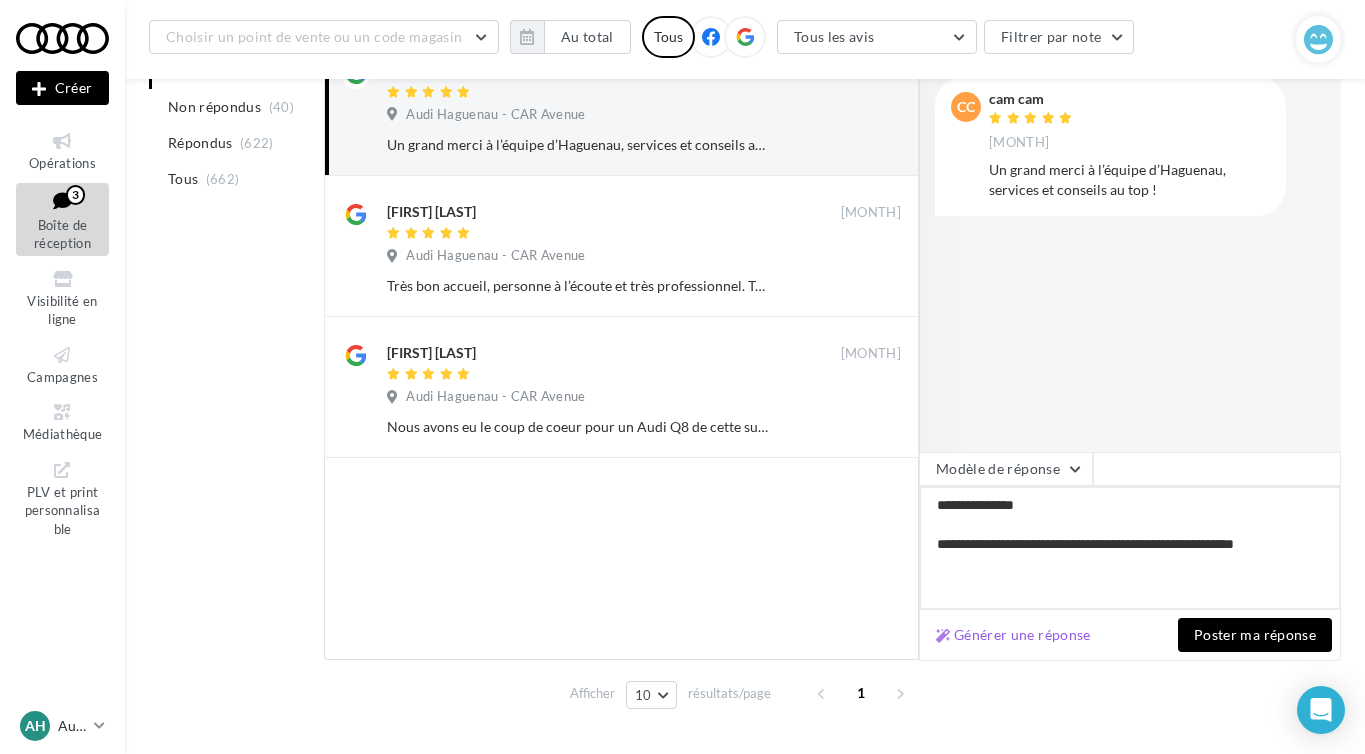 type on "**********" 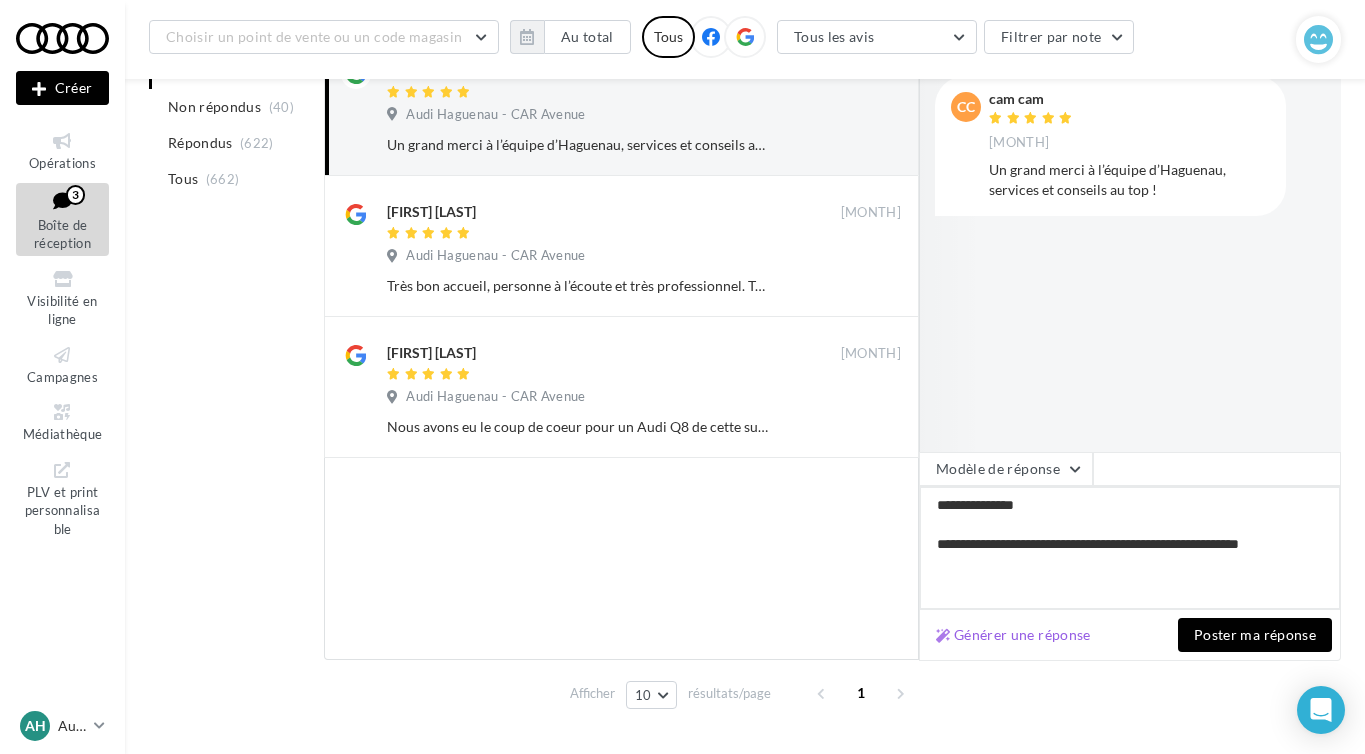 type on "**********" 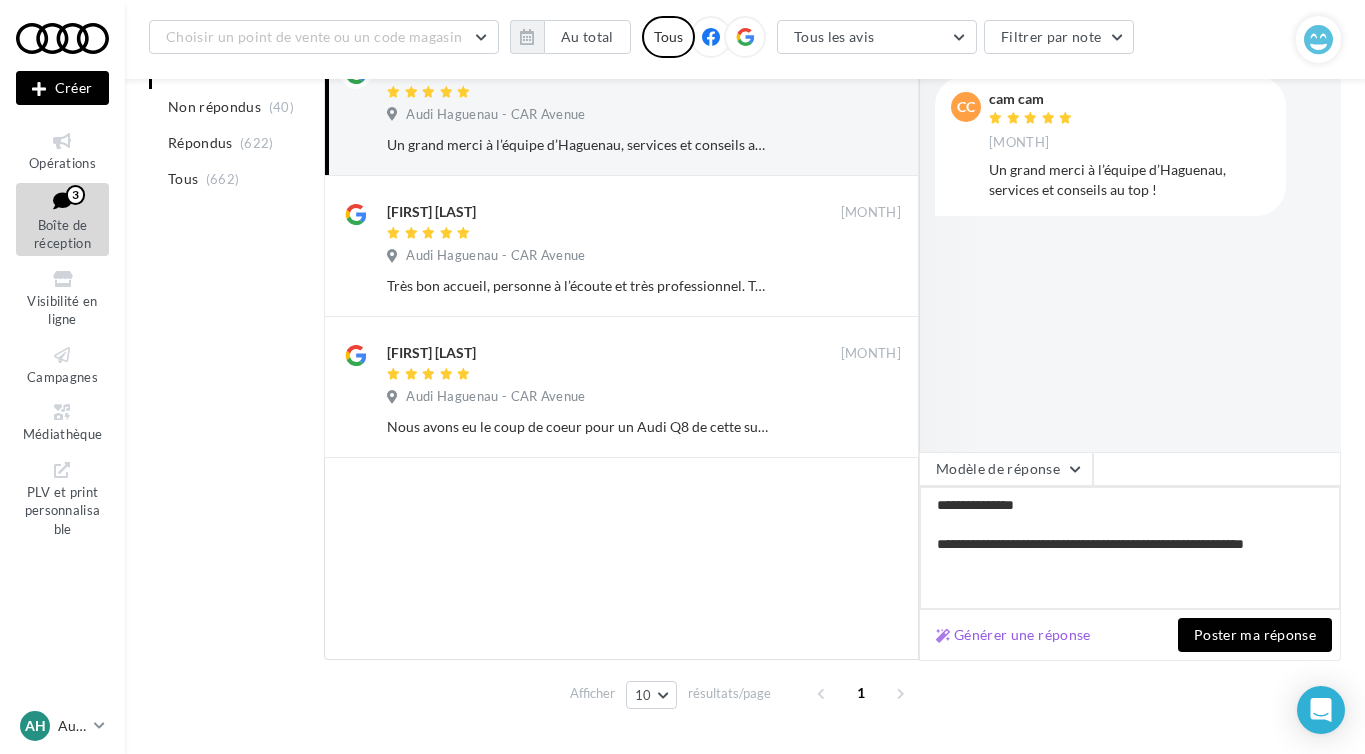 type on "**********" 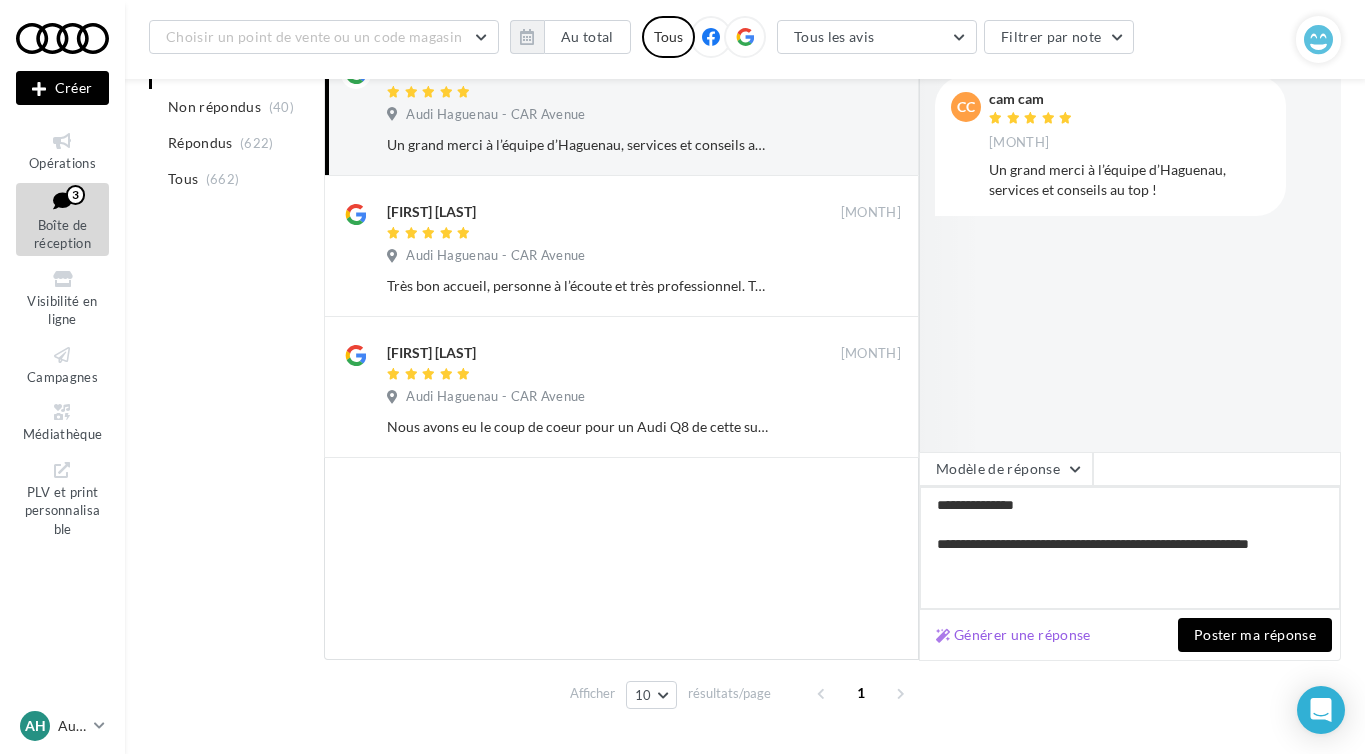 type 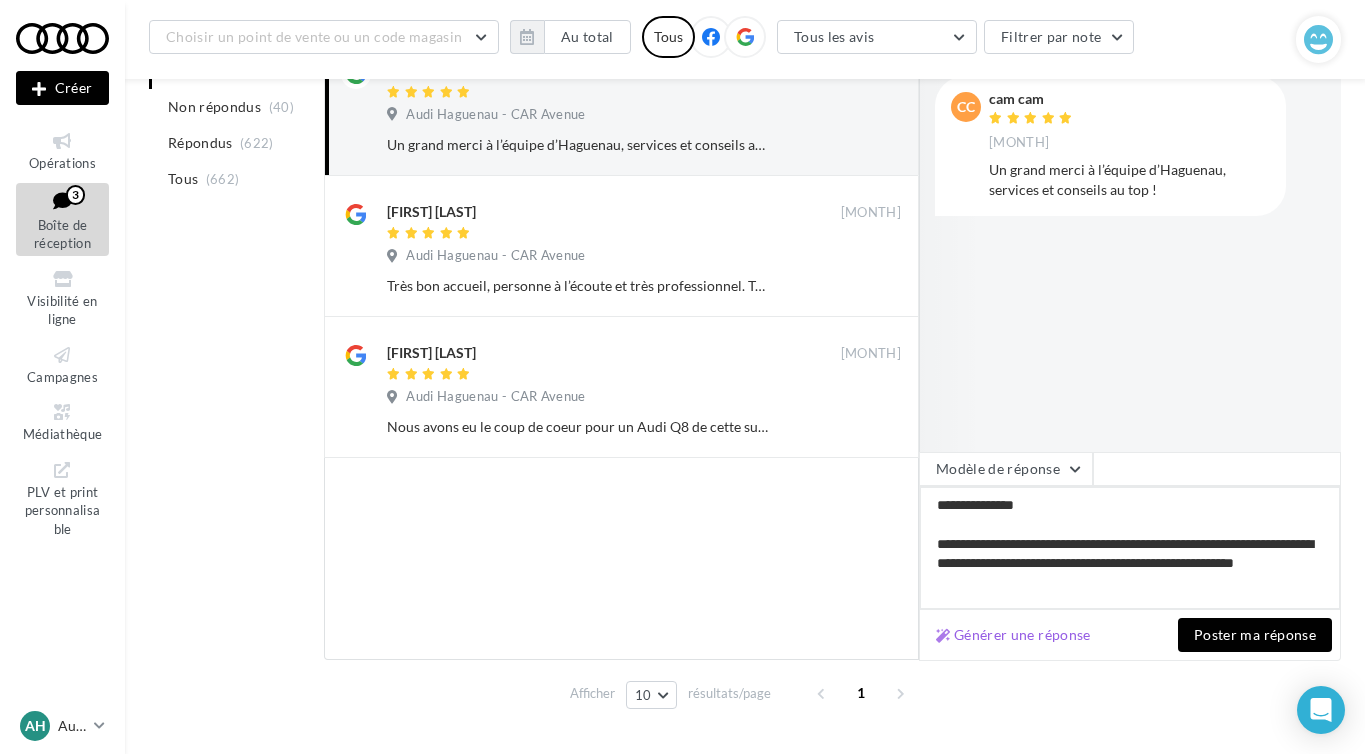 scroll, scrollTop: 21, scrollLeft: 0, axis: vertical 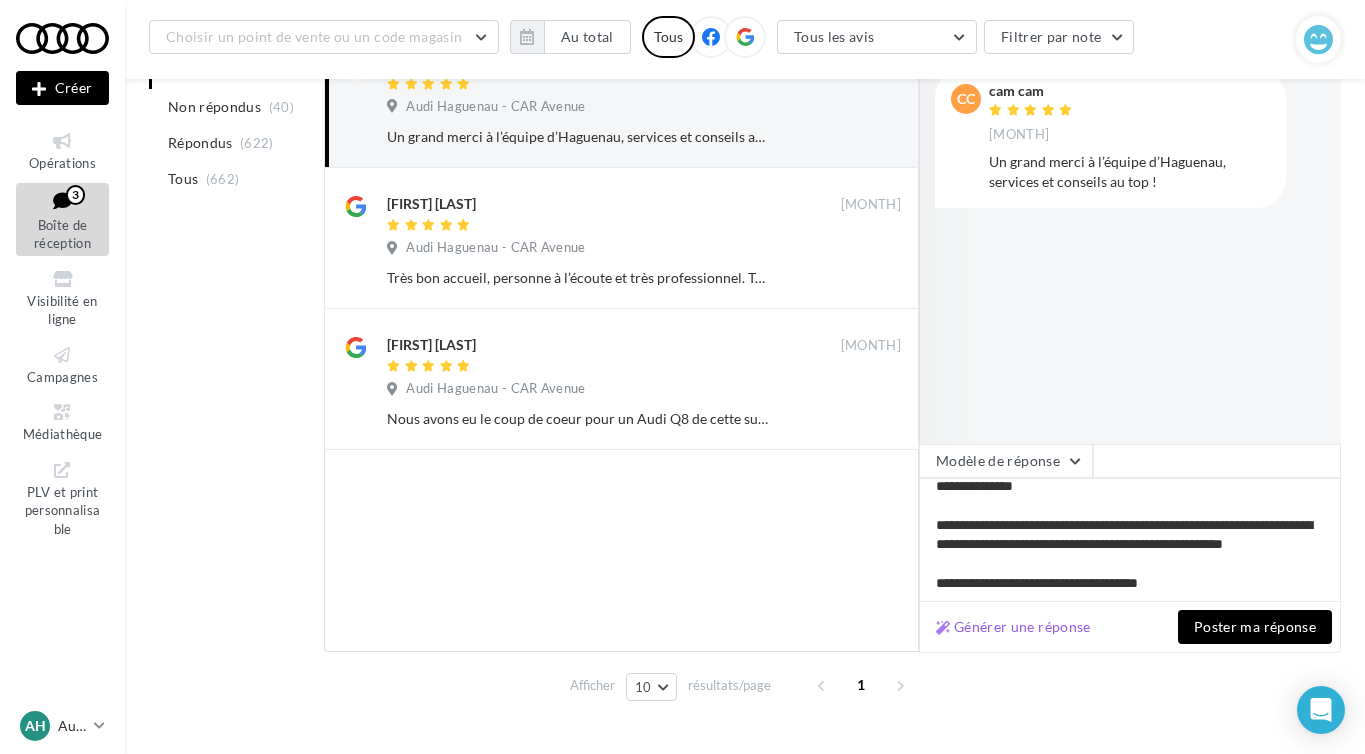 click on "Poster ma réponse" at bounding box center [1255, 627] 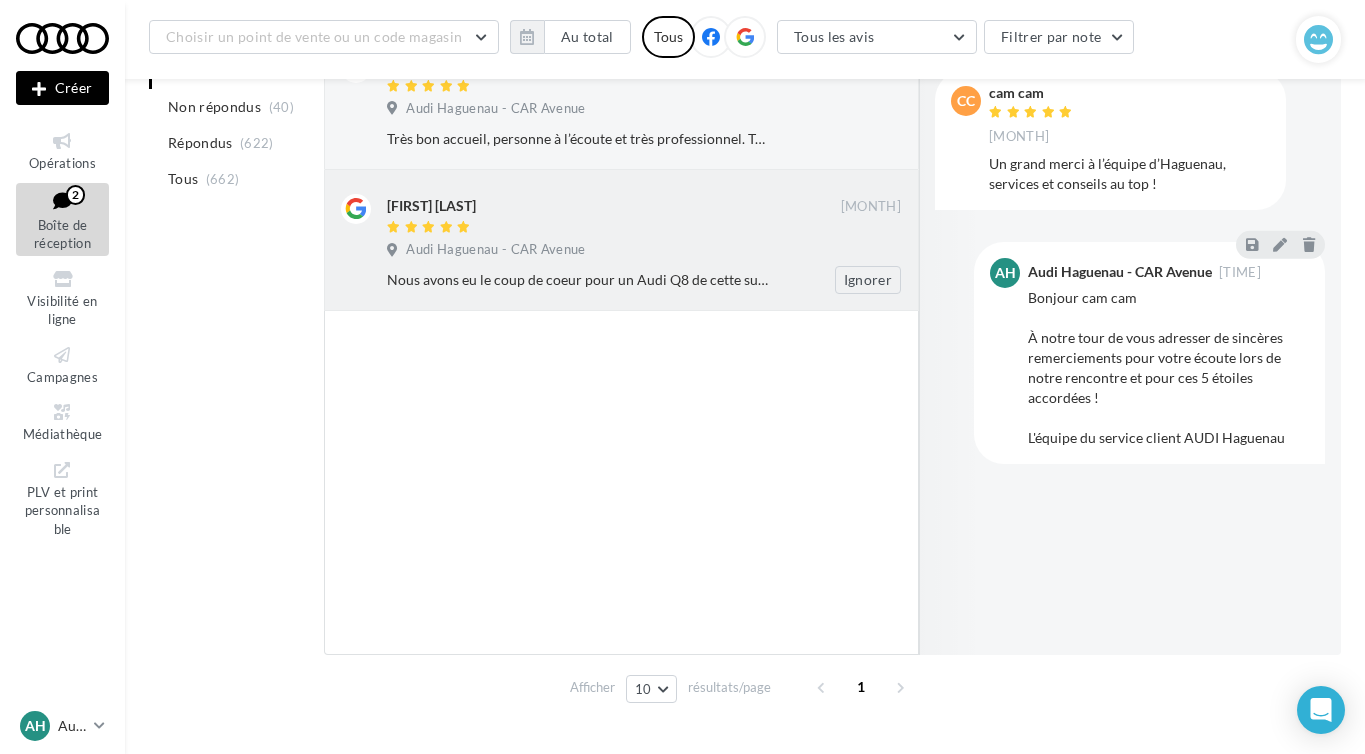 scroll, scrollTop: 306, scrollLeft: 0, axis: vertical 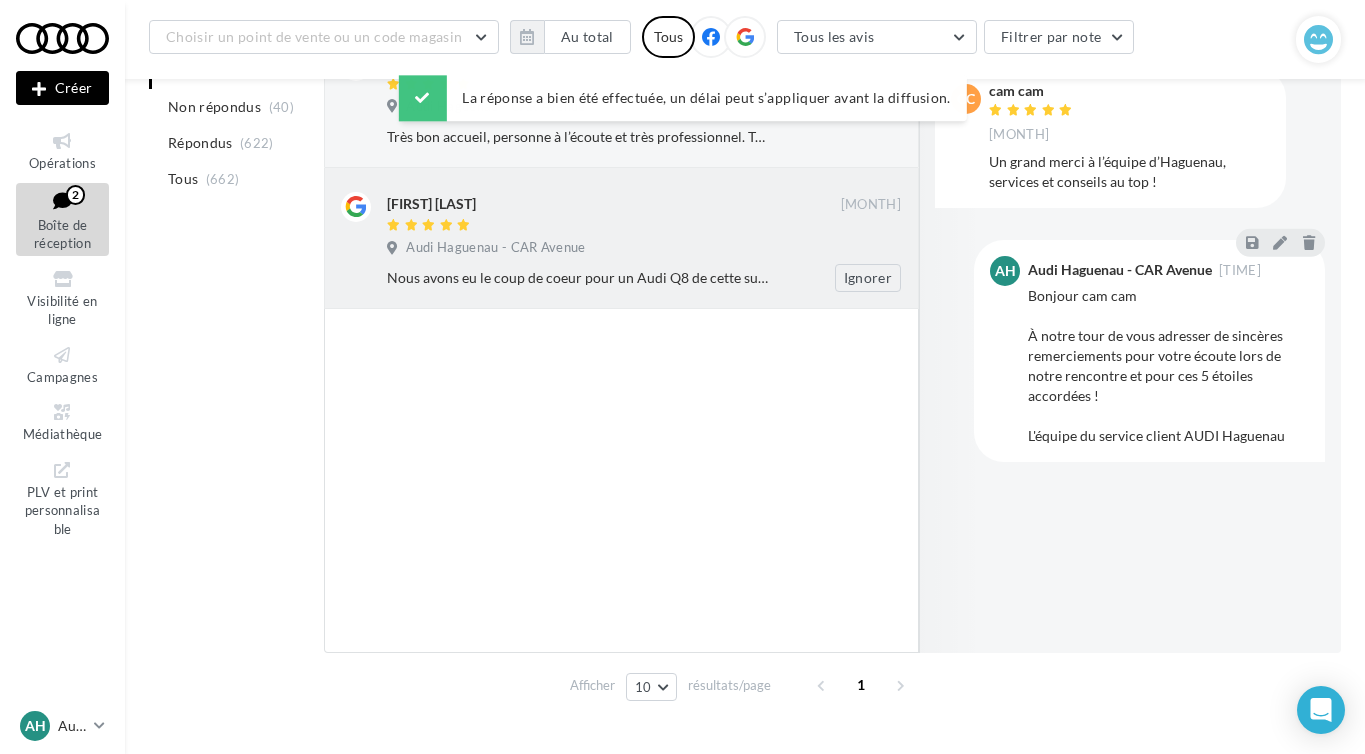 click on "Nous avons eu le coup de coeur pour un Audi Q8 de cette superbe concession, avec une commerciale au top, Séverine a toujours été très patiente avec nous, malgré nos appels incessants, car nous étions à 600 kms.
Je la remercie pour sa patience, pour avoir calmer mes angoisses.
Merci, notre voiture est magnifique, nous reviendrons les yeux fermés." at bounding box center (579, 278) 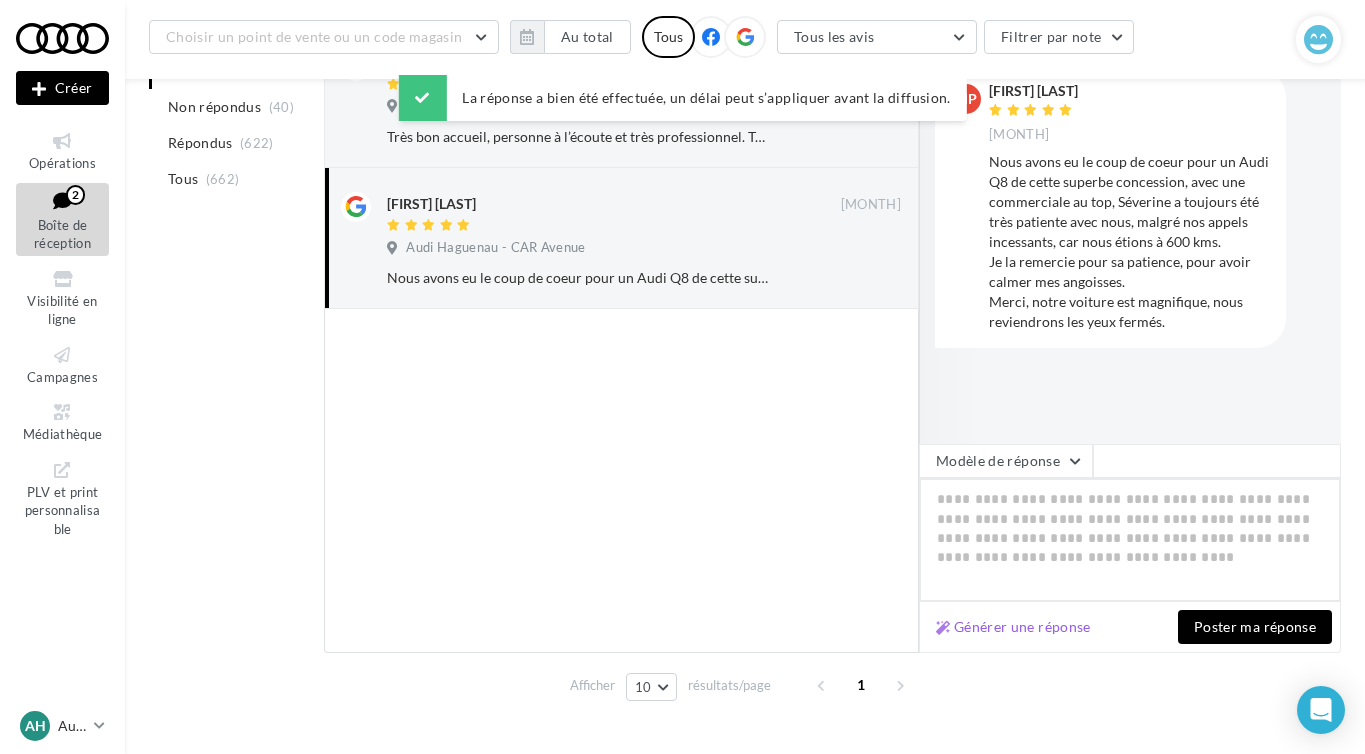 click at bounding box center (1130, 540) 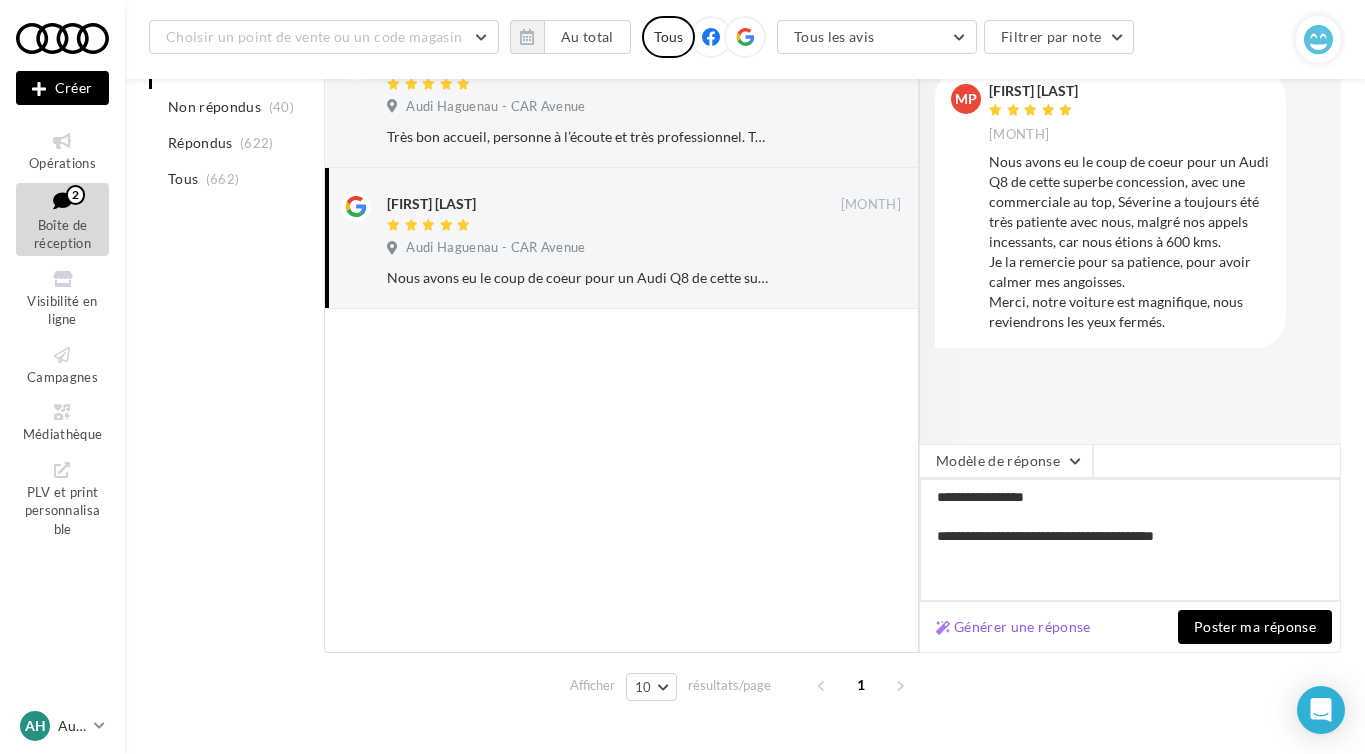 paste on "**********" 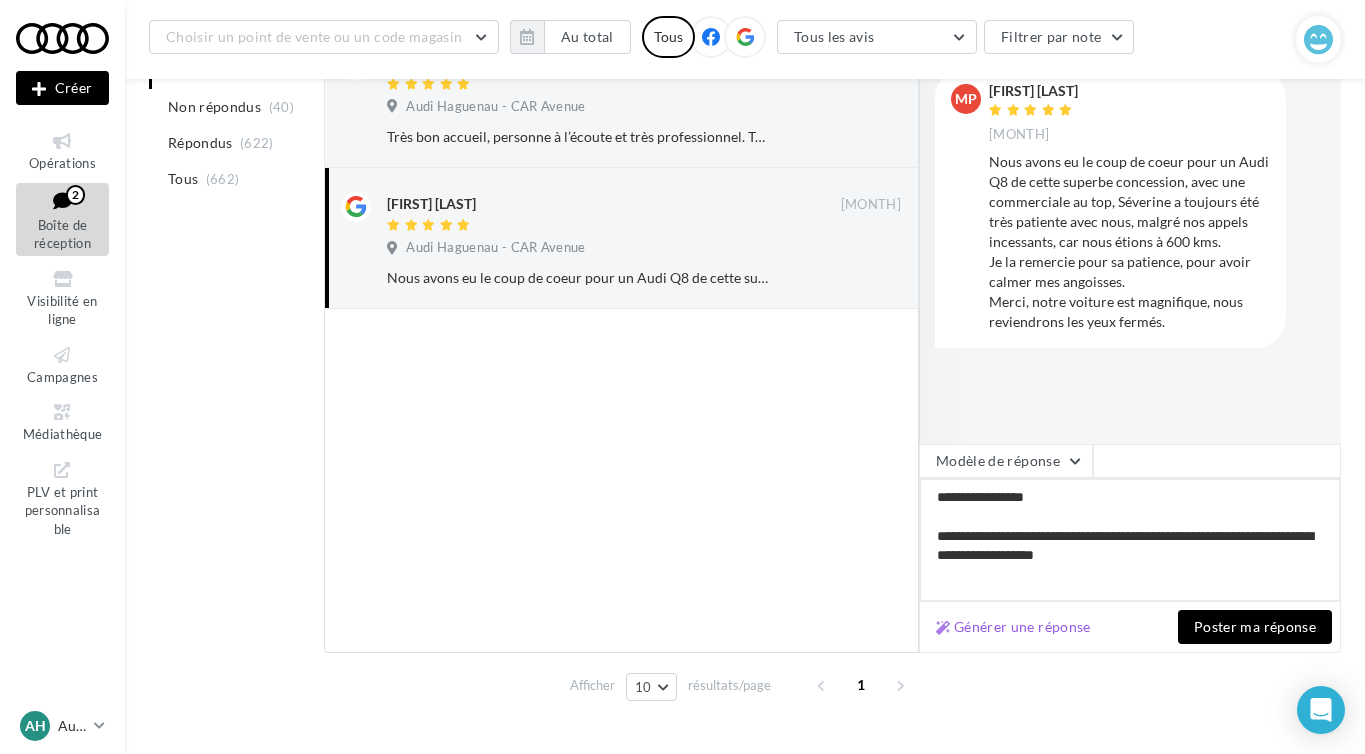 click on "**********" at bounding box center [1130, 540] 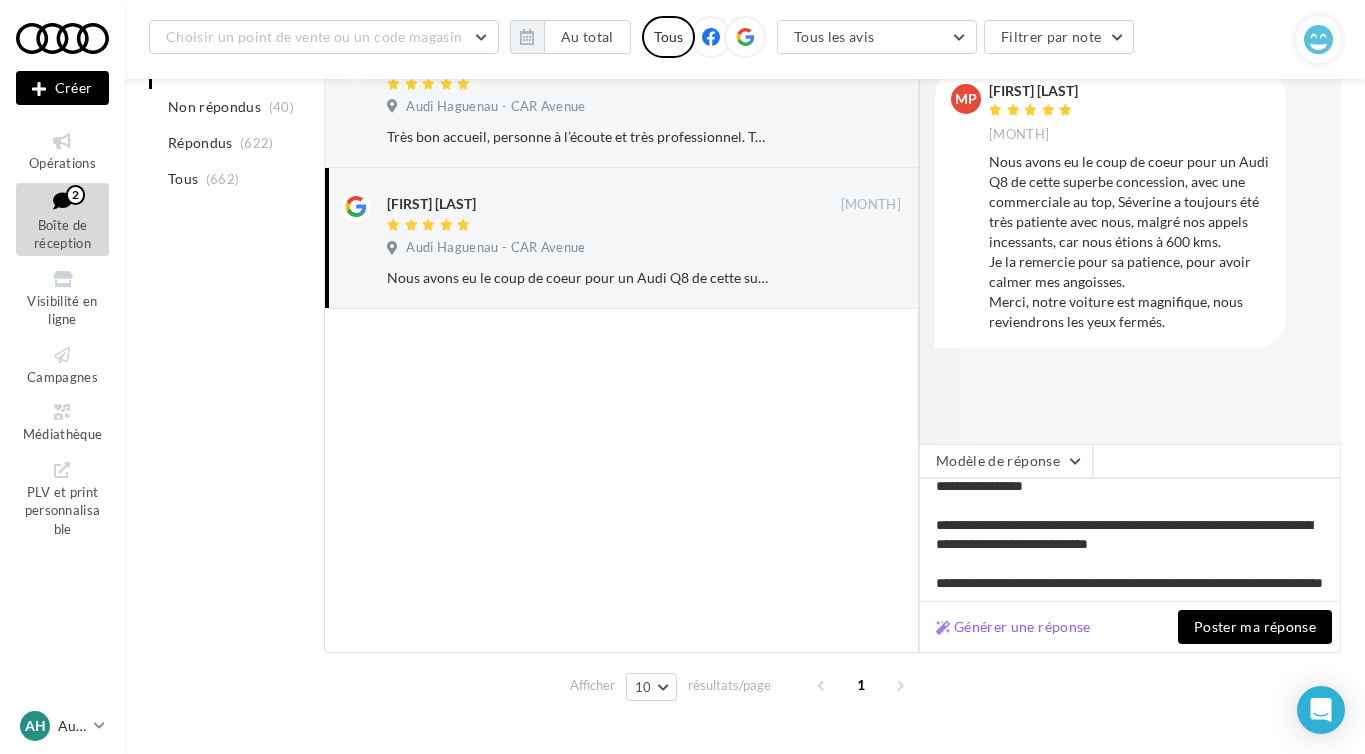 scroll, scrollTop: 20, scrollLeft: 0, axis: vertical 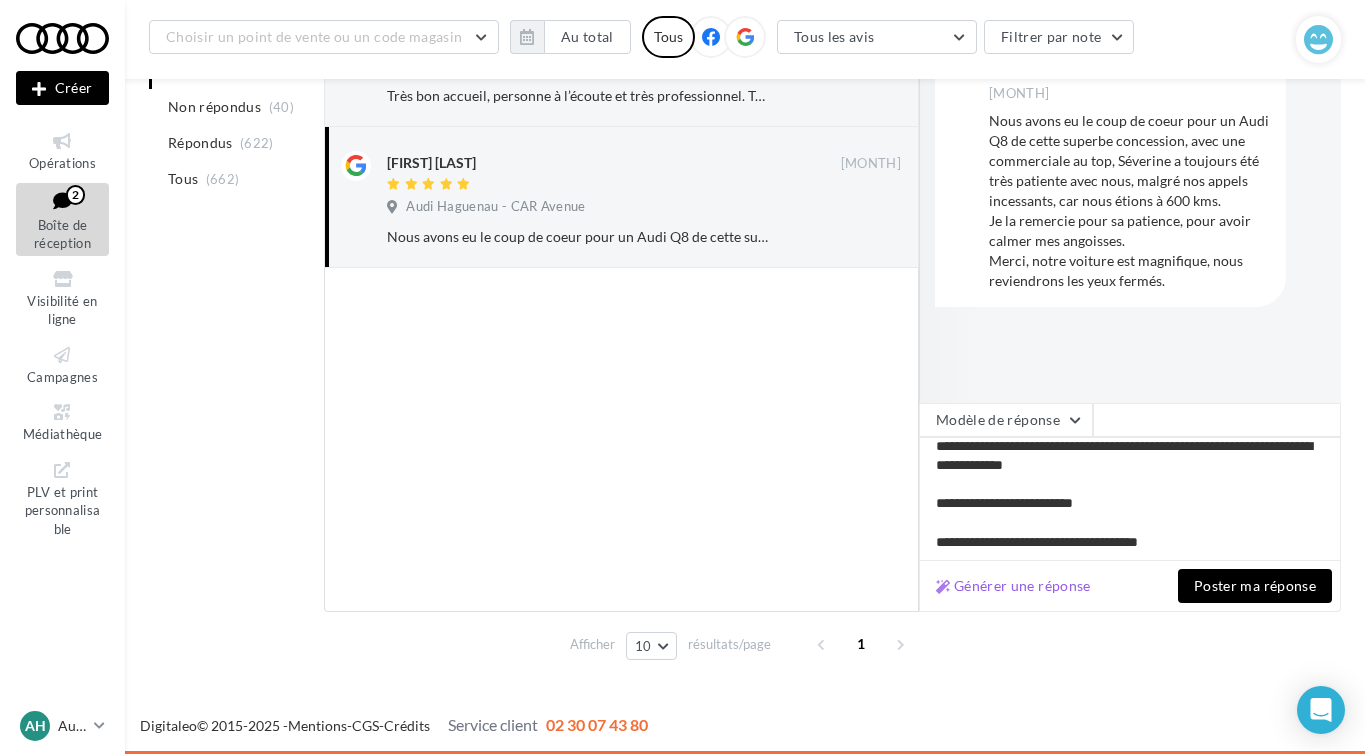 click on "Poster ma réponse" at bounding box center [1255, 586] 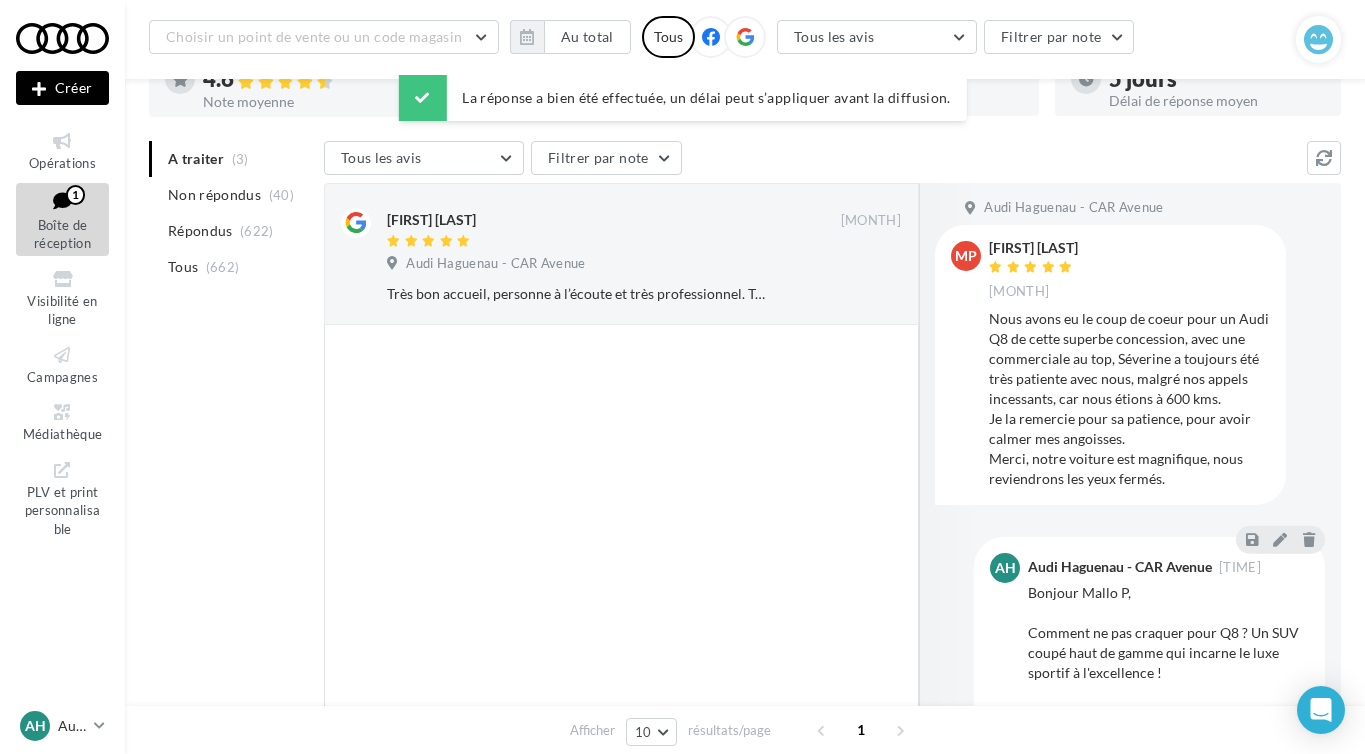 scroll, scrollTop: 143, scrollLeft: 0, axis: vertical 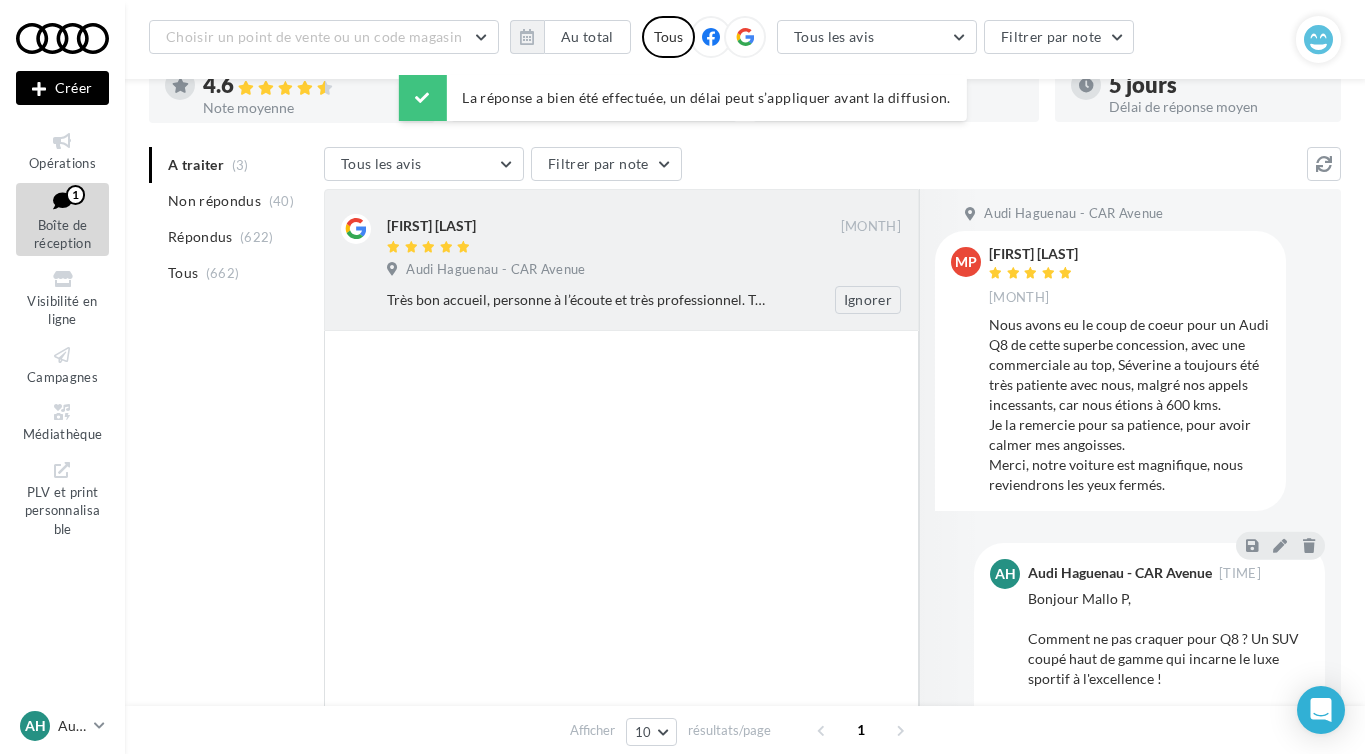 click on "Très bon accueil, personne à l’écoute et très professionnel. Toujours dans le conseil au mieux pour la clientèle. Investissement sans faille du début de projet jusqu’à son terme." at bounding box center (579, 300) 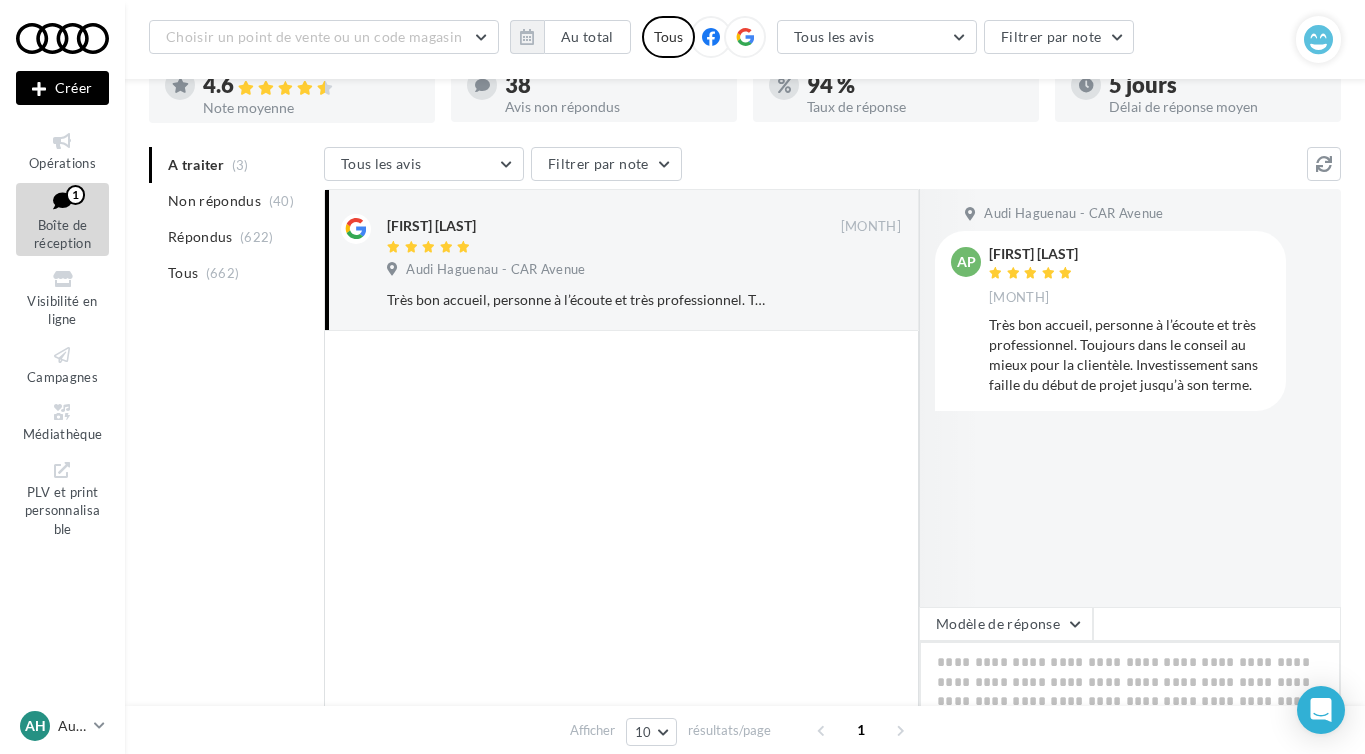 click at bounding box center [1130, 703] 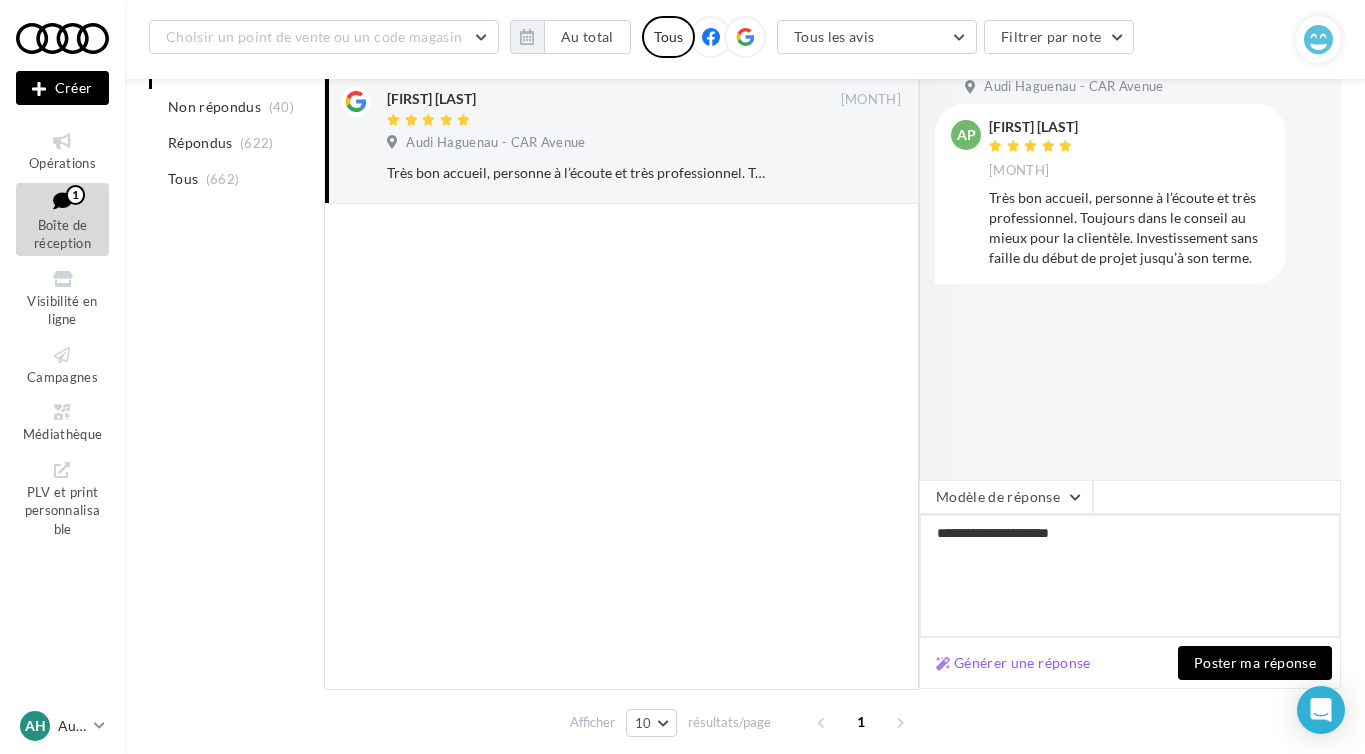 scroll, scrollTop: 280, scrollLeft: 0, axis: vertical 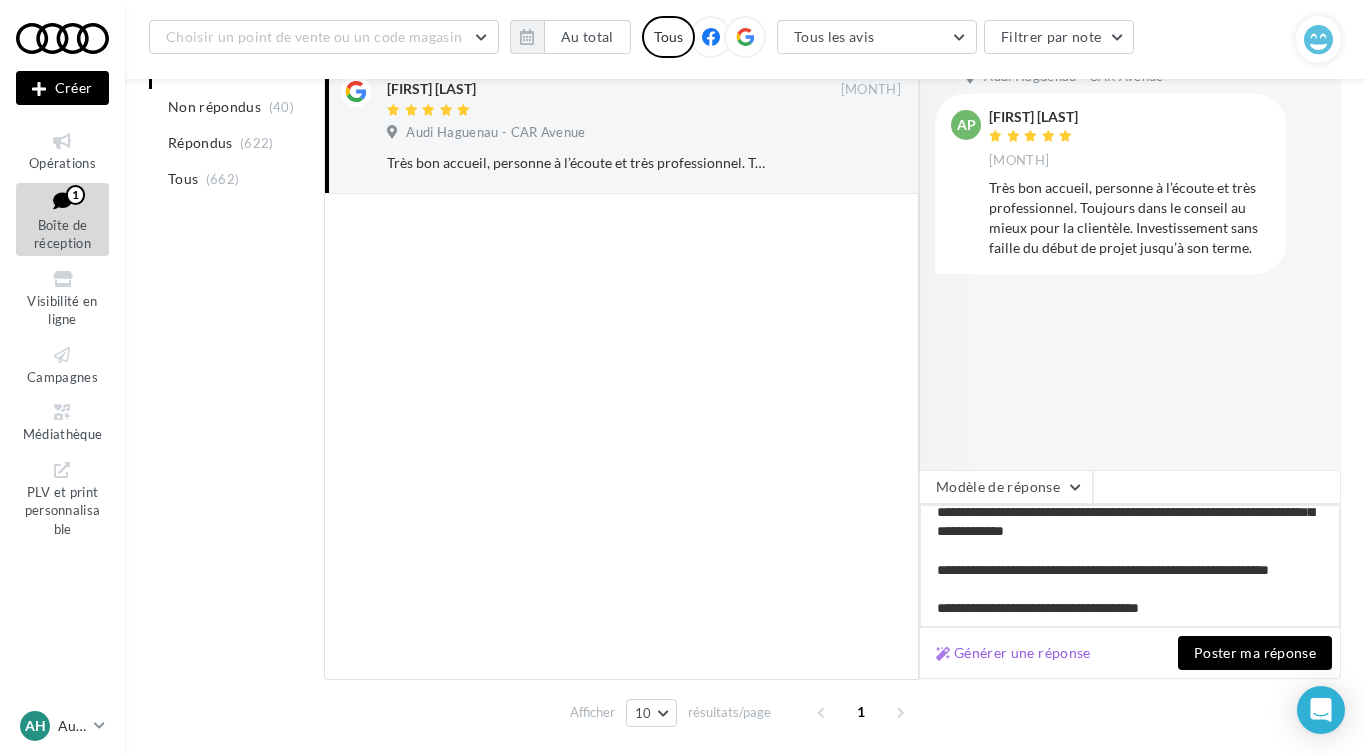 click on "**********" at bounding box center [1130, 566] 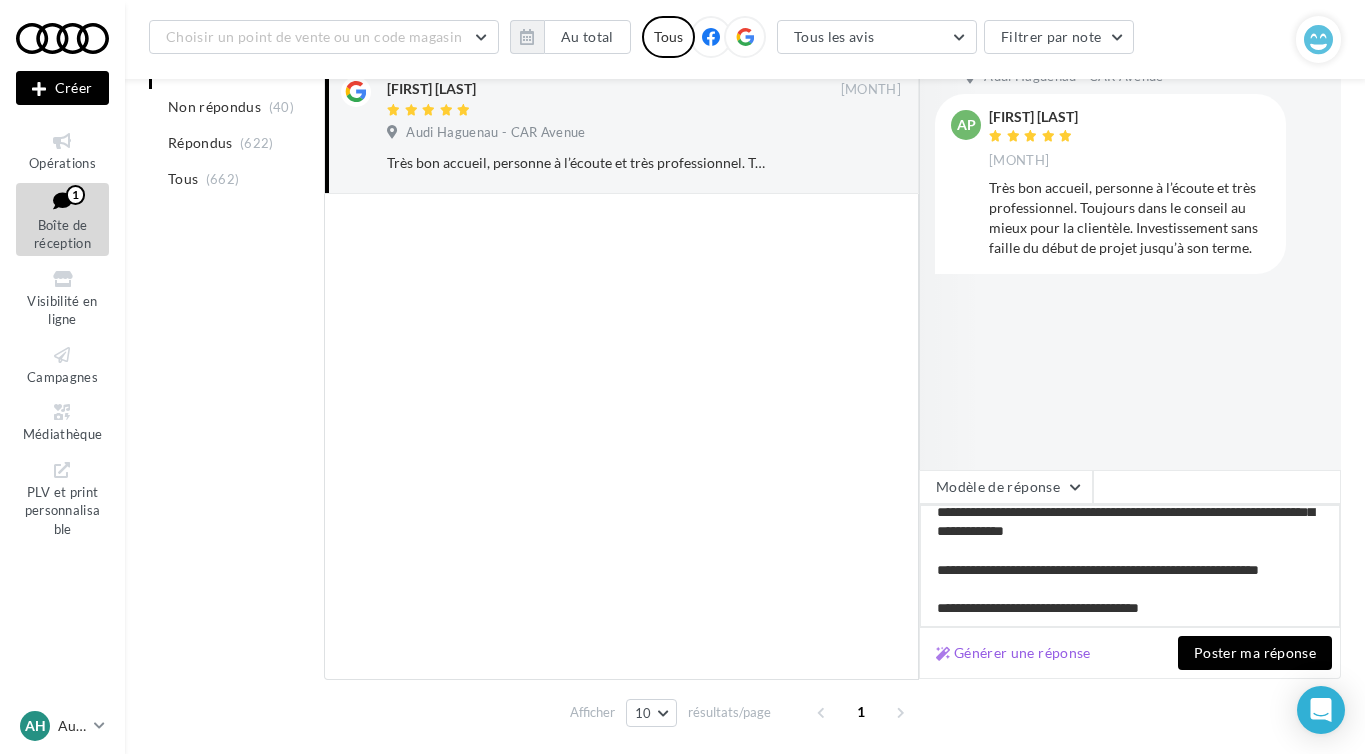 scroll, scrollTop: 79, scrollLeft: 0, axis: vertical 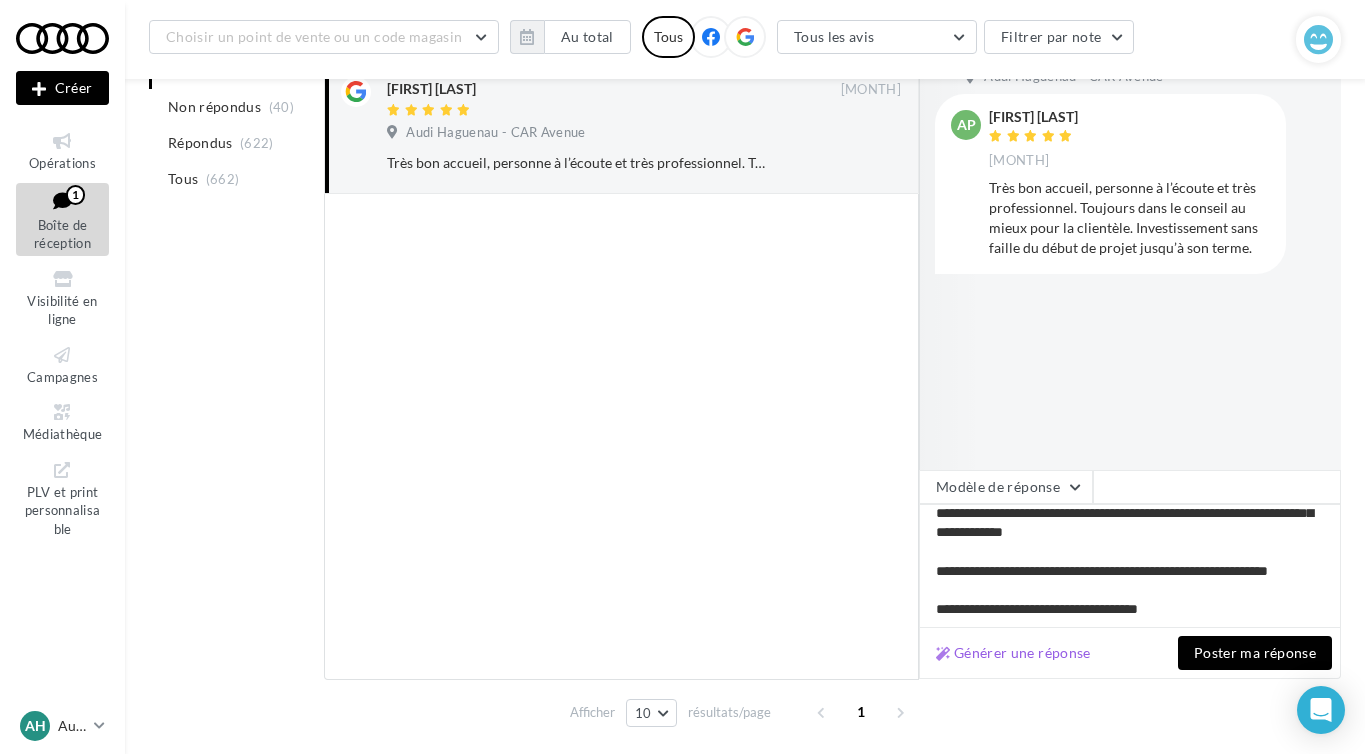 click on "Générer une réponse
Poster ma réponse" at bounding box center [1130, 653] 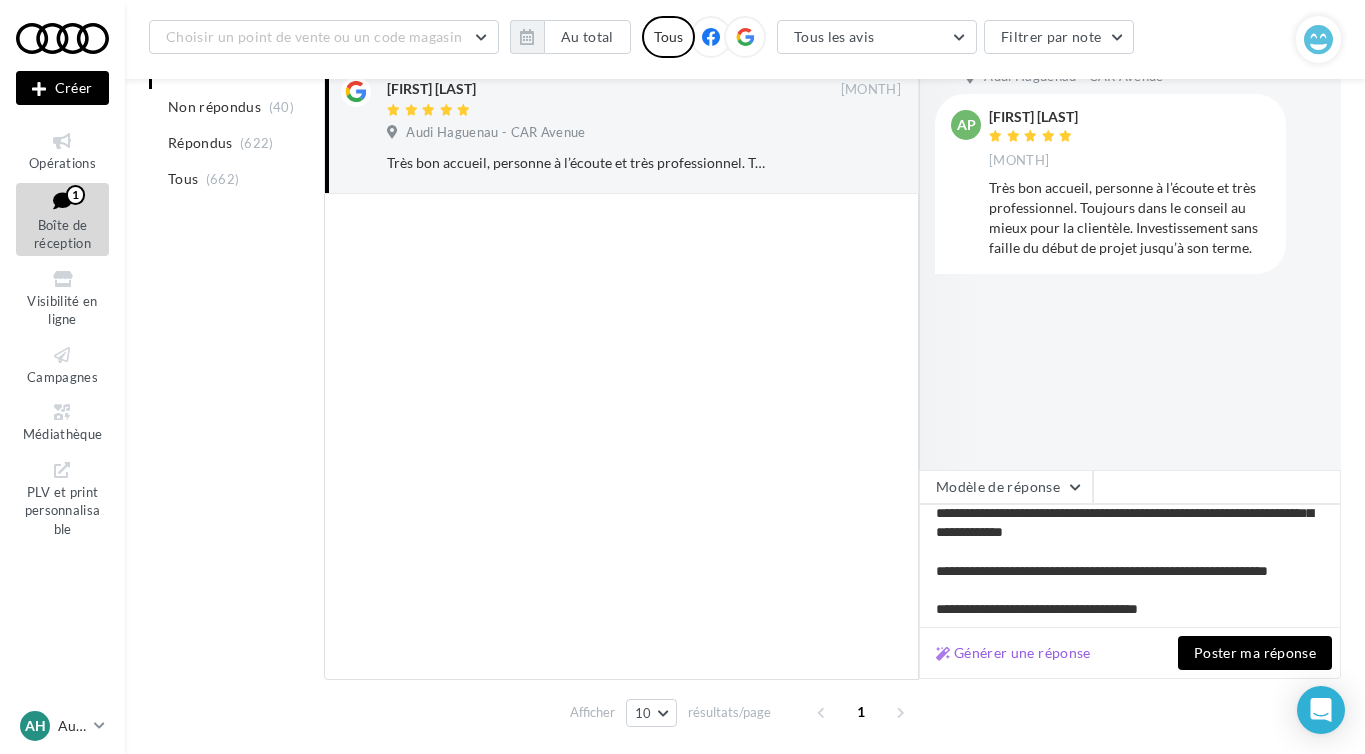 click on "Poster ma réponse" at bounding box center (1255, 653) 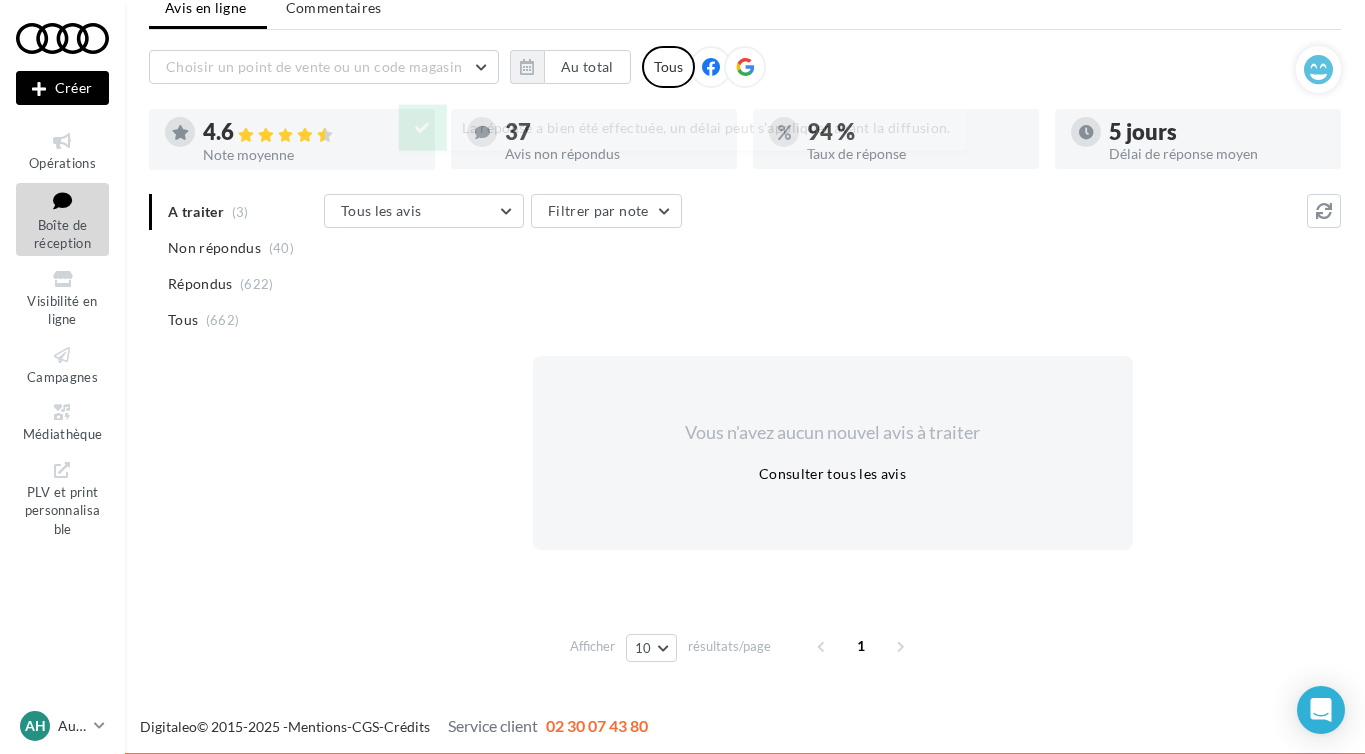 scroll, scrollTop: 82, scrollLeft: 0, axis: vertical 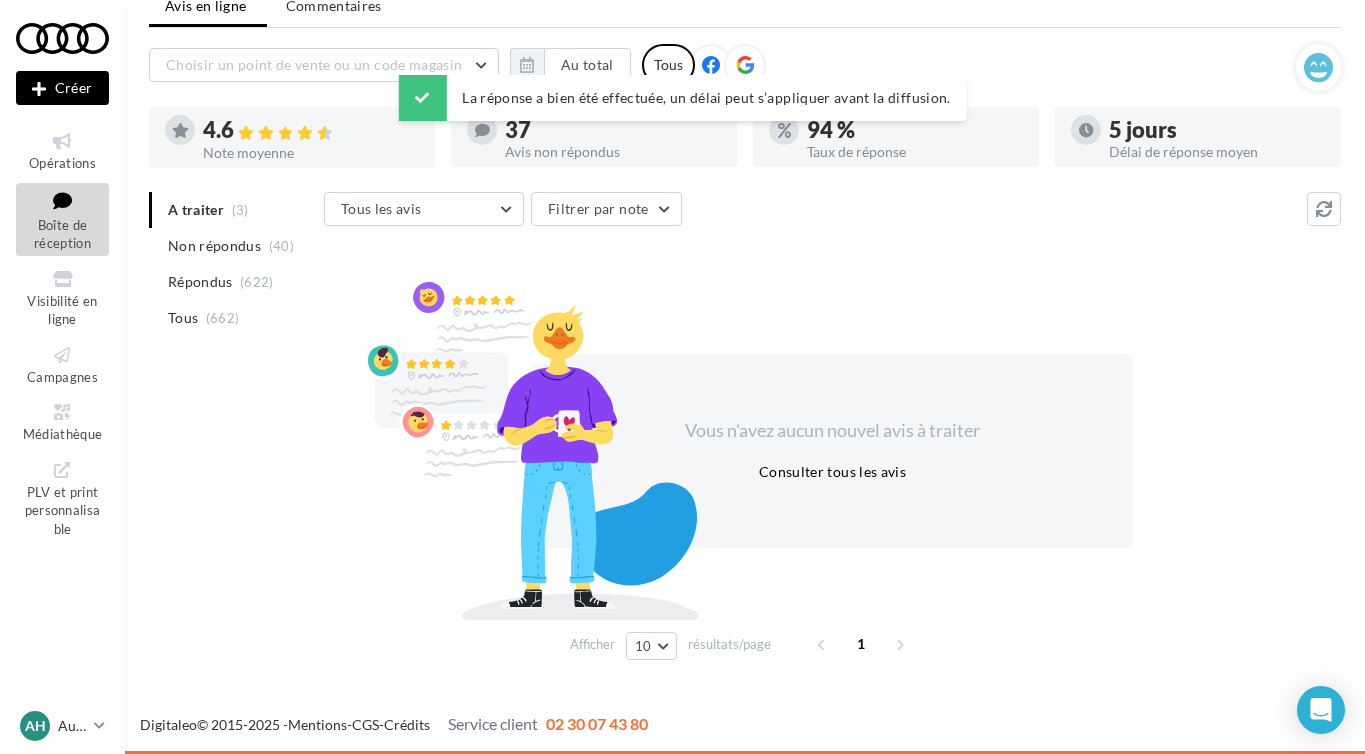 click on "A traiter
(3)
Non répondus
(40)
Répondus
(622)
Tous
(662)" at bounding box center (232, 264) 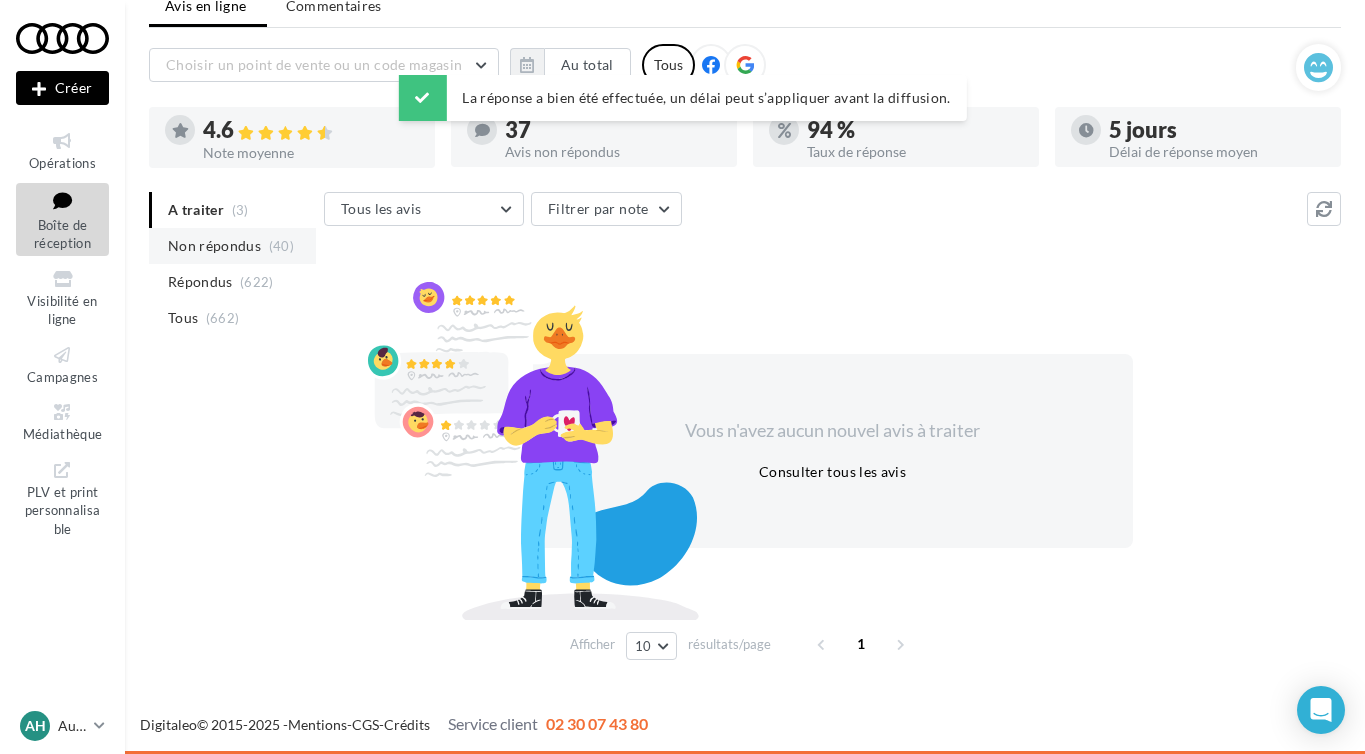 click on "Non répondus
(40)" at bounding box center (232, 246) 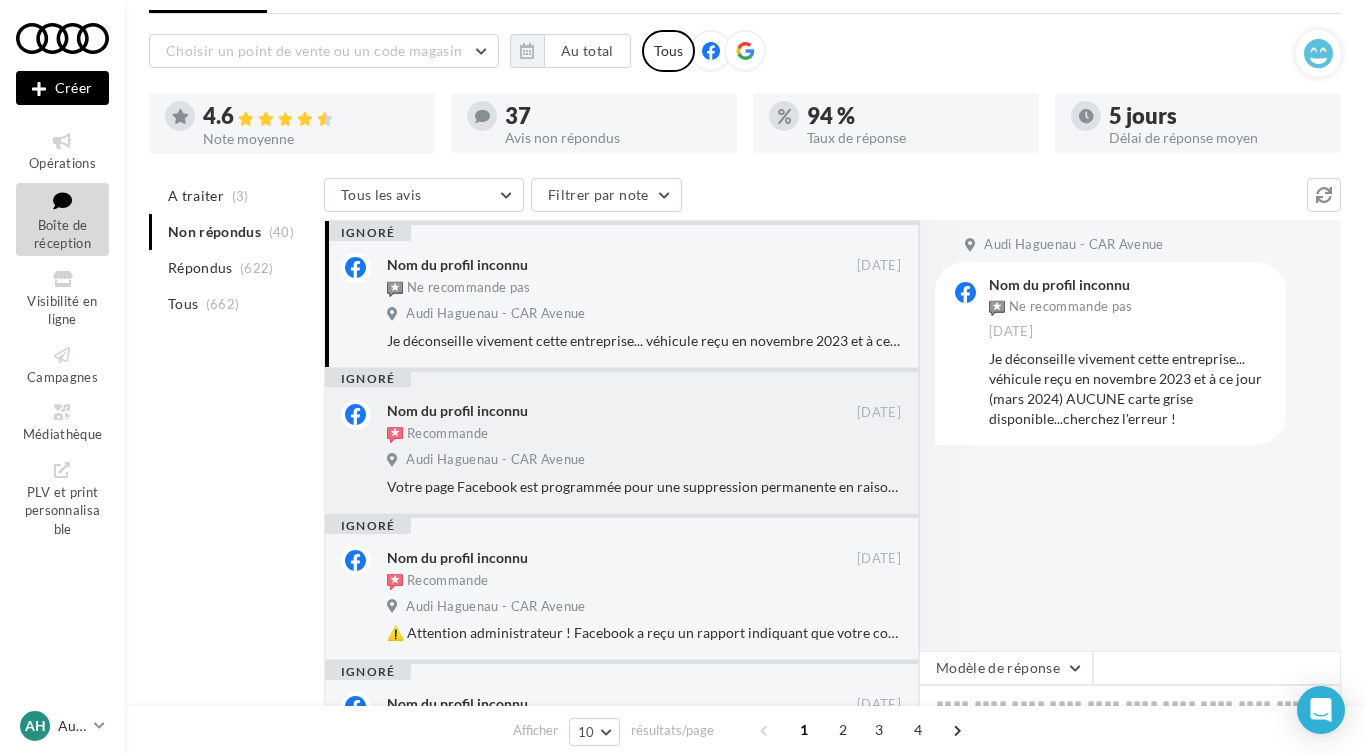 click on "Recommande" at bounding box center (622, 436) 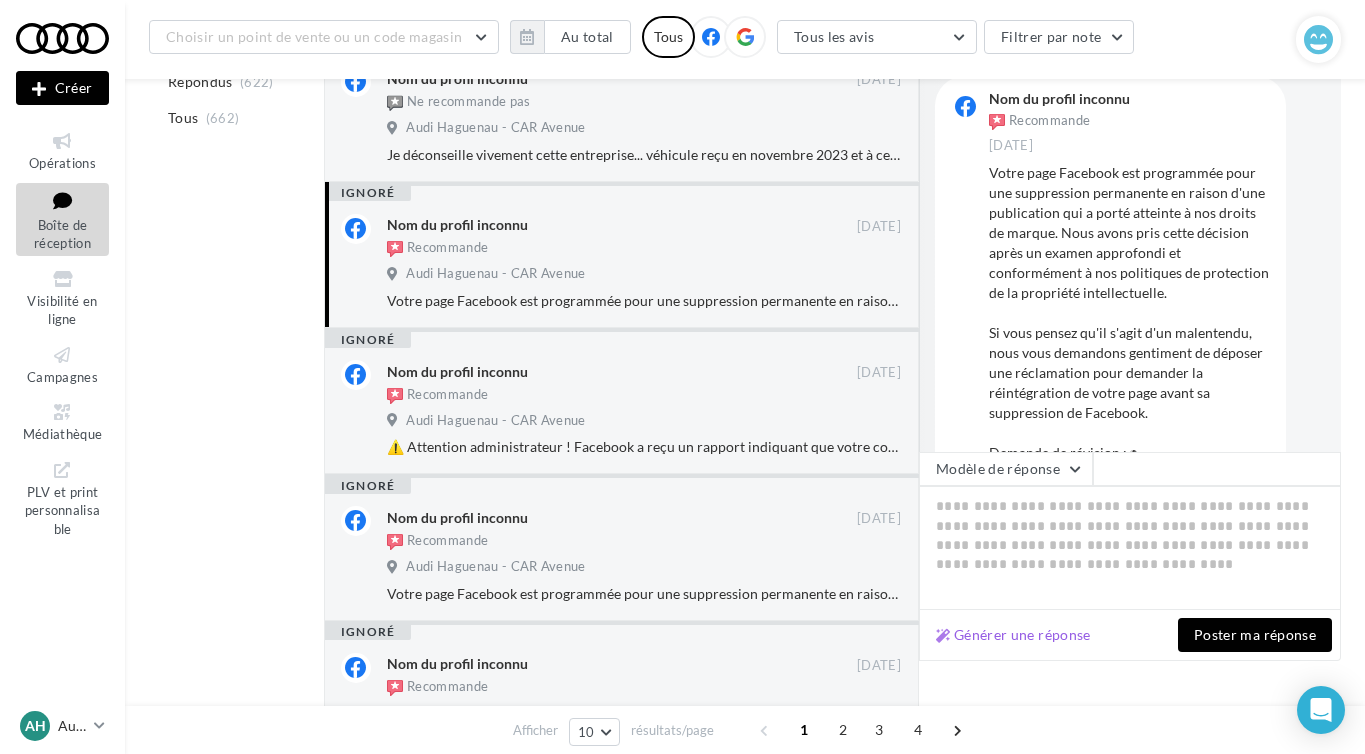 scroll, scrollTop: 402, scrollLeft: 0, axis: vertical 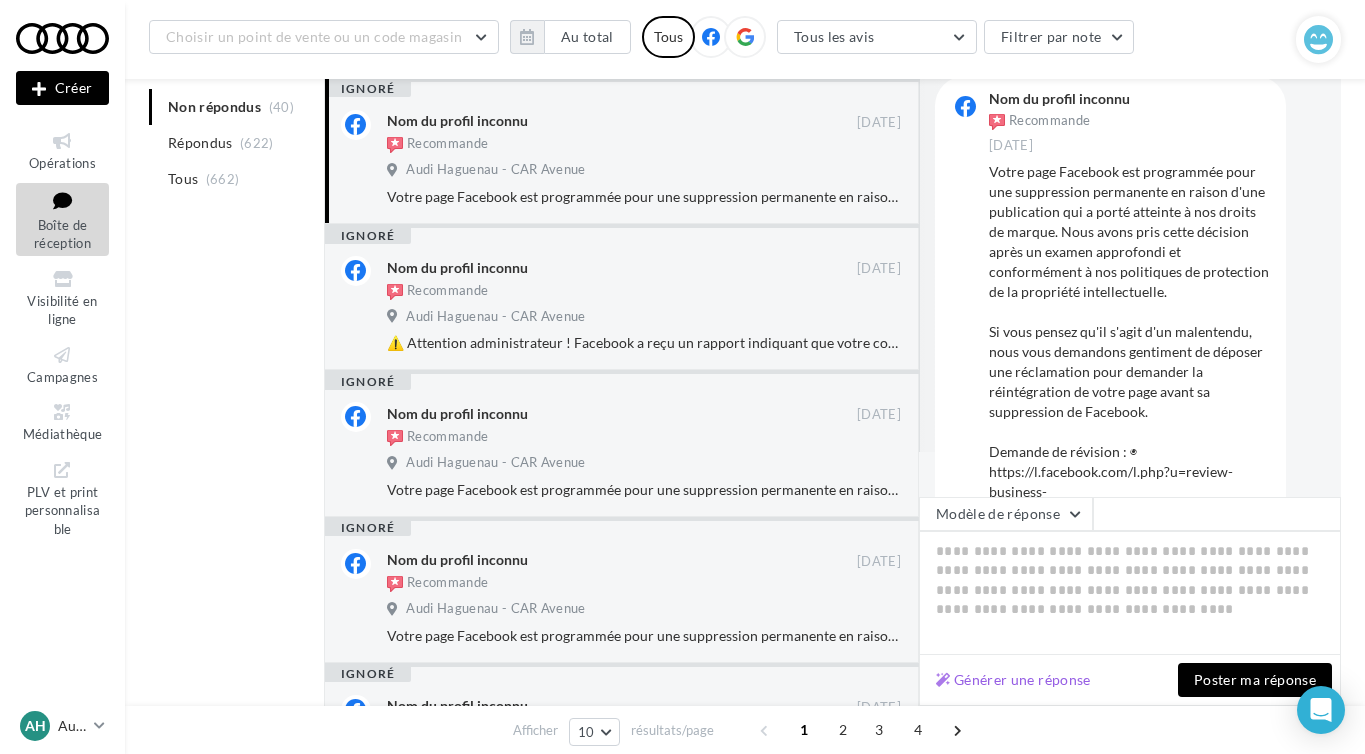 click on "Votre page Facebook est programmée pour une suppression permanente en raison d'une publication qui a porté atteinte à nos droits de marque. Nous avons pris cette décision après un examen approfondi et conformément à nos politiques de protection de la propriété intellectuelle.
Si vous pensez qu'il s'agit d'un malentendu, nous vous demandons gentiment de déposer une réclamation pour demander la réintégration de votre page avant sa suppression de Facebook.
Demande de révision : ◉ https://l.facebook.com/l.php?u=review-business-policies.com/contract/277170072695838
Nous comprenons que cette situation puisse avoir un impact sur vos activités commerciales en cours. Cependant, veuillez noter que si nous ne recevons pas de réclamation de votre part, notre décision sera définitive.
Nous vous remercions pour votre compréhension et votre coopération.
Cordialement,
L'équipe de support de Facebook !" at bounding box center [1129, 462] 